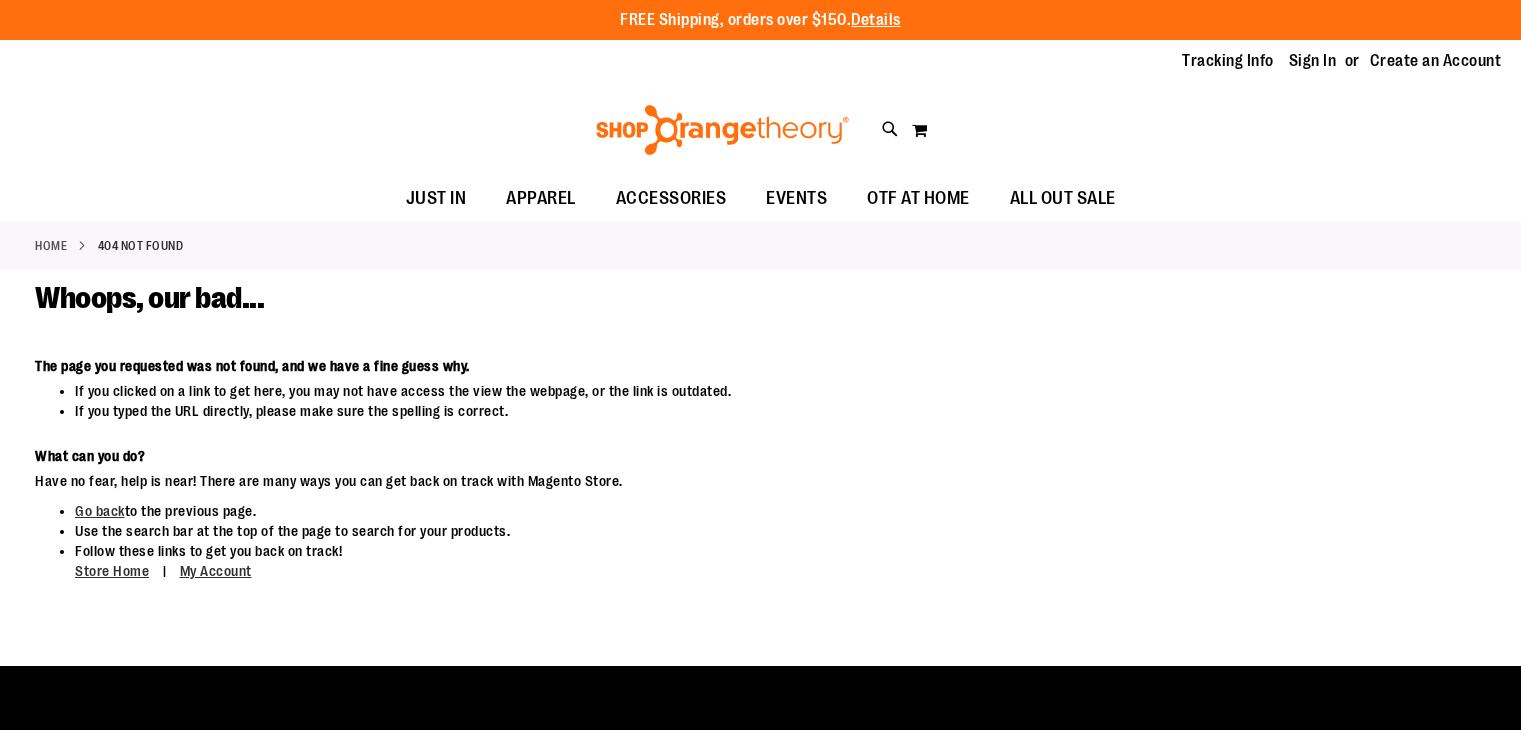 scroll, scrollTop: 0, scrollLeft: 0, axis: both 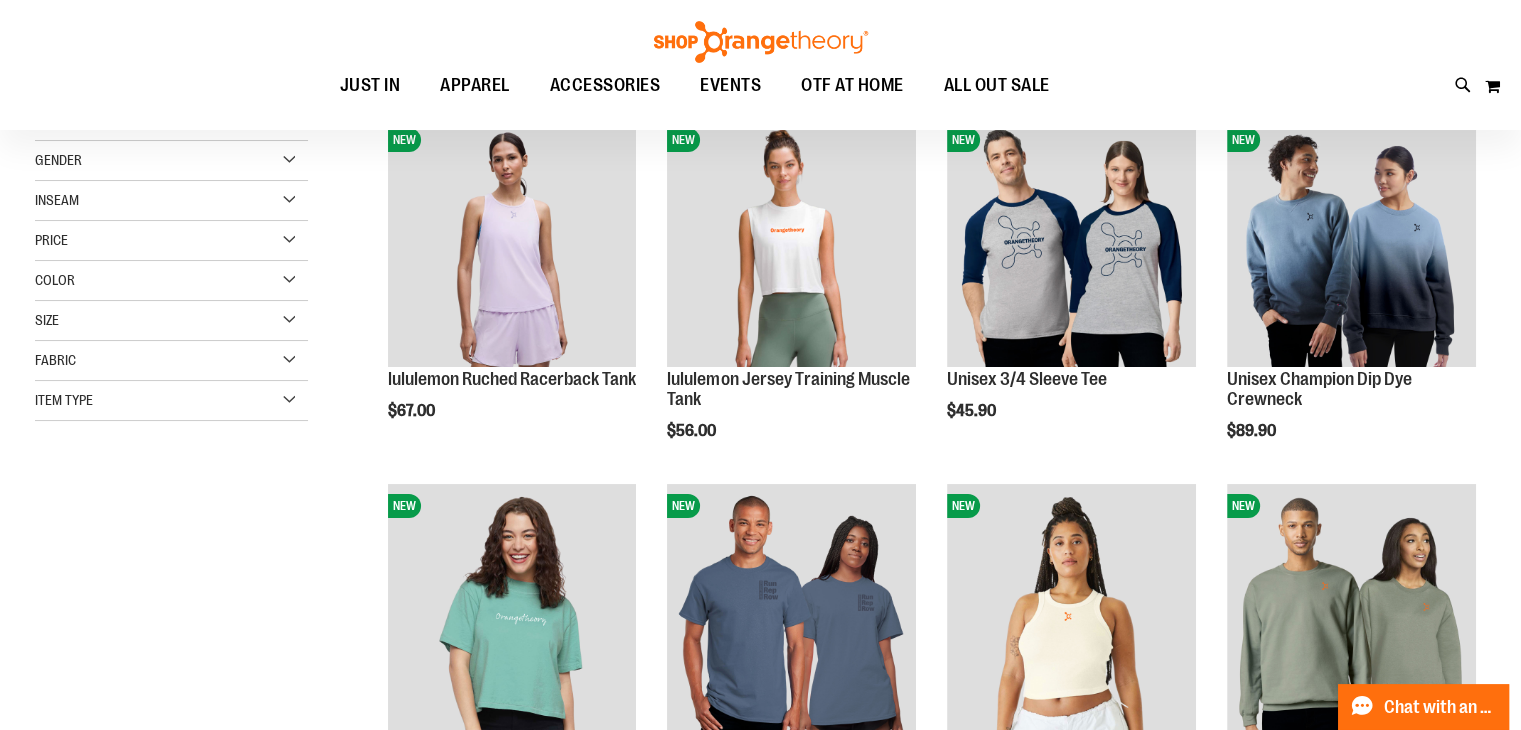 type on "**********" 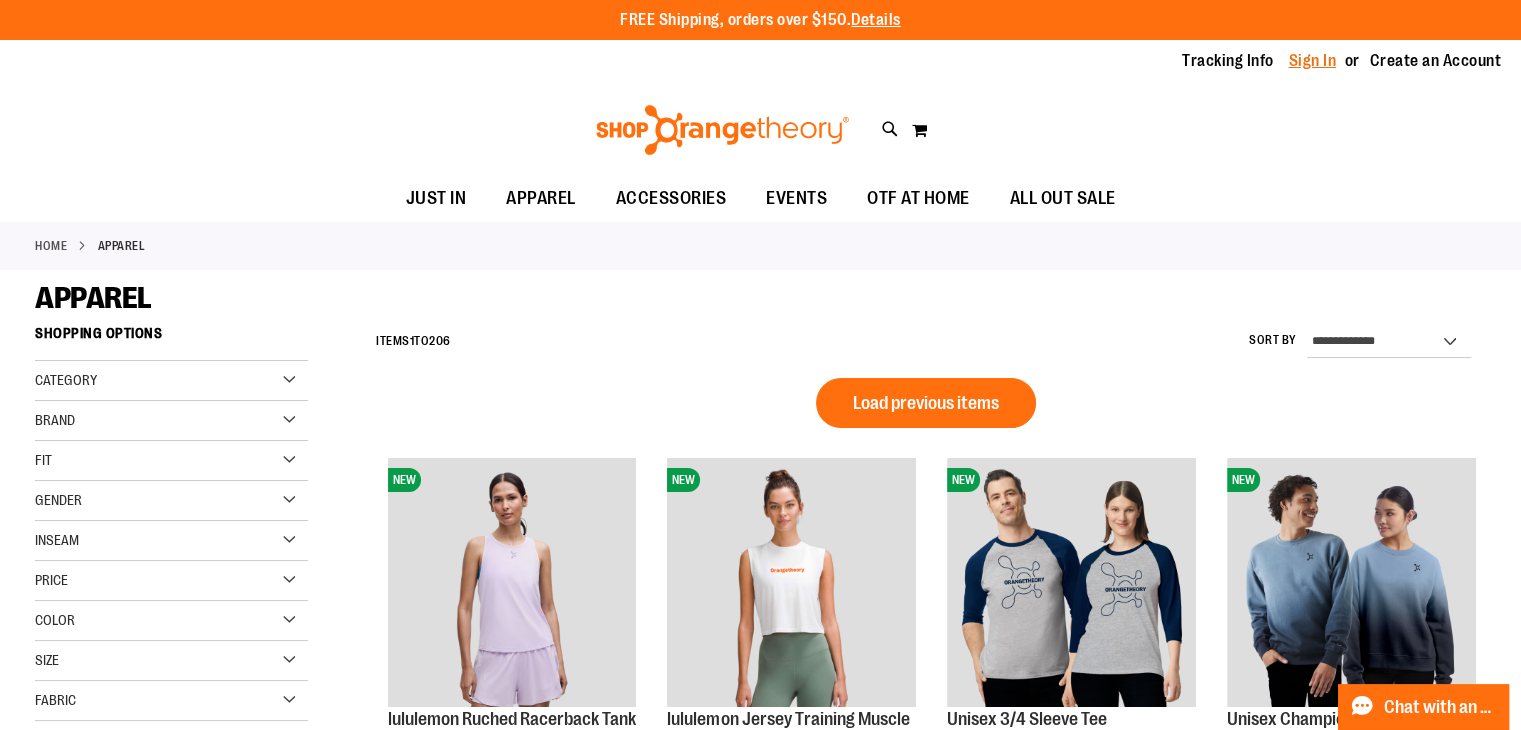 click on "Sign In" at bounding box center [1313, 61] 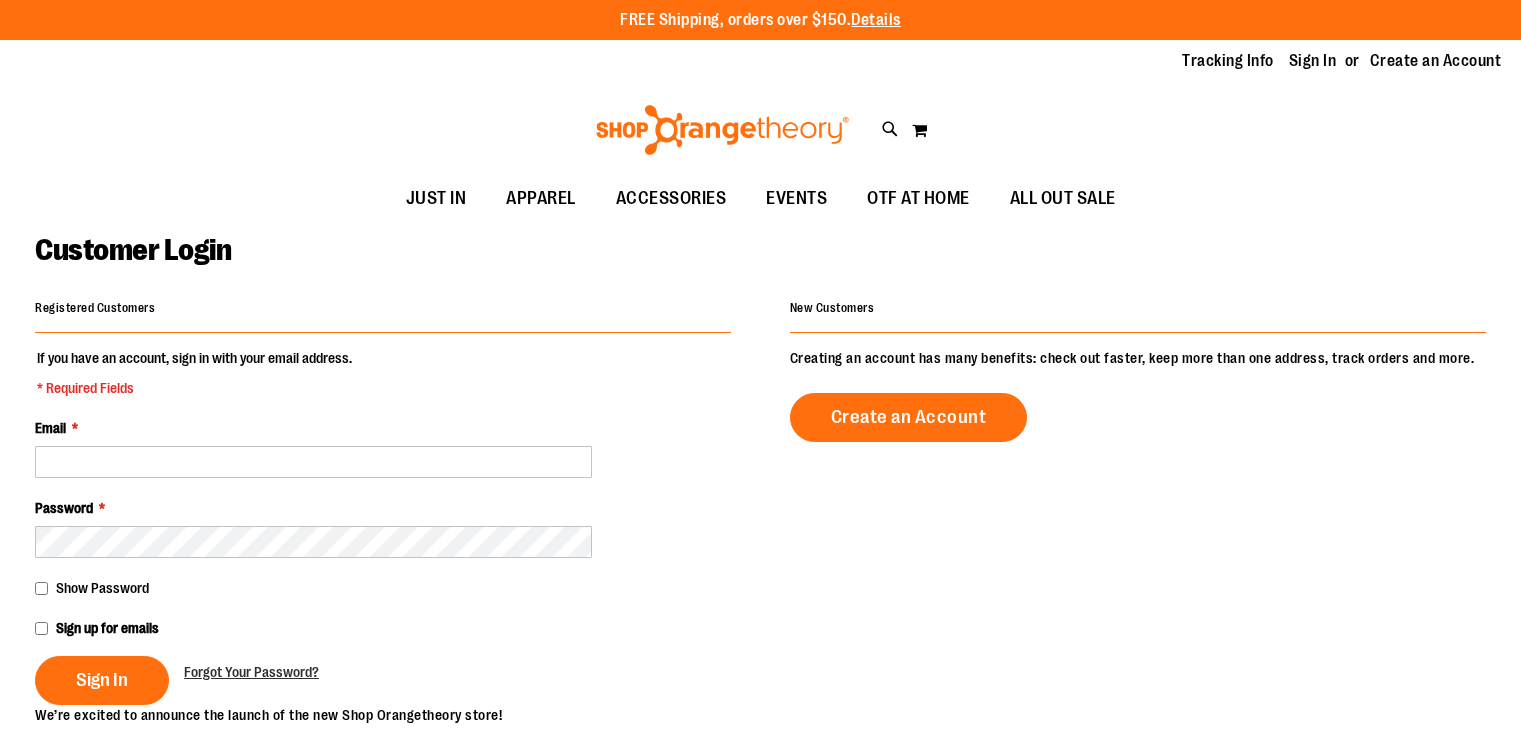 scroll, scrollTop: 0, scrollLeft: 0, axis: both 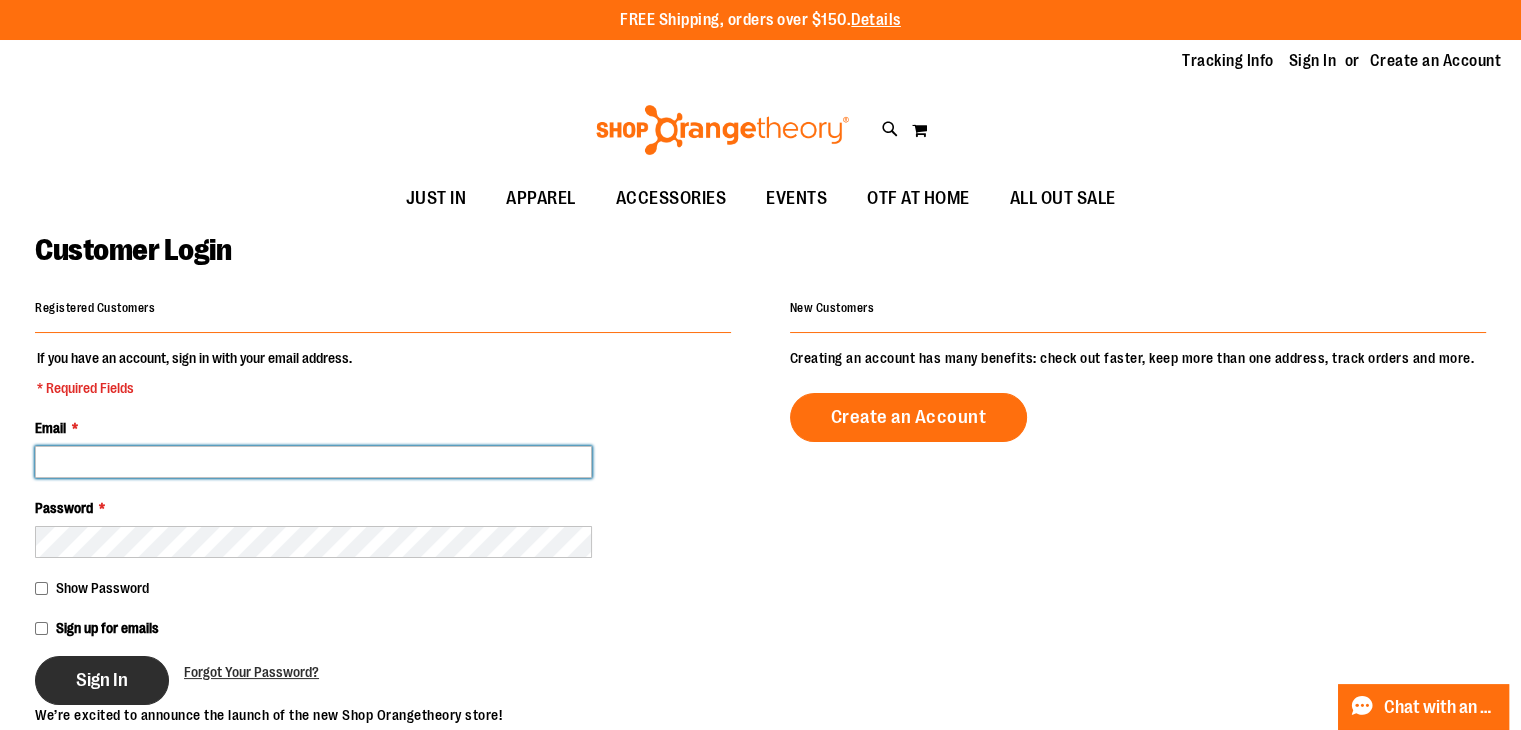 type on "**********" 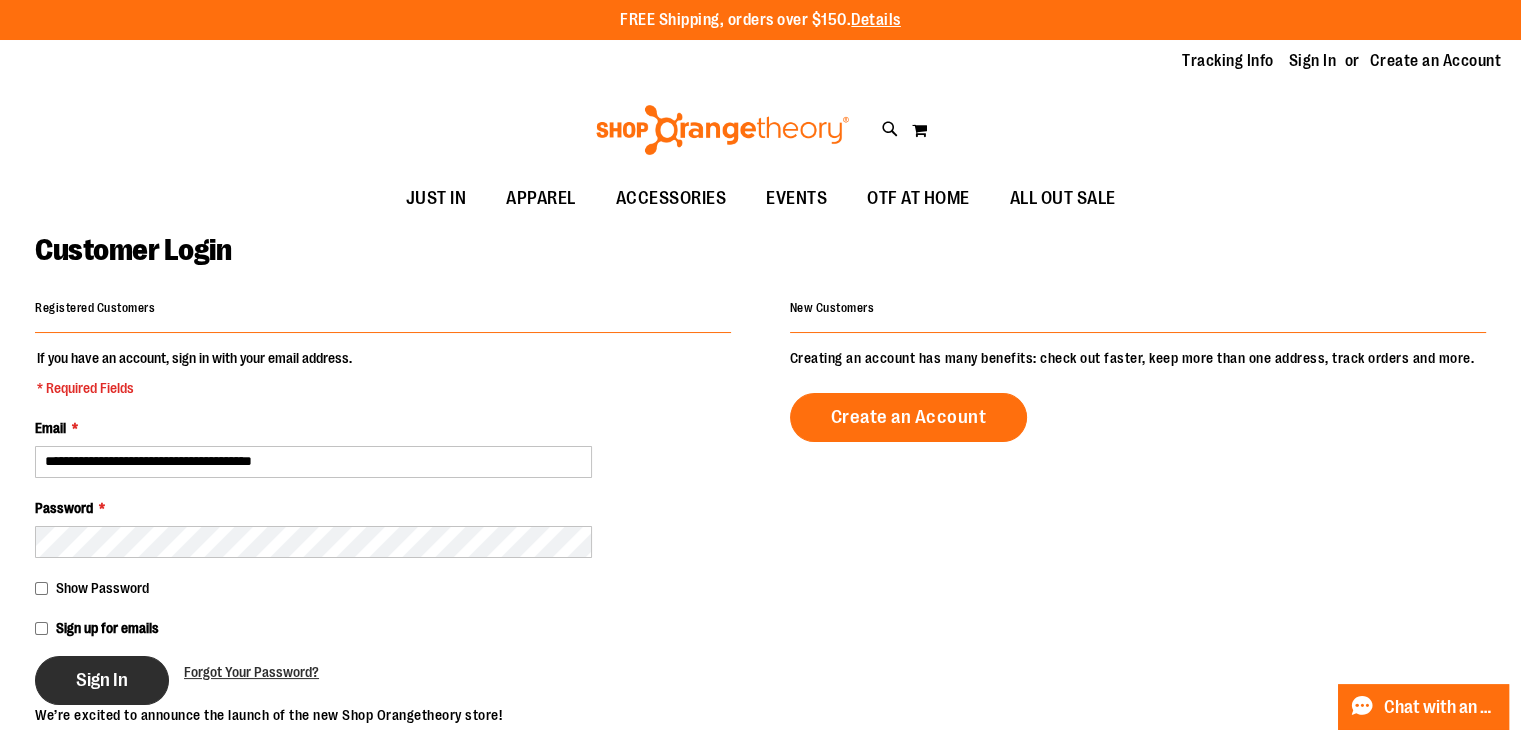 type on "**********" 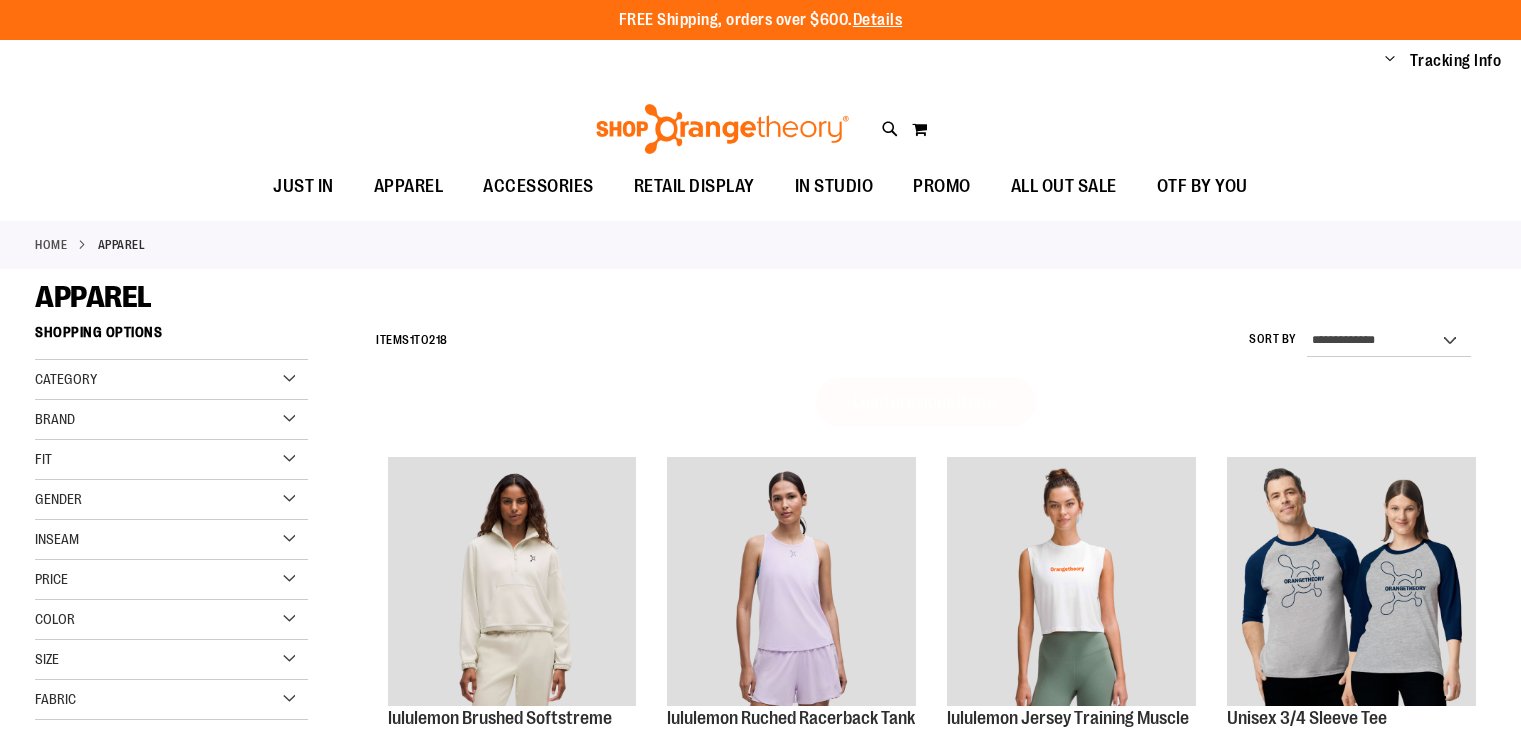 scroll, scrollTop: 0, scrollLeft: 0, axis: both 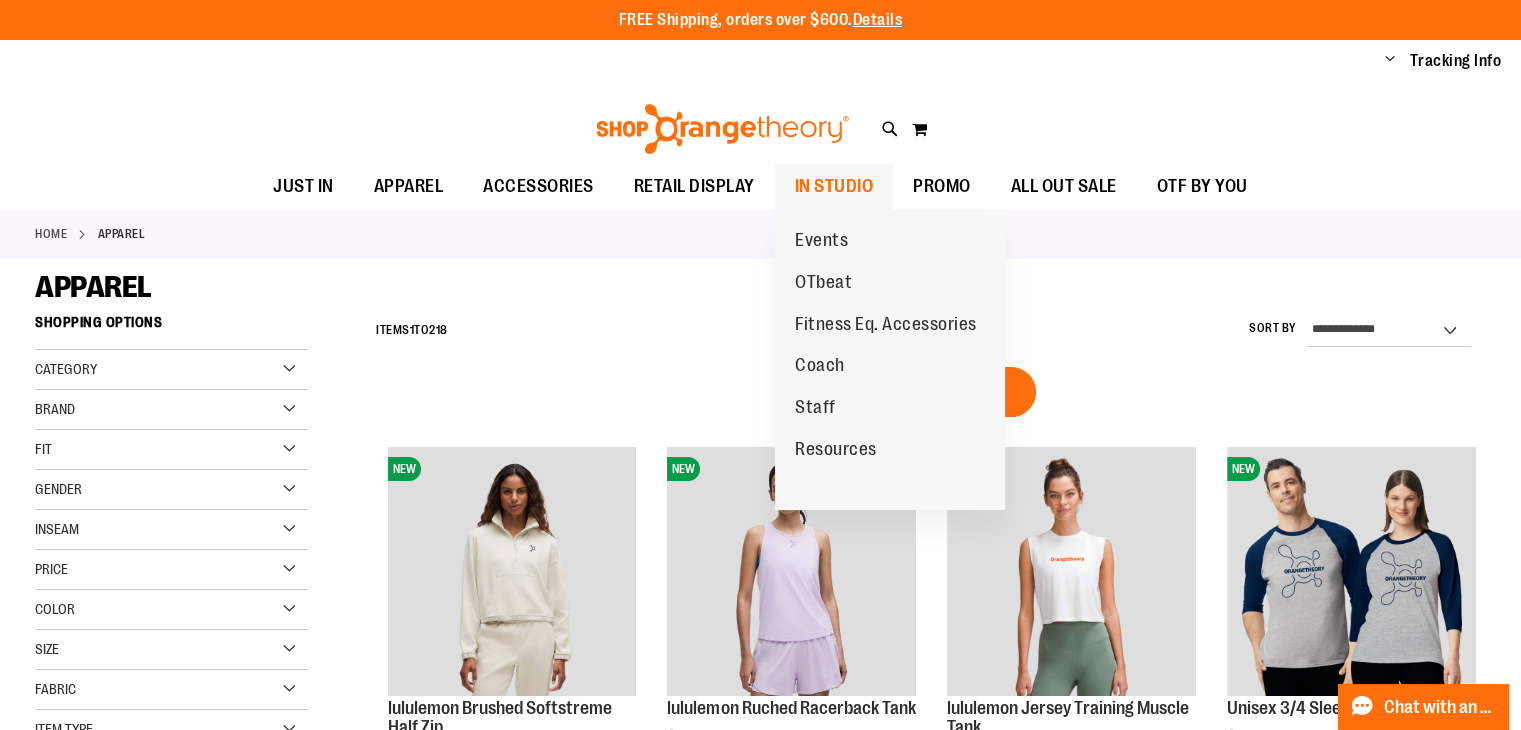 type on "**********" 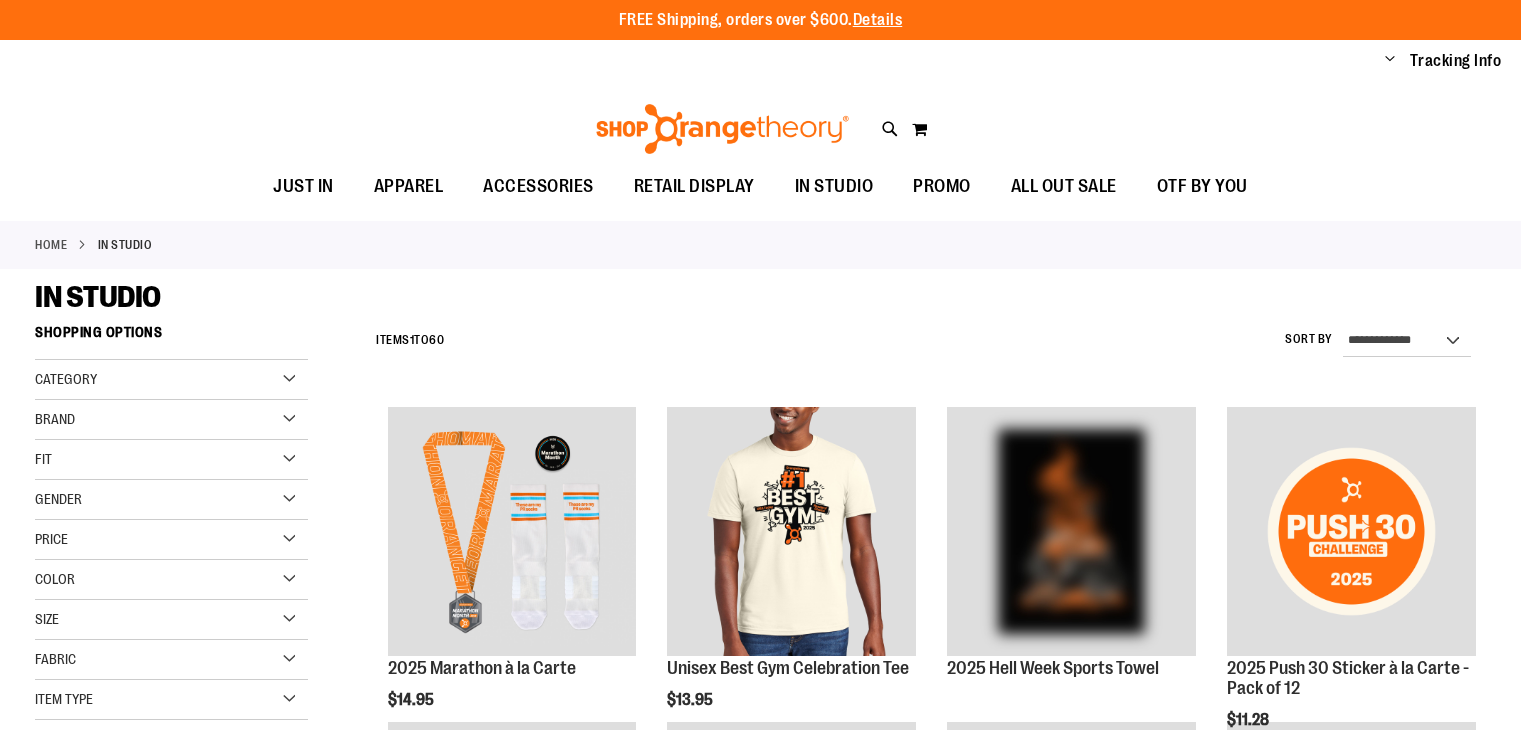 scroll, scrollTop: 0, scrollLeft: 0, axis: both 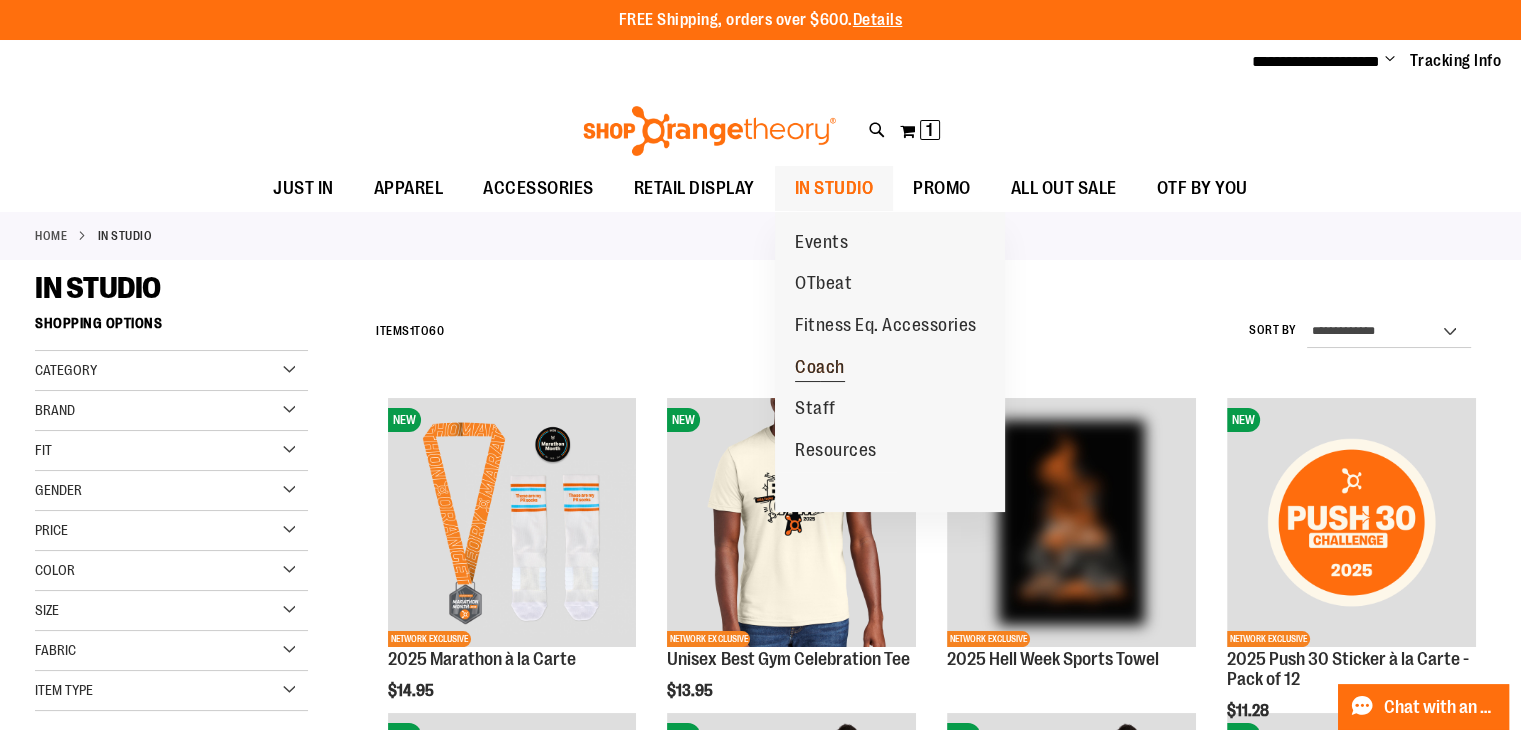 type on "**********" 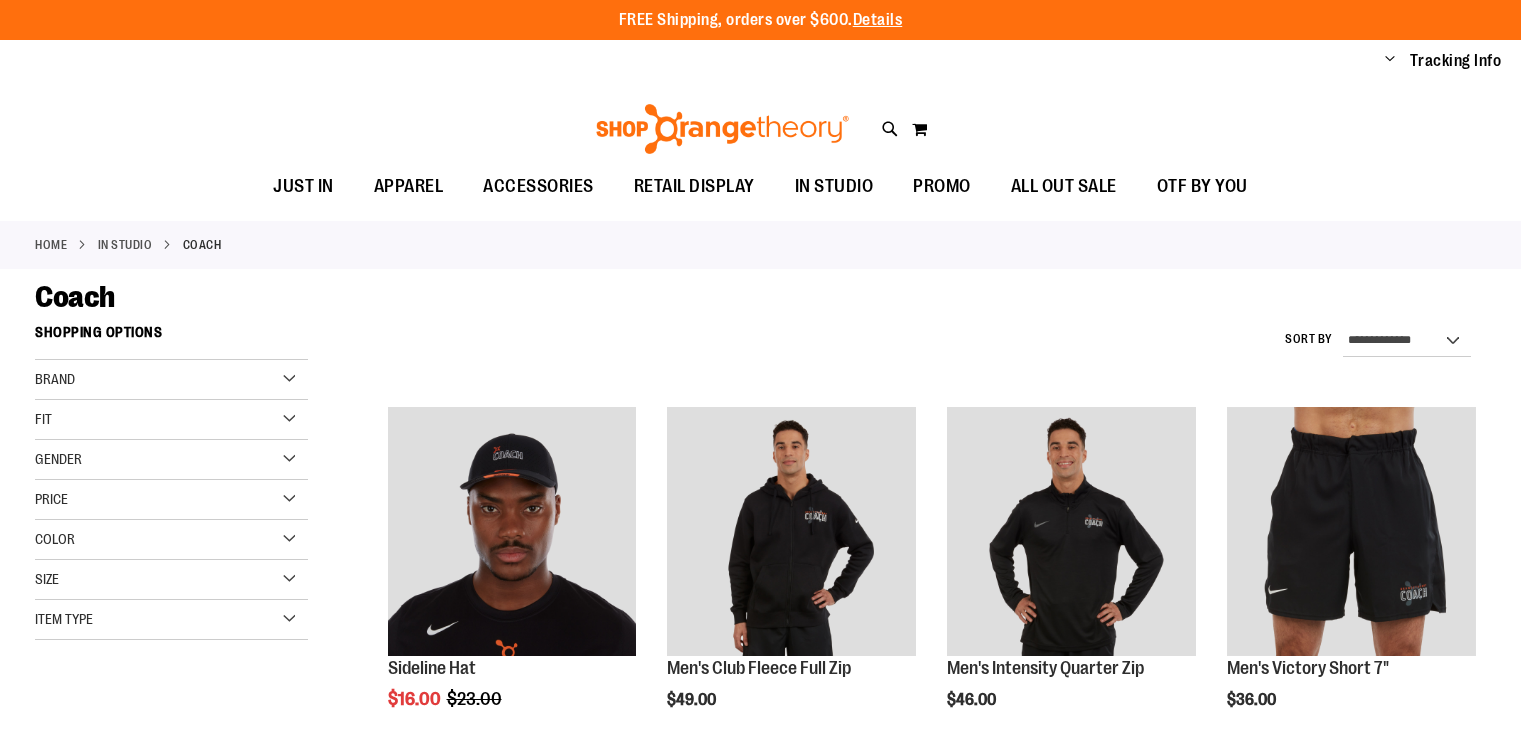 scroll, scrollTop: 0, scrollLeft: 0, axis: both 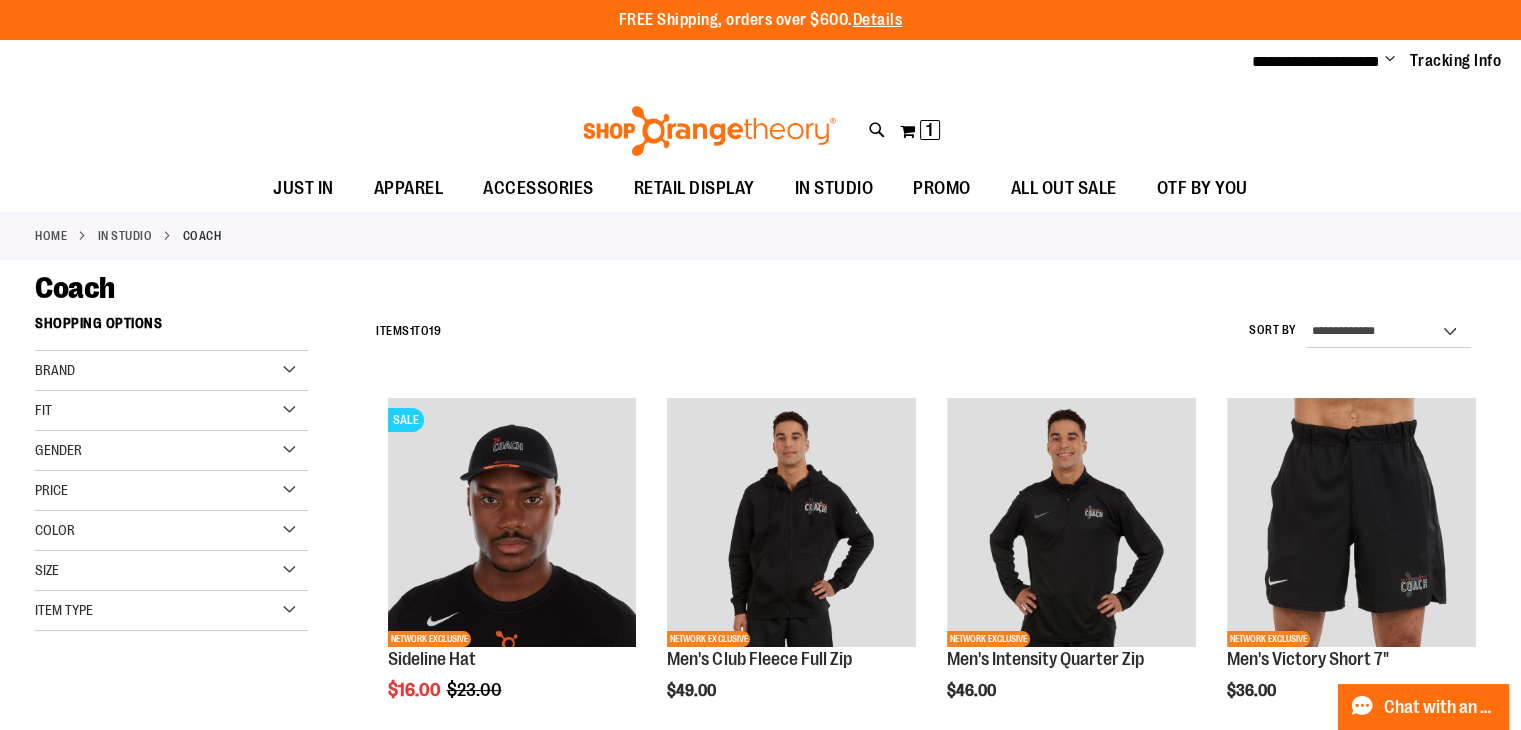 type on "**********" 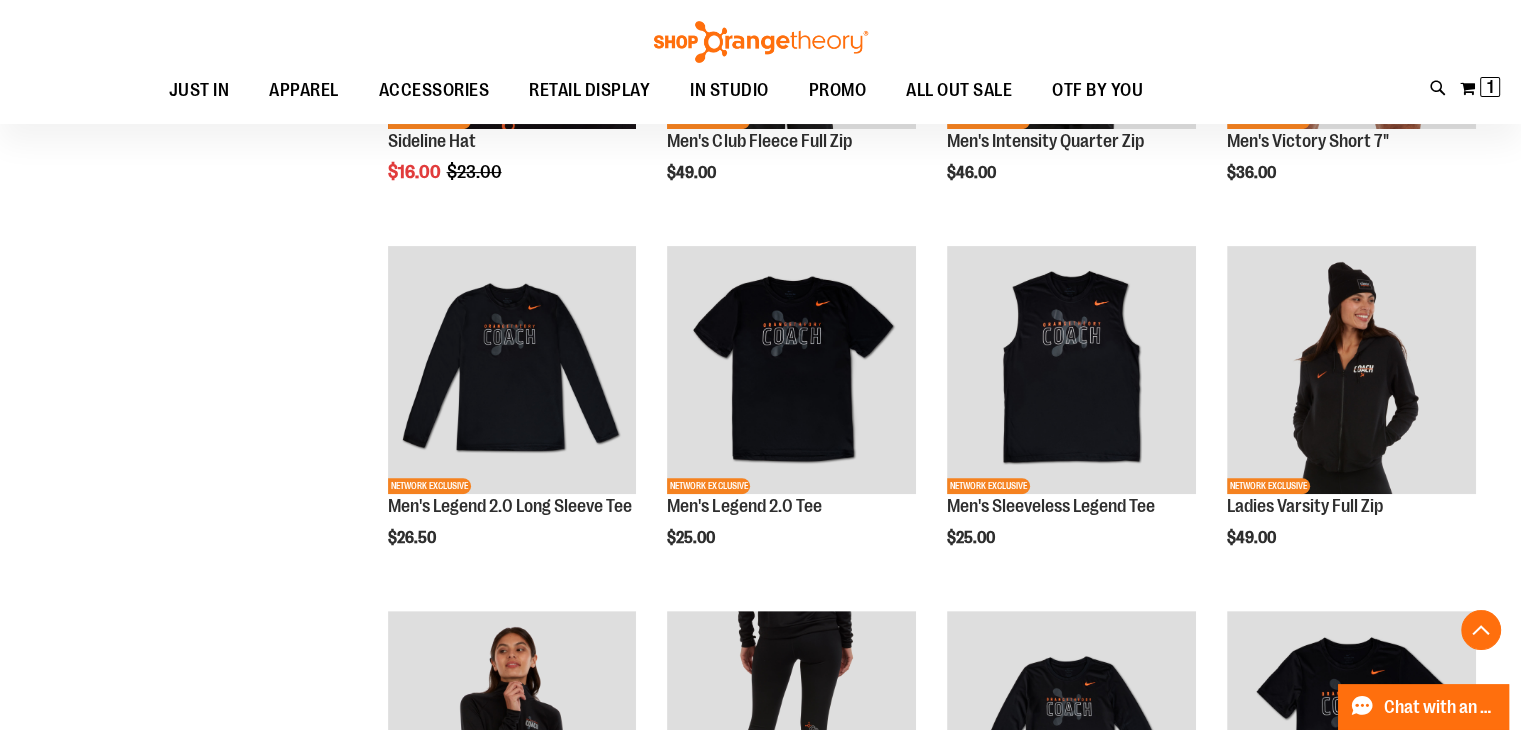 scroll, scrollTop: 520, scrollLeft: 0, axis: vertical 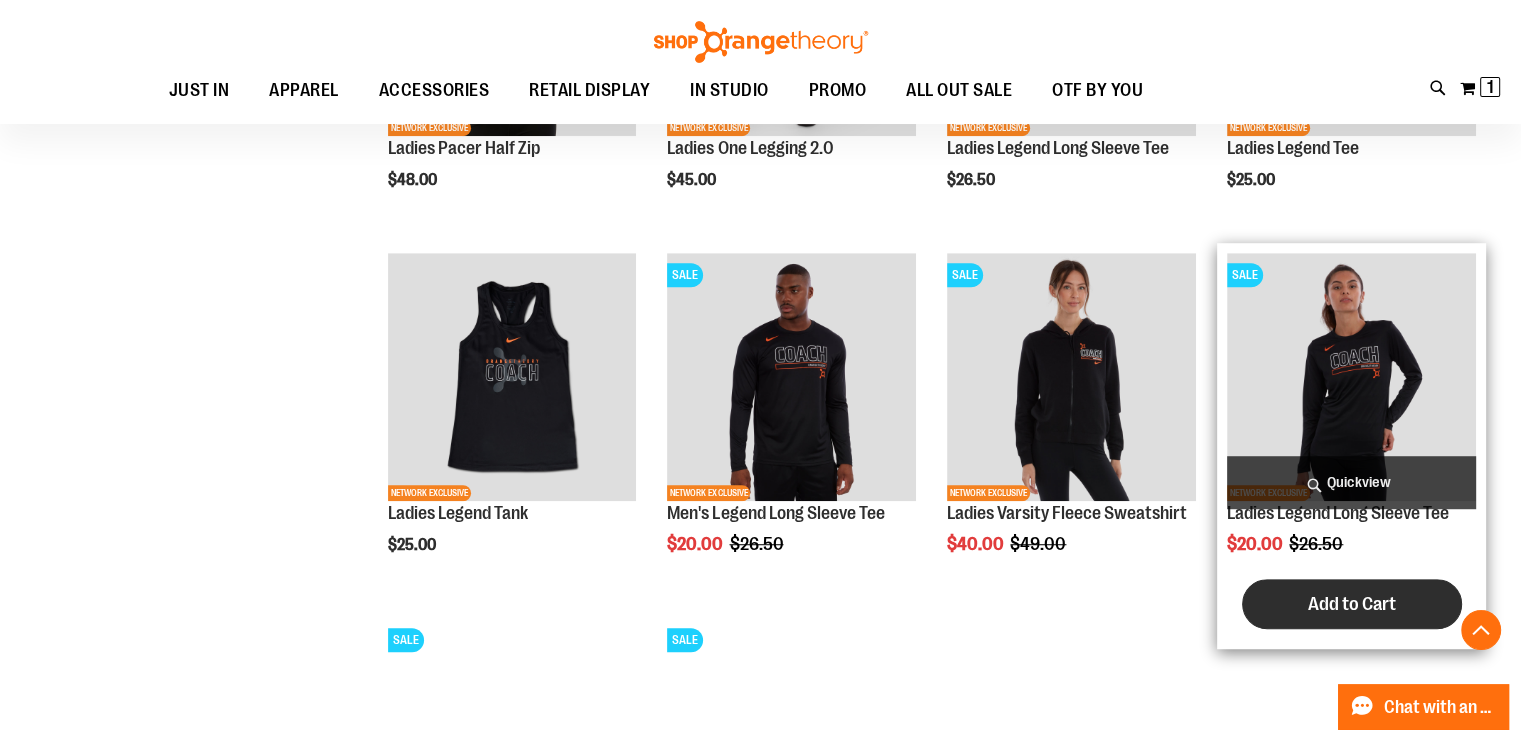 click on "Add to Cart" at bounding box center [1352, 604] 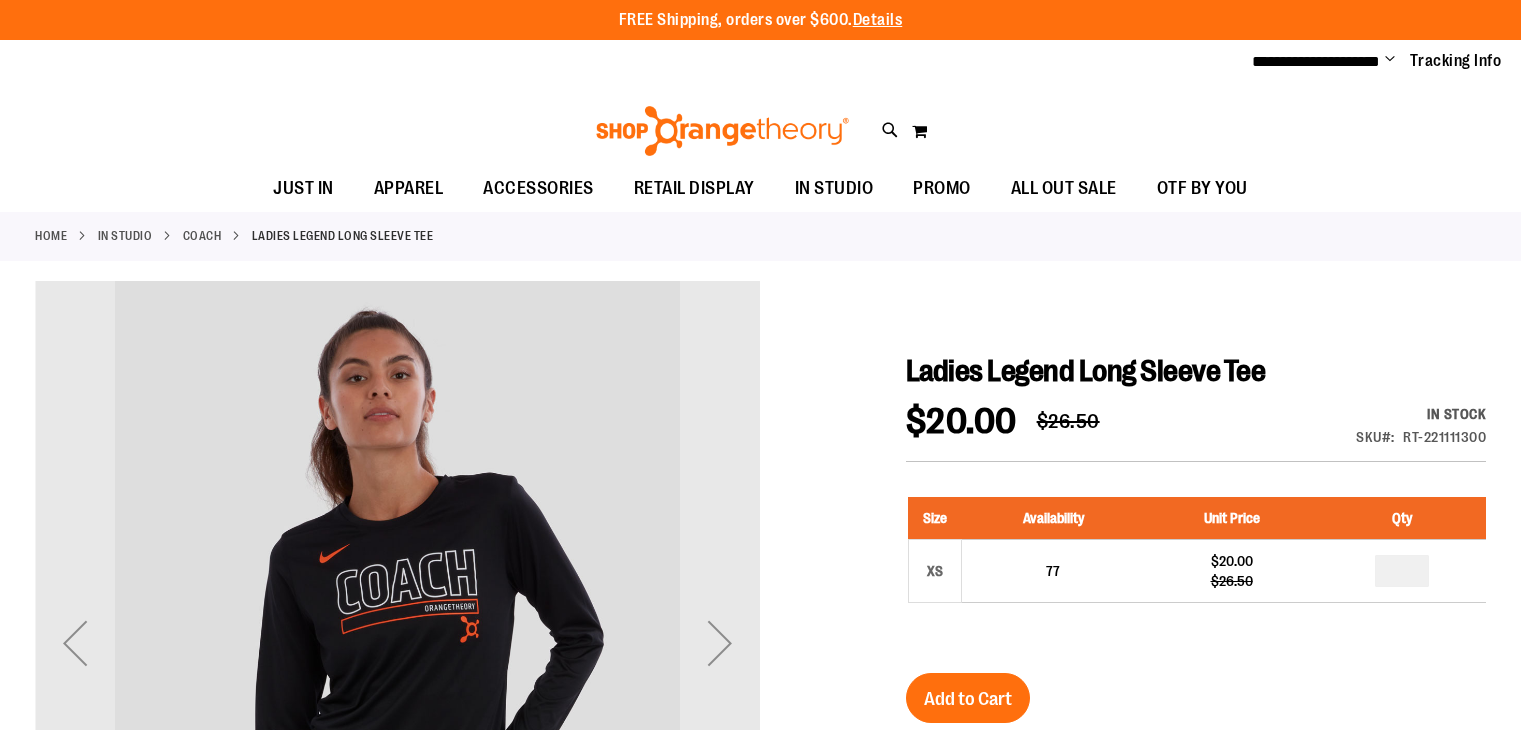 scroll, scrollTop: 0, scrollLeft: 0, axis: both 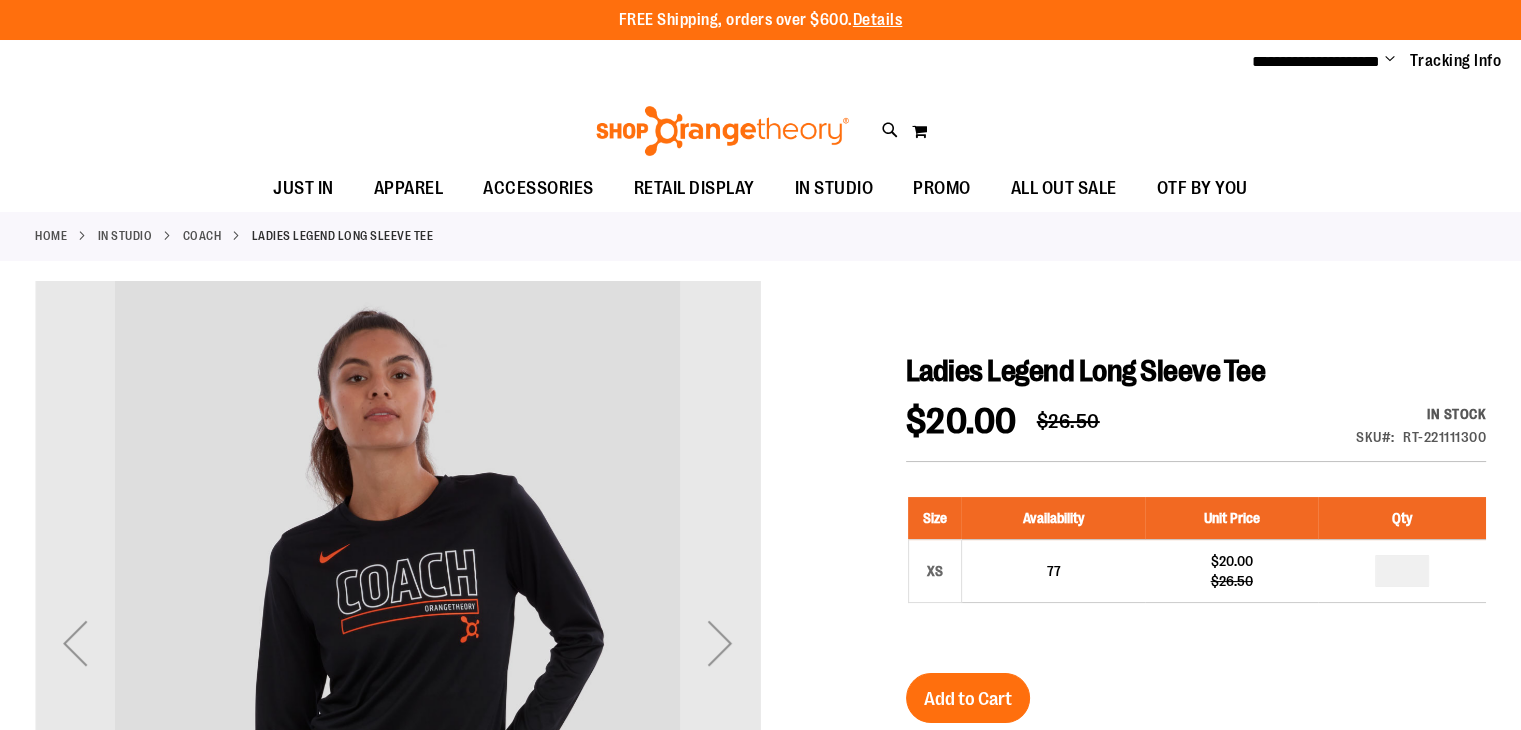 type on "**********" 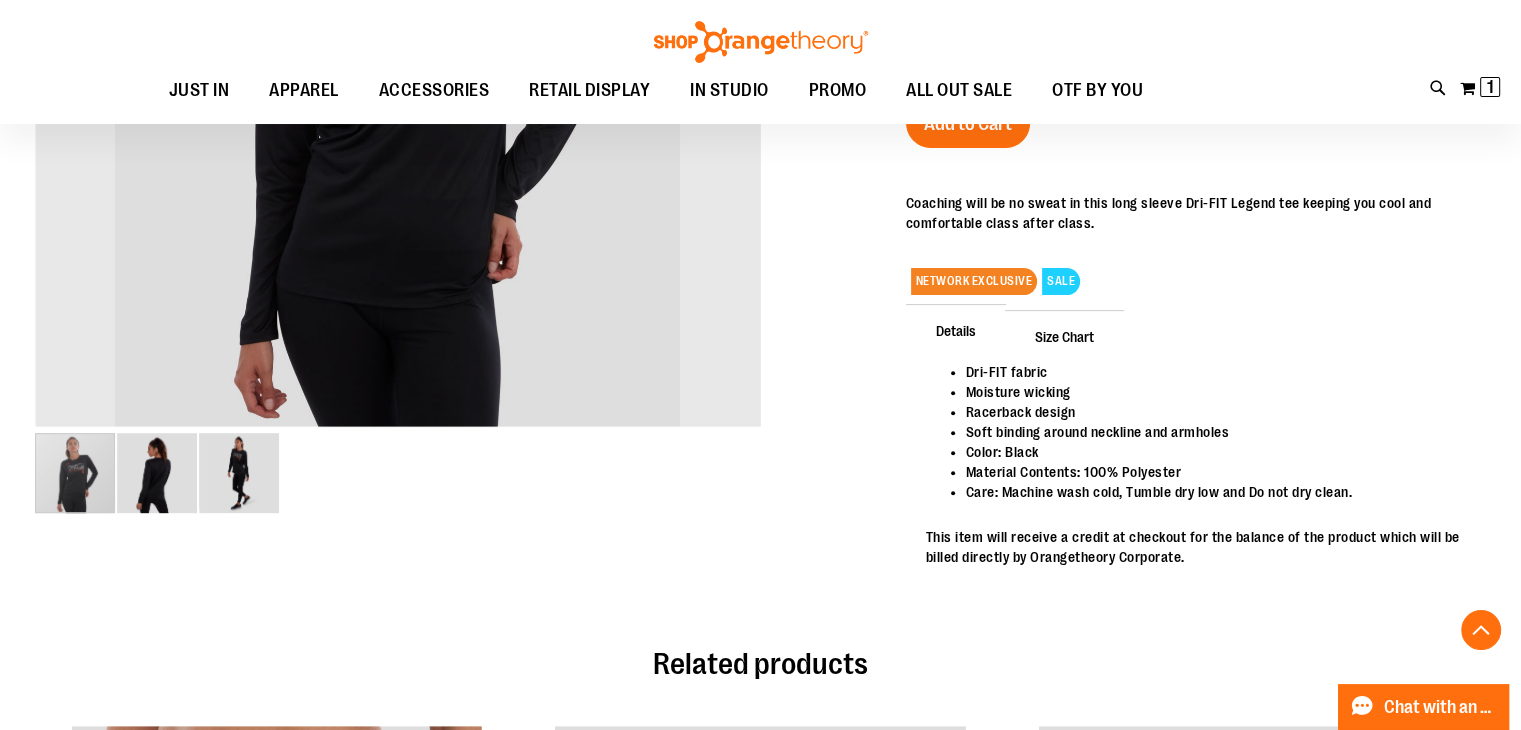 scroll, scrollTop: 524, scrollLeft: 0, axis: vertical 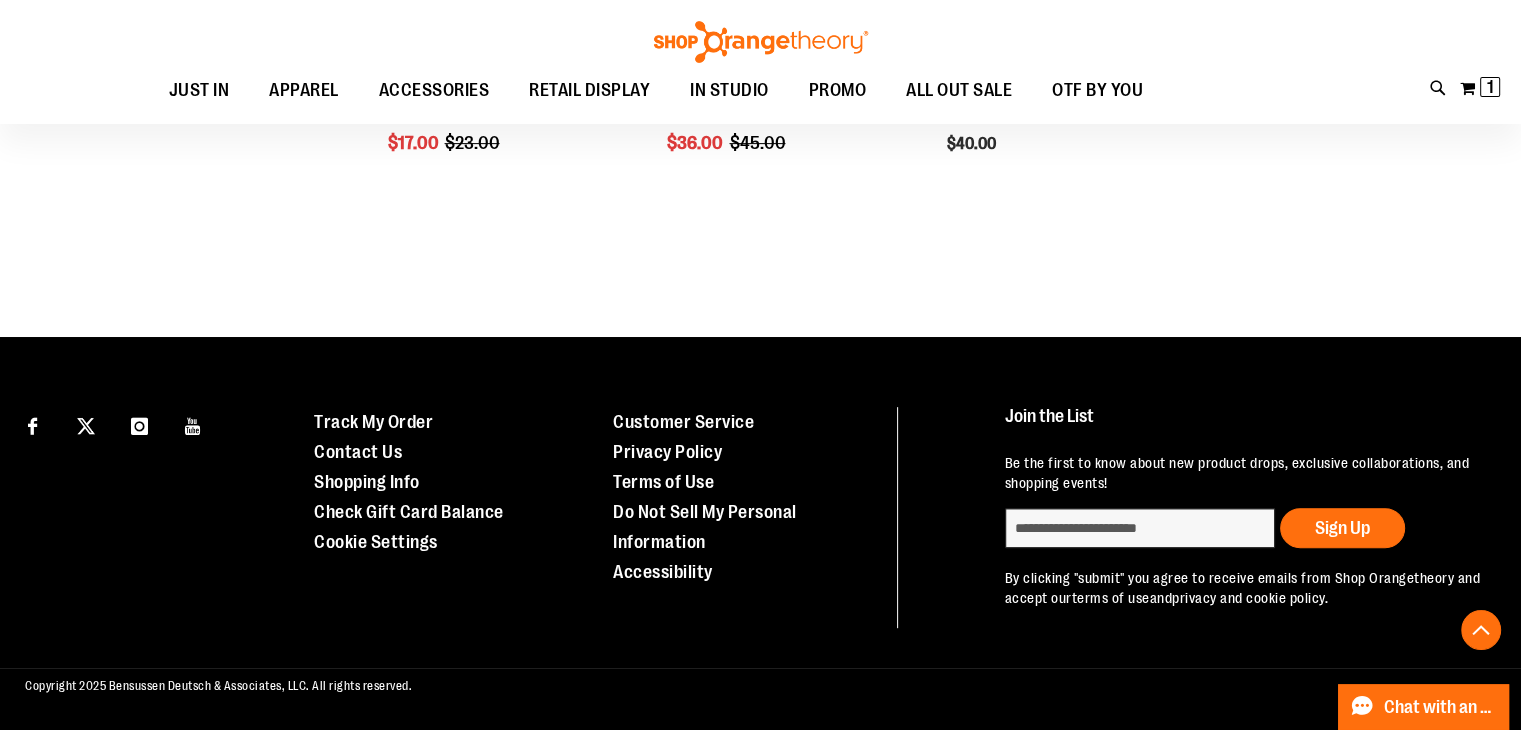 type on "**********" 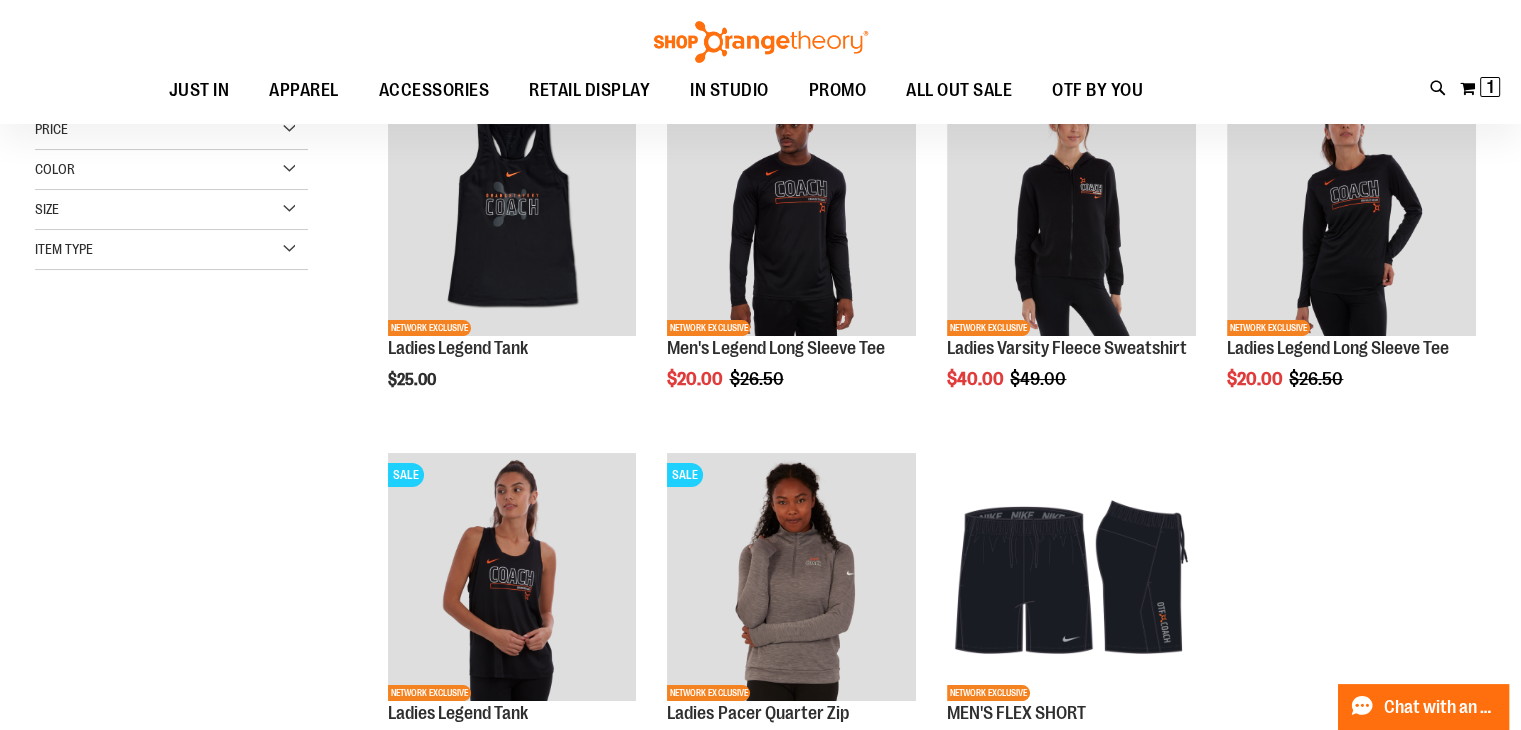 scroll, scrollTop: 212, scrollLeft: 0, axis: vertical 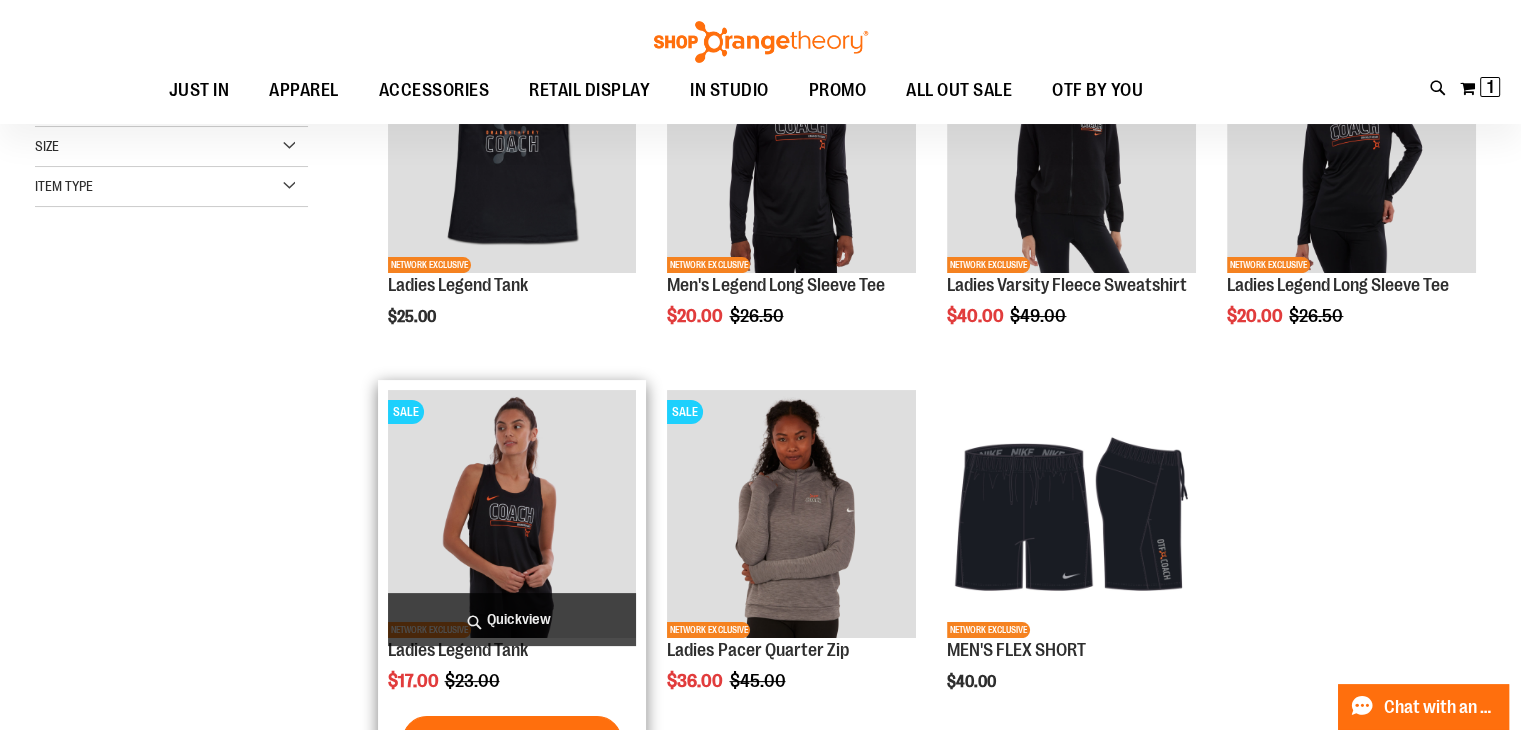 click at bounding box center (512, 514) 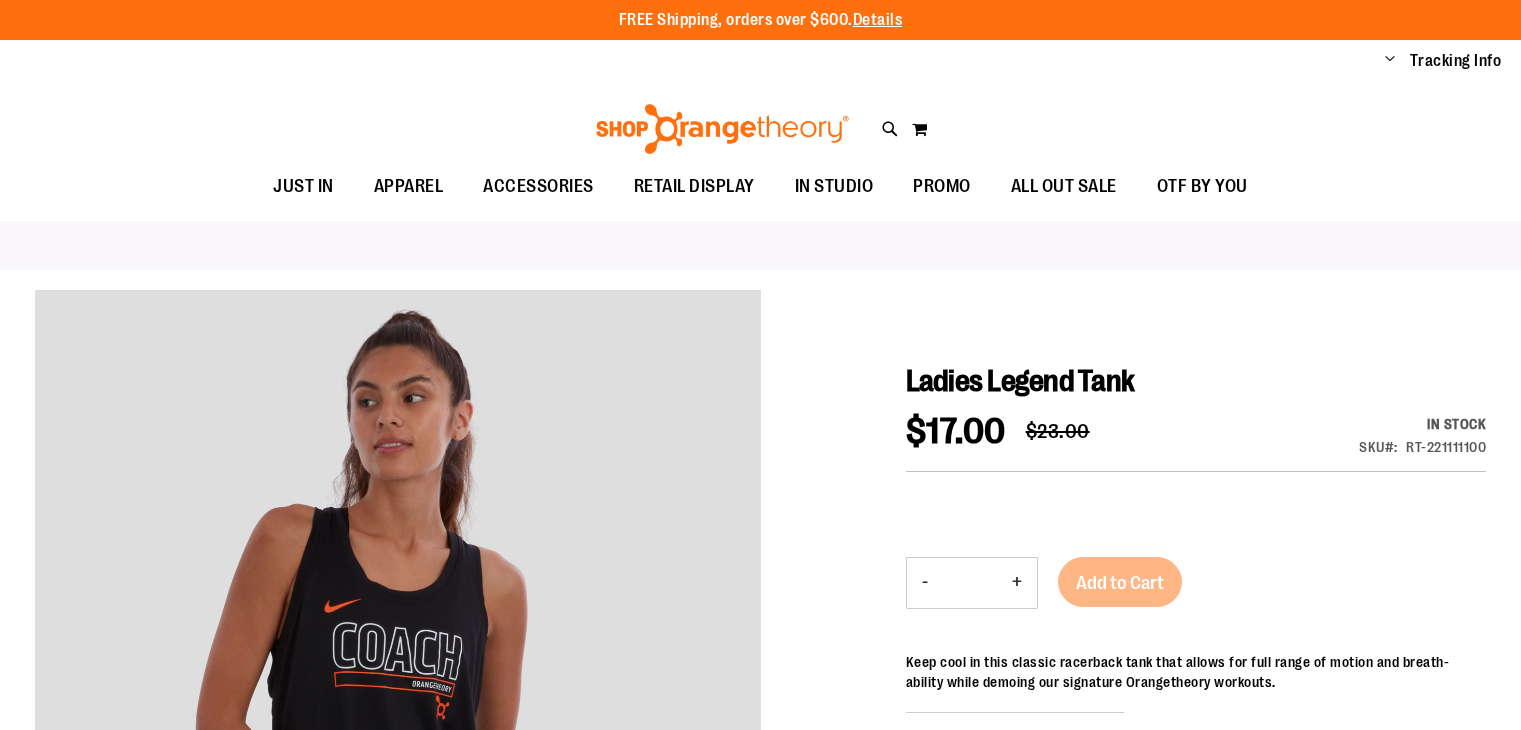 scroll, scrollTop: 0, scrollLeft: 0, axis: both 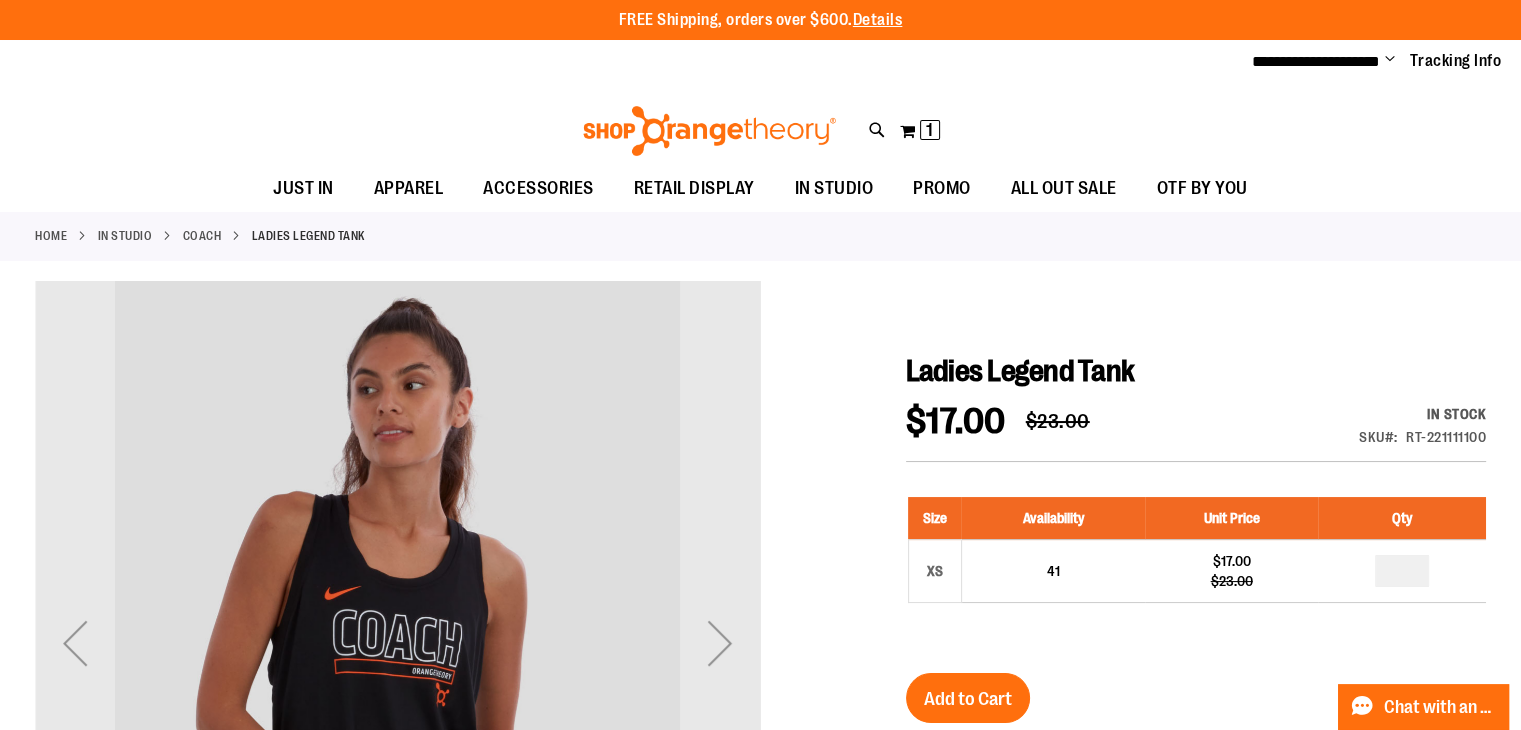 type on "**********" 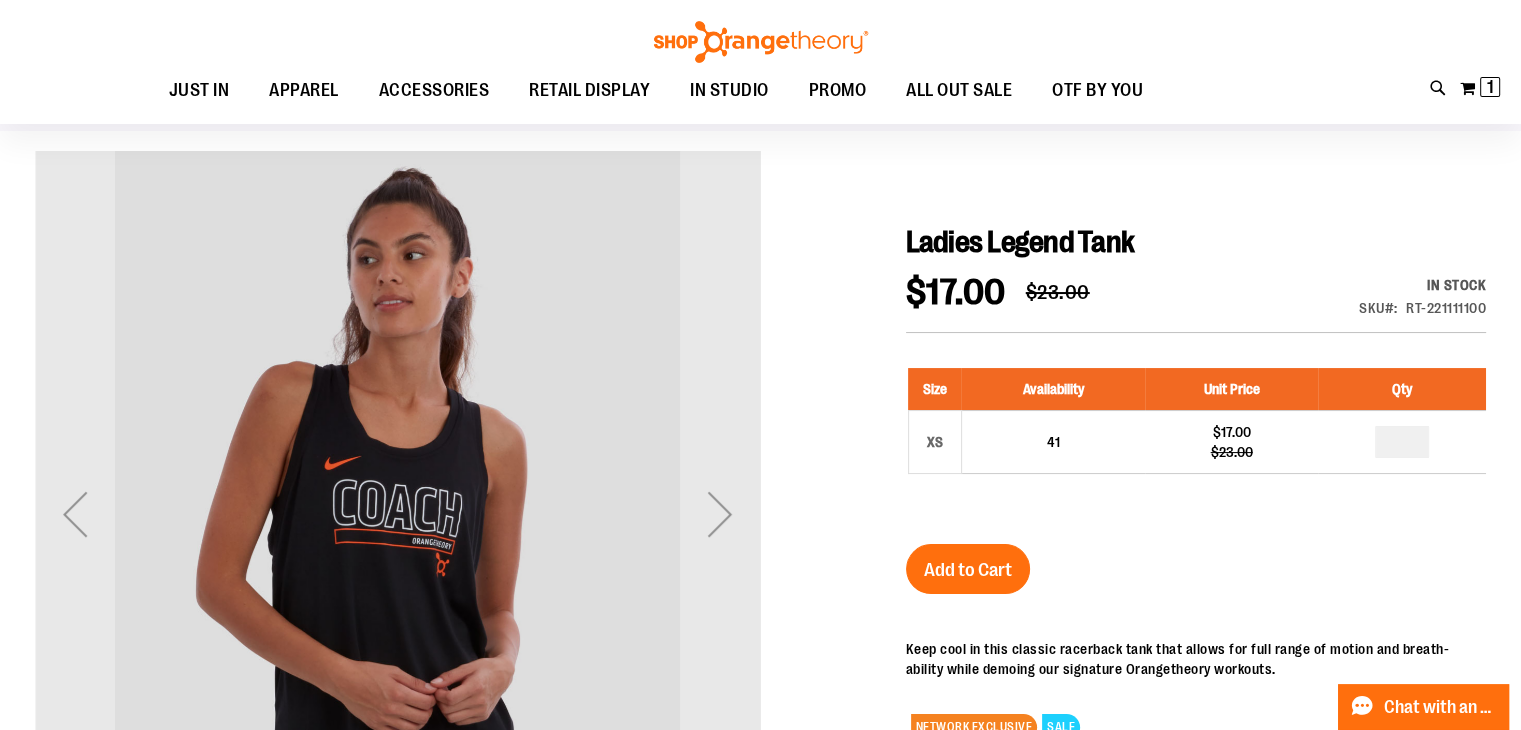 scroll, scrollTop: 0, scrollLeft: 0, axis: both 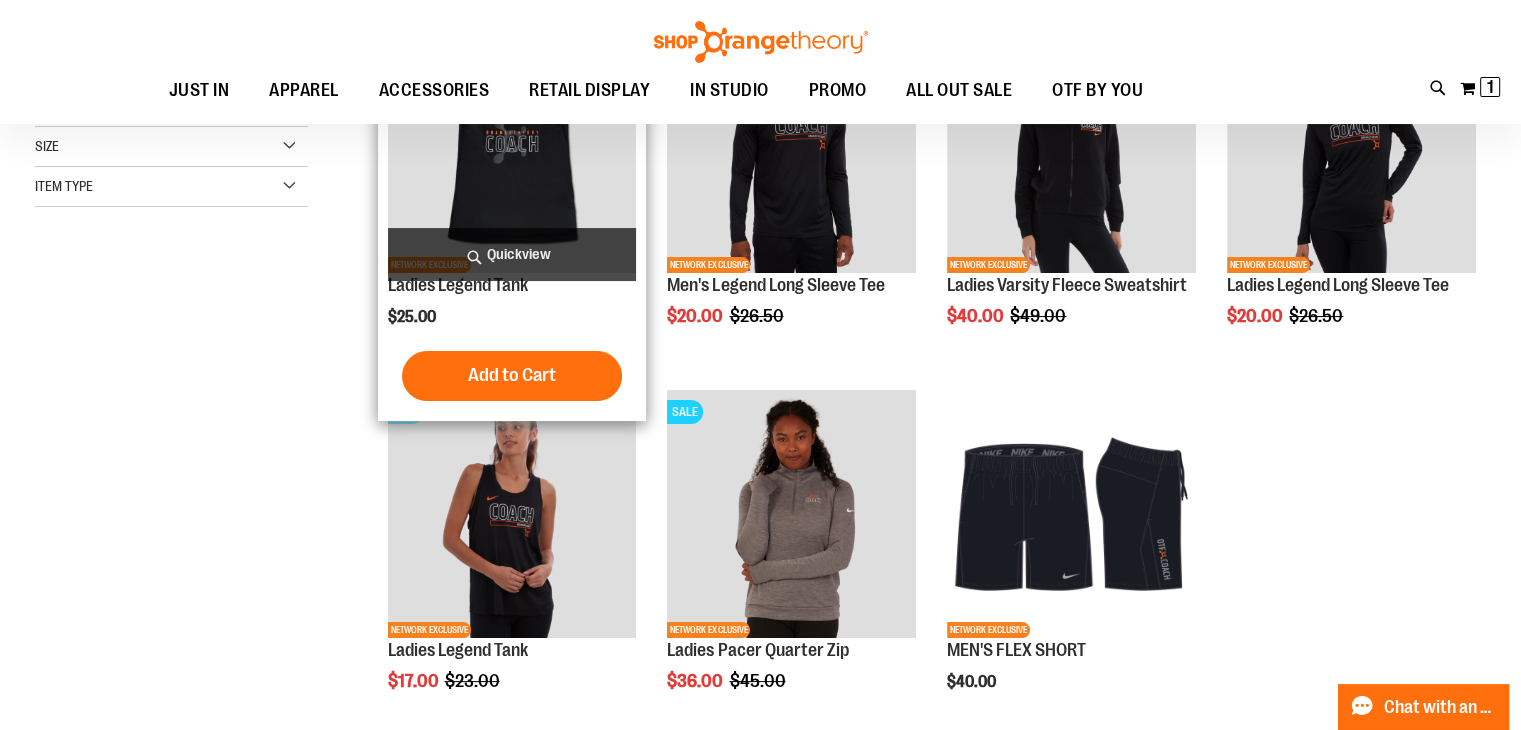 type on "**********" 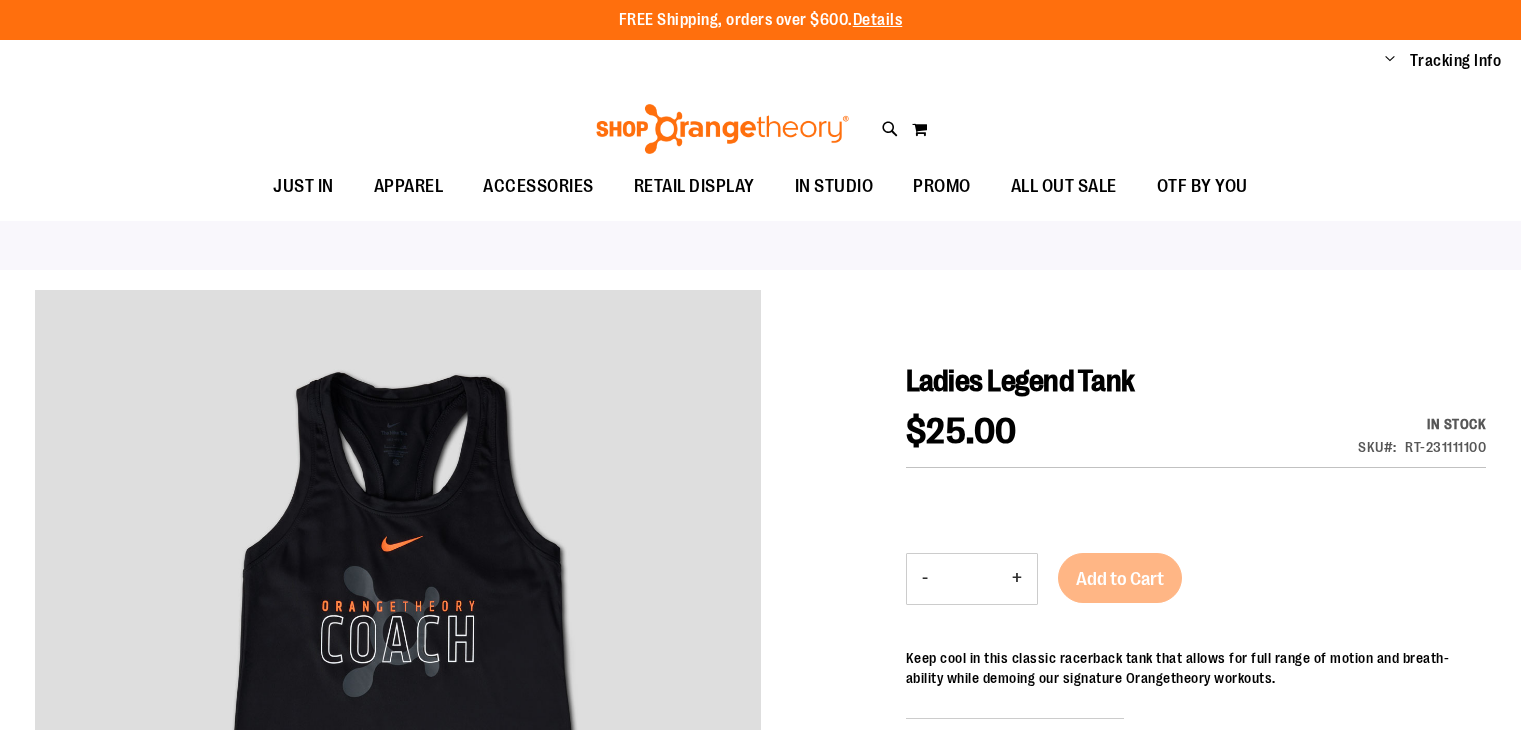 scroll, scrollTop: 0, scrollLeft: 0, axis: both 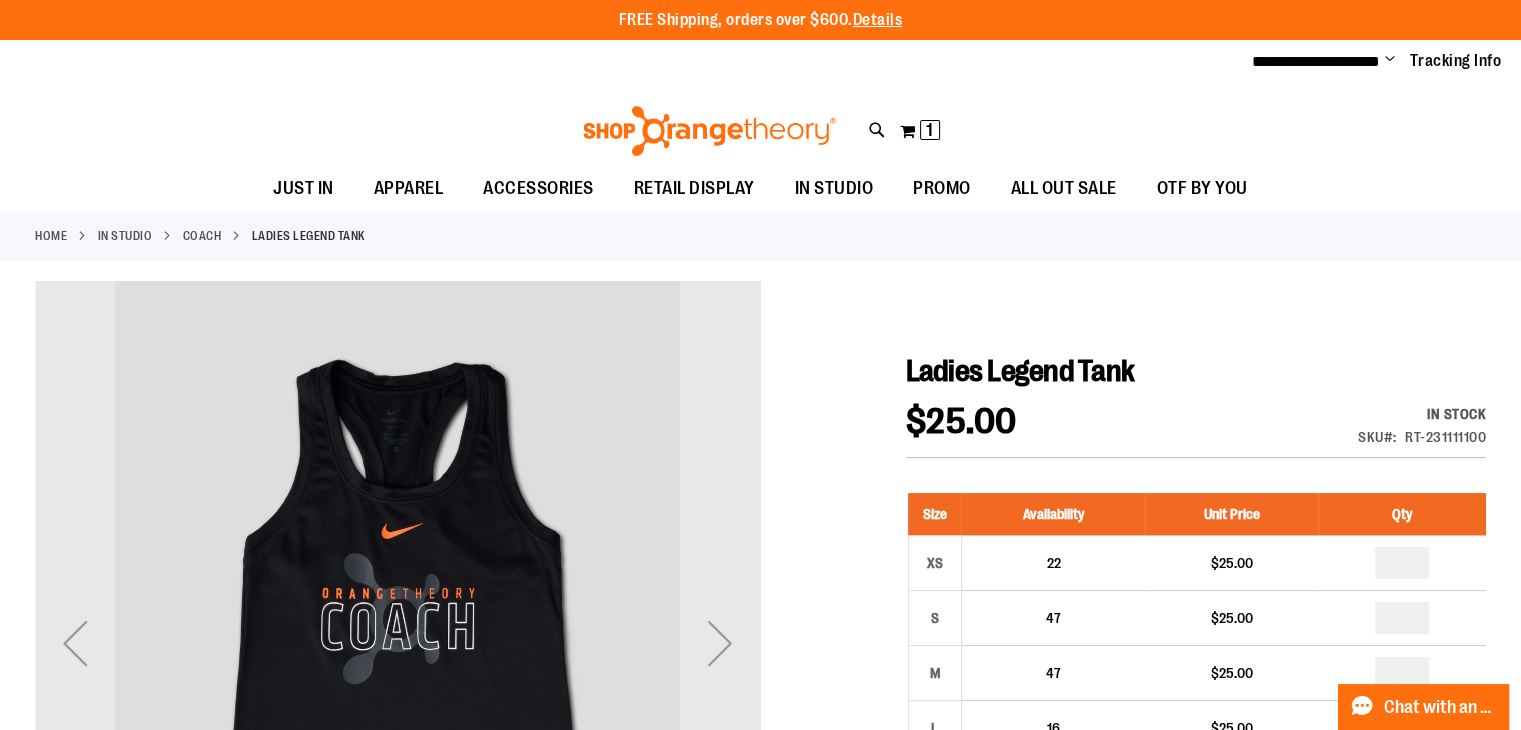 type on "**********" 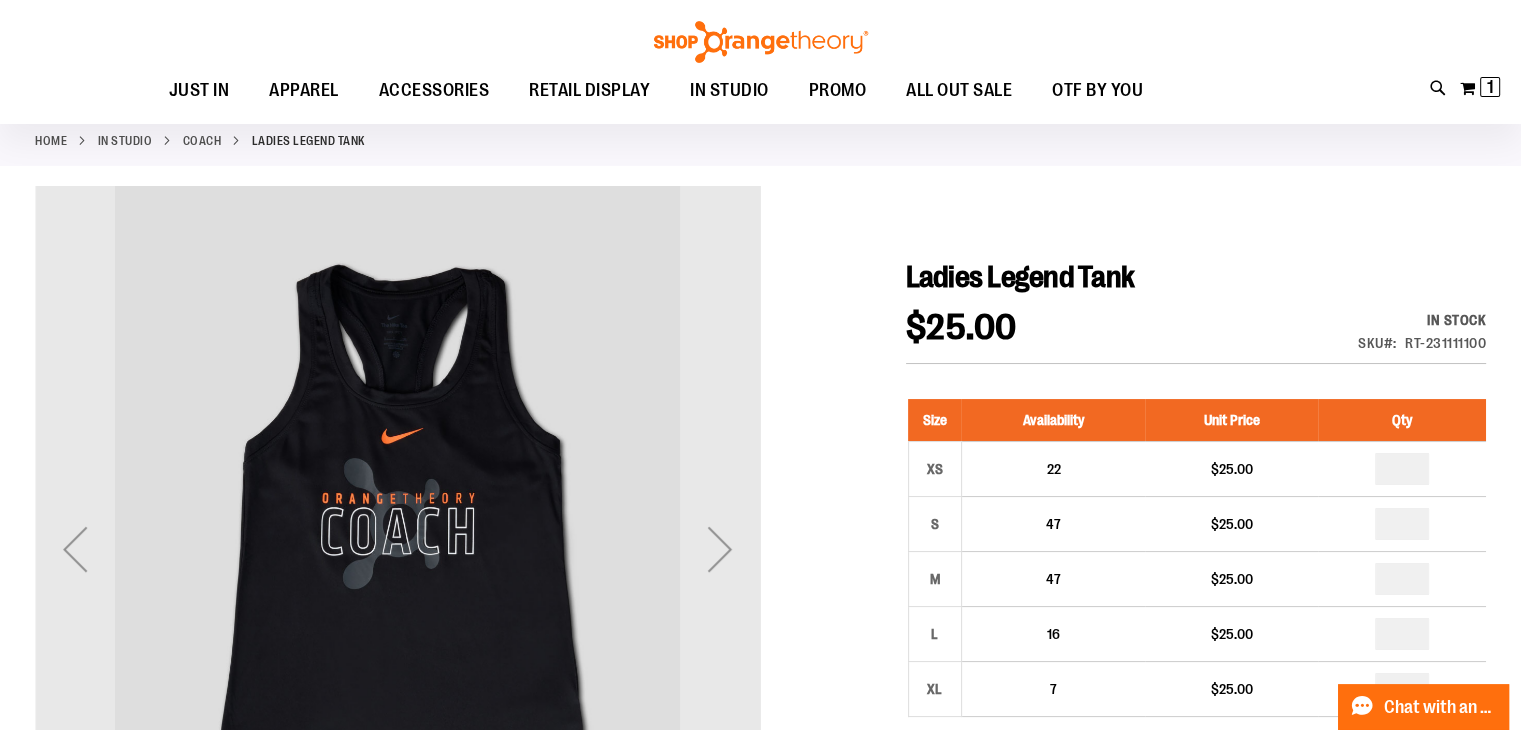 scroll, scrollTop: 131, scrollLeft: 0, axis: vertical 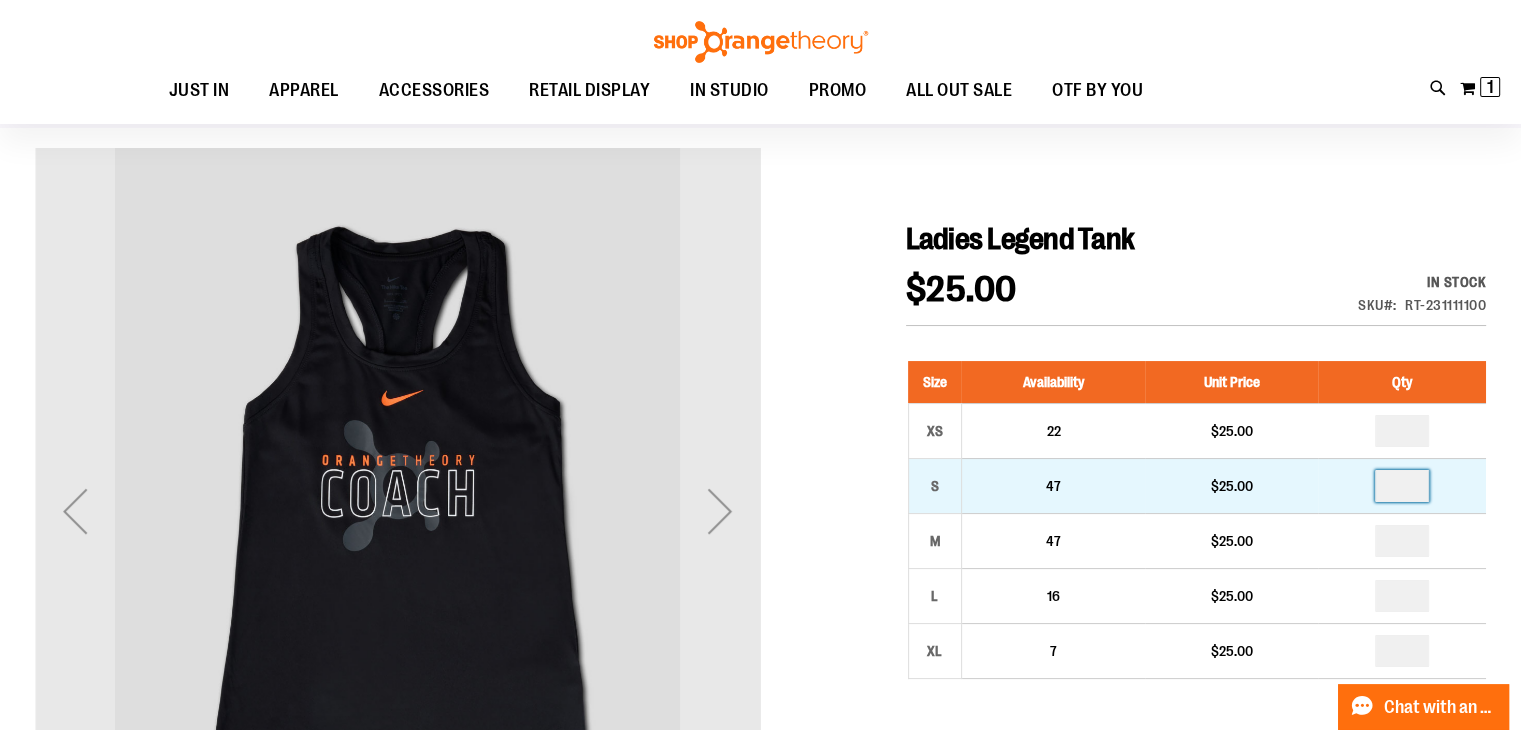 drag, startPoint x: 1410, startPoint y: 486, endPoint x: 1400, endPoint y: 488, distance: 10.198039 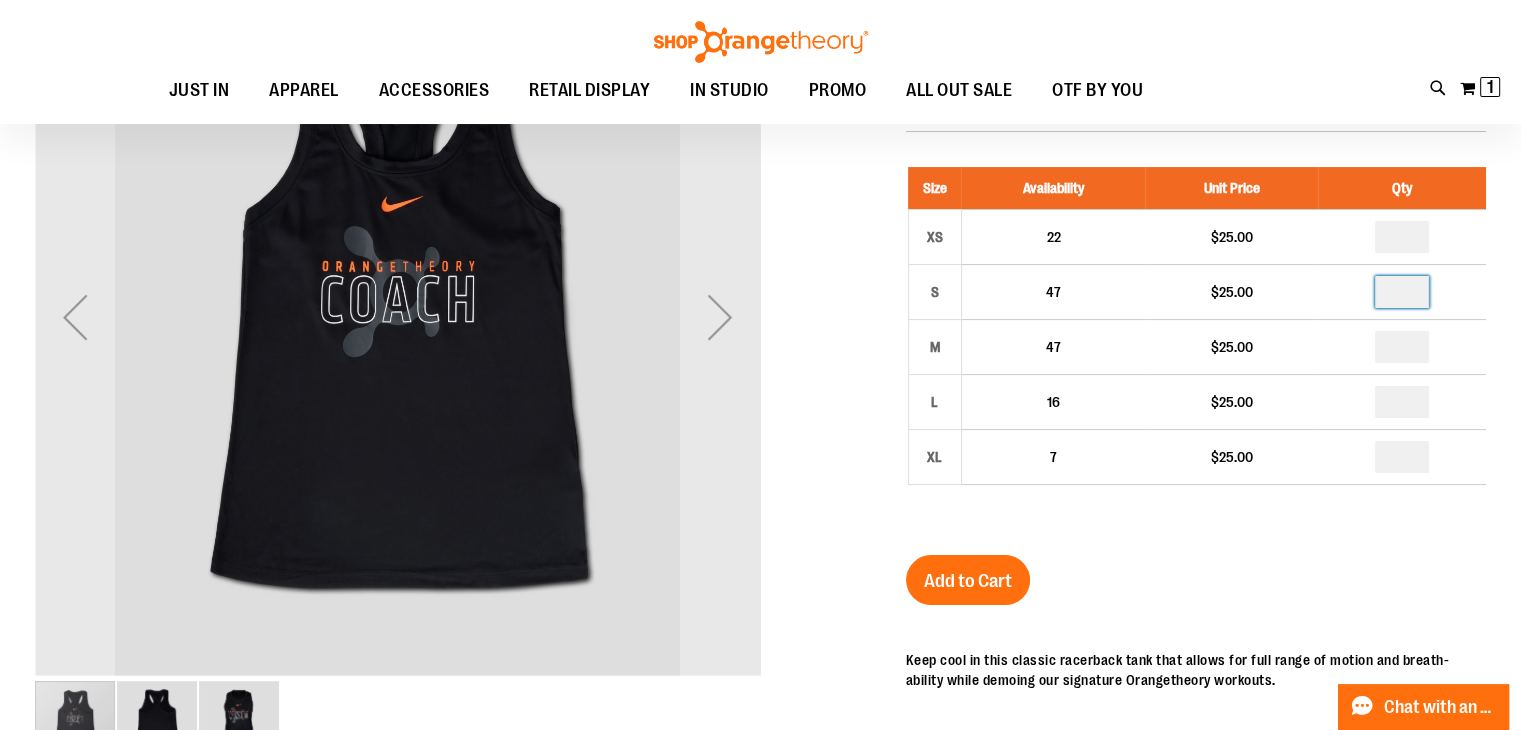 scroll, scrollTop: 360, scrollLeft: 0, axis: vertical 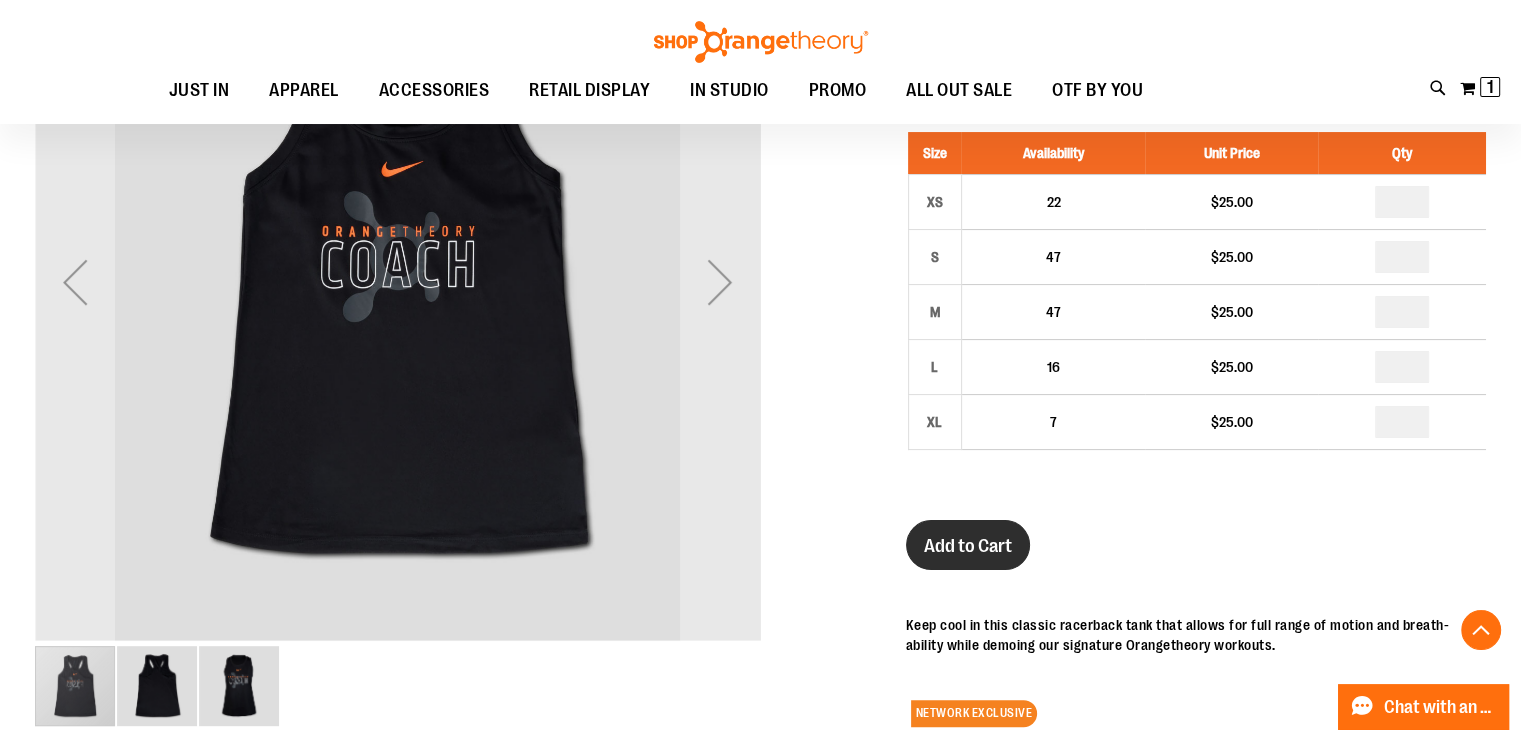 click on "Add to Cart" at bounding box center (968, 546) 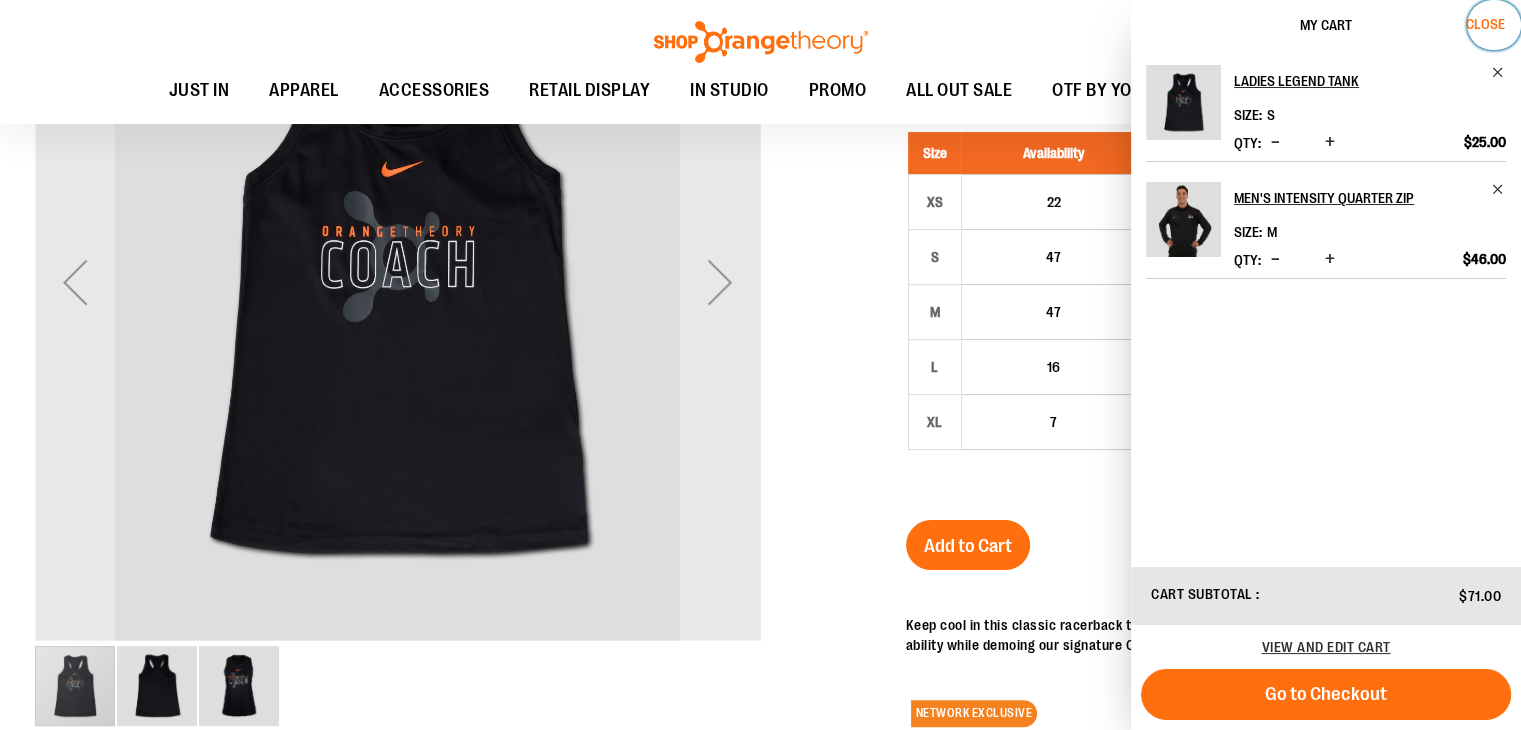 click on "Close" at bounding box center (1485, 24) 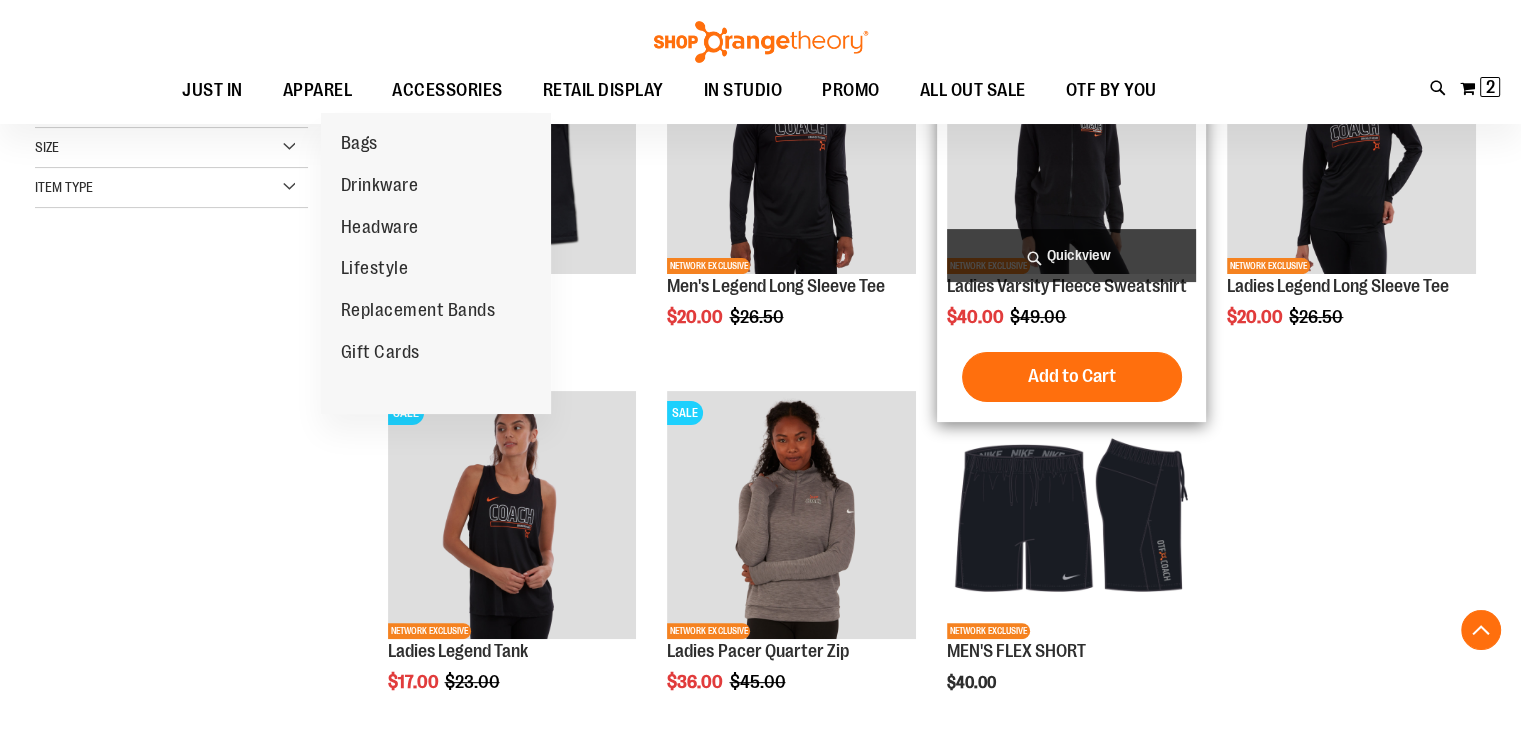 scroll, scrollTop: 212, scrollLeft: 0, axis: vertical 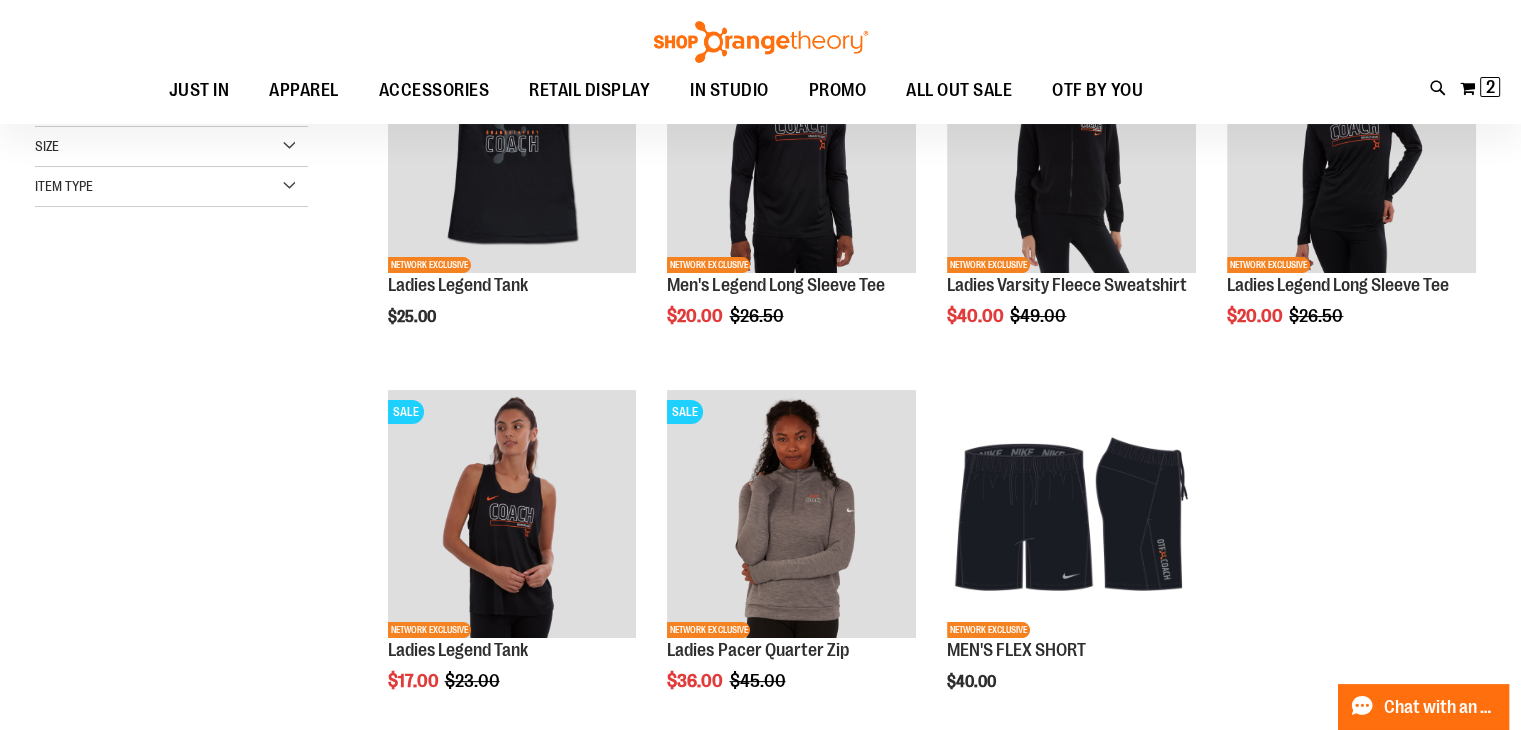 type on "**********" 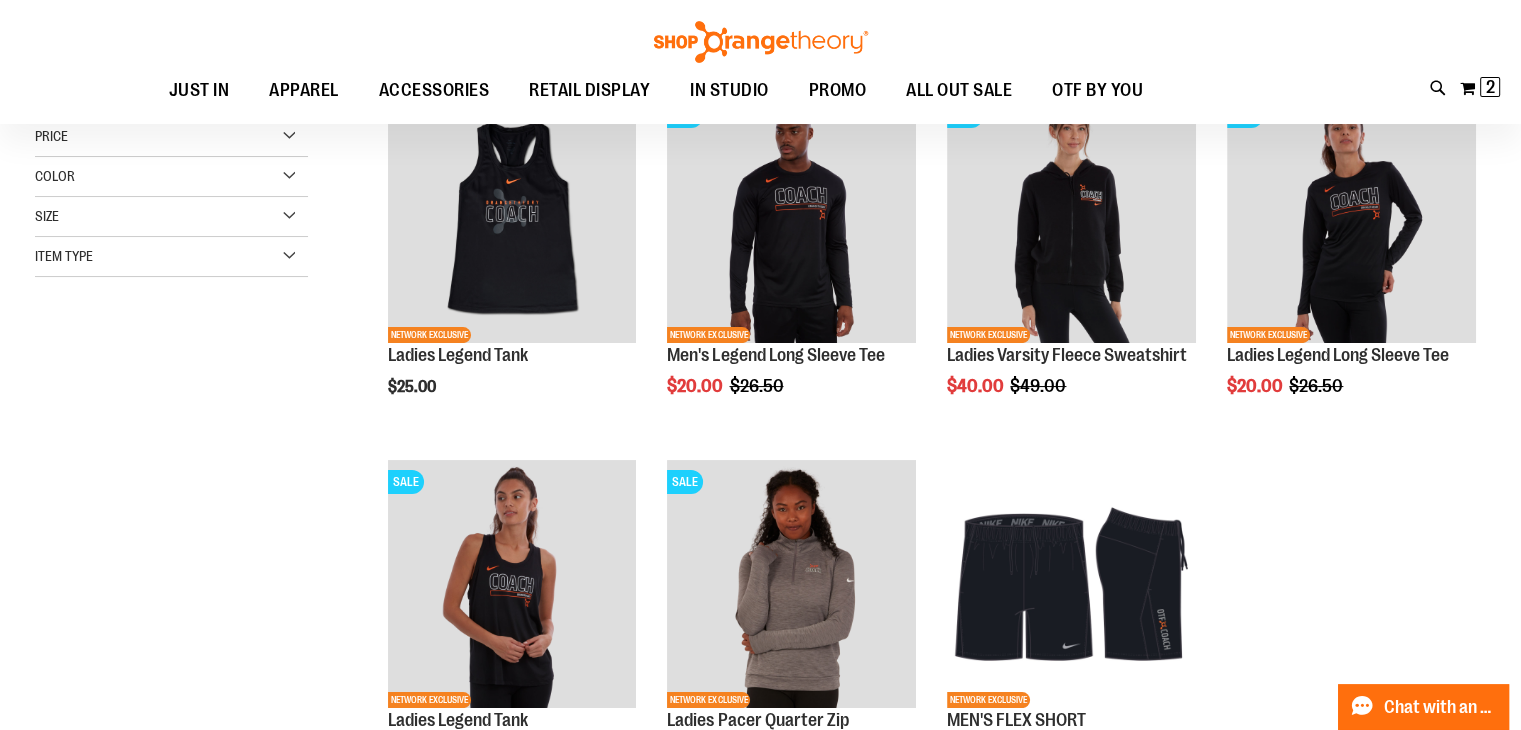 scroll, scrollTop: 132, scrollLeft: 0, axis: vertical 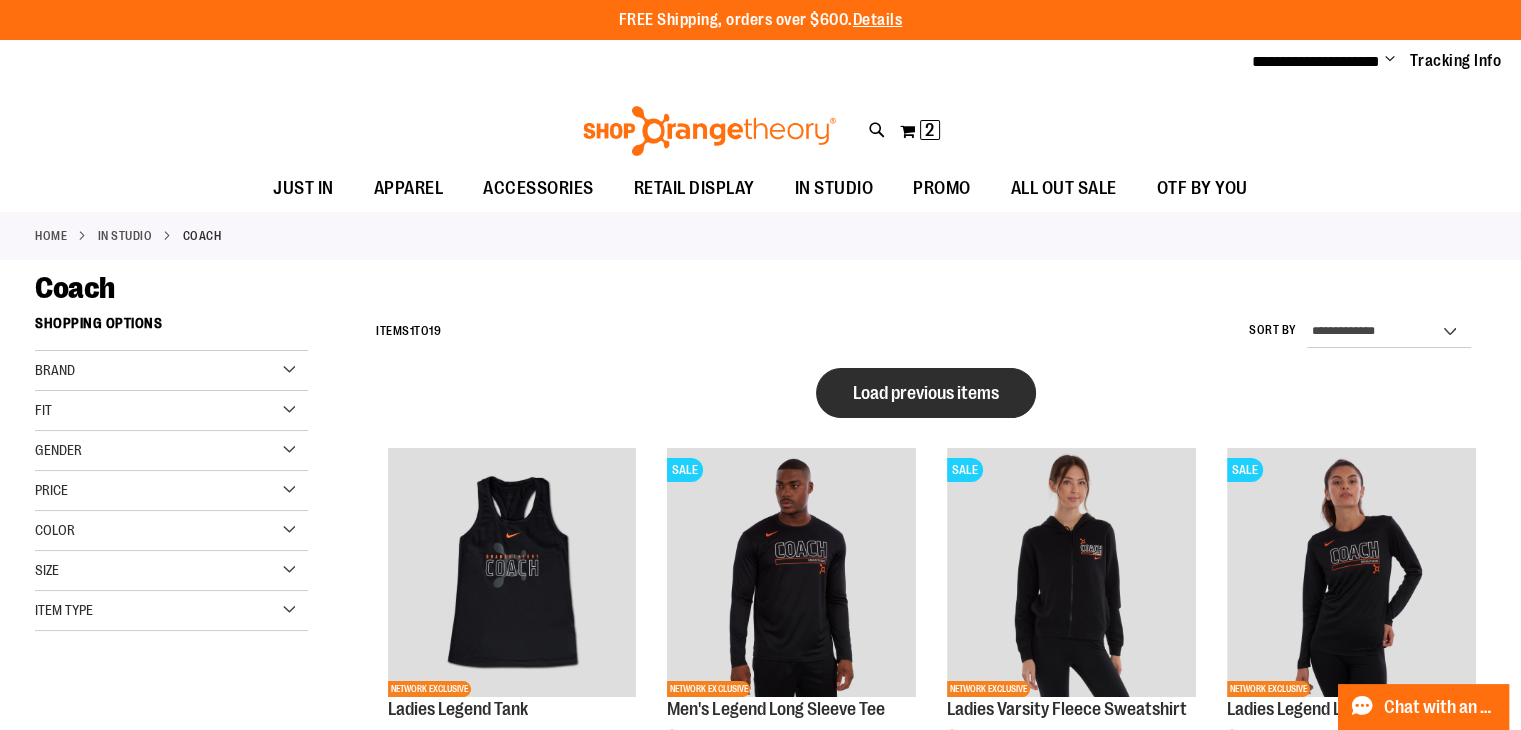 click on "Load previous items" at bounding box center [926, 393] 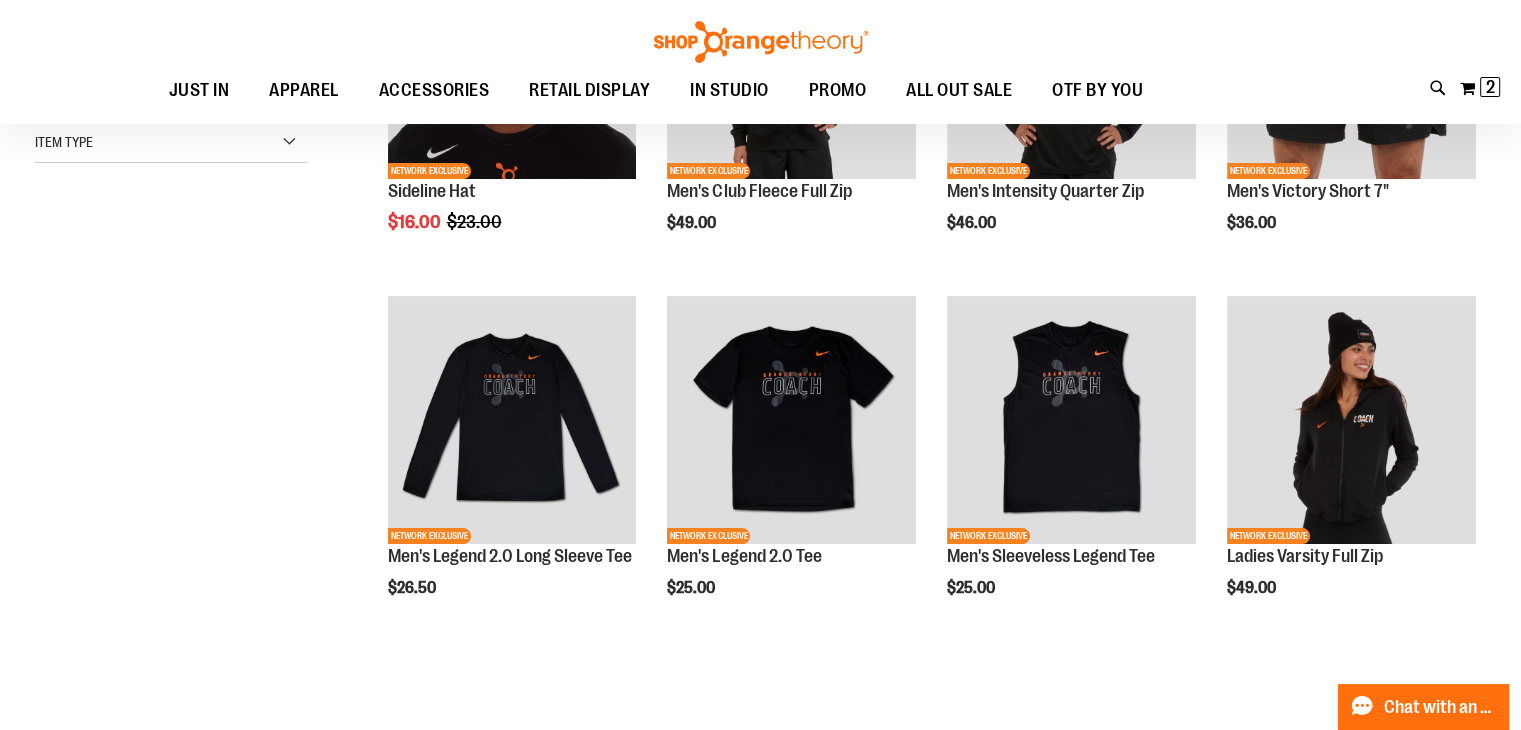 scroll, scrollTop: 285, scrollLeft: 0, axis: vertical 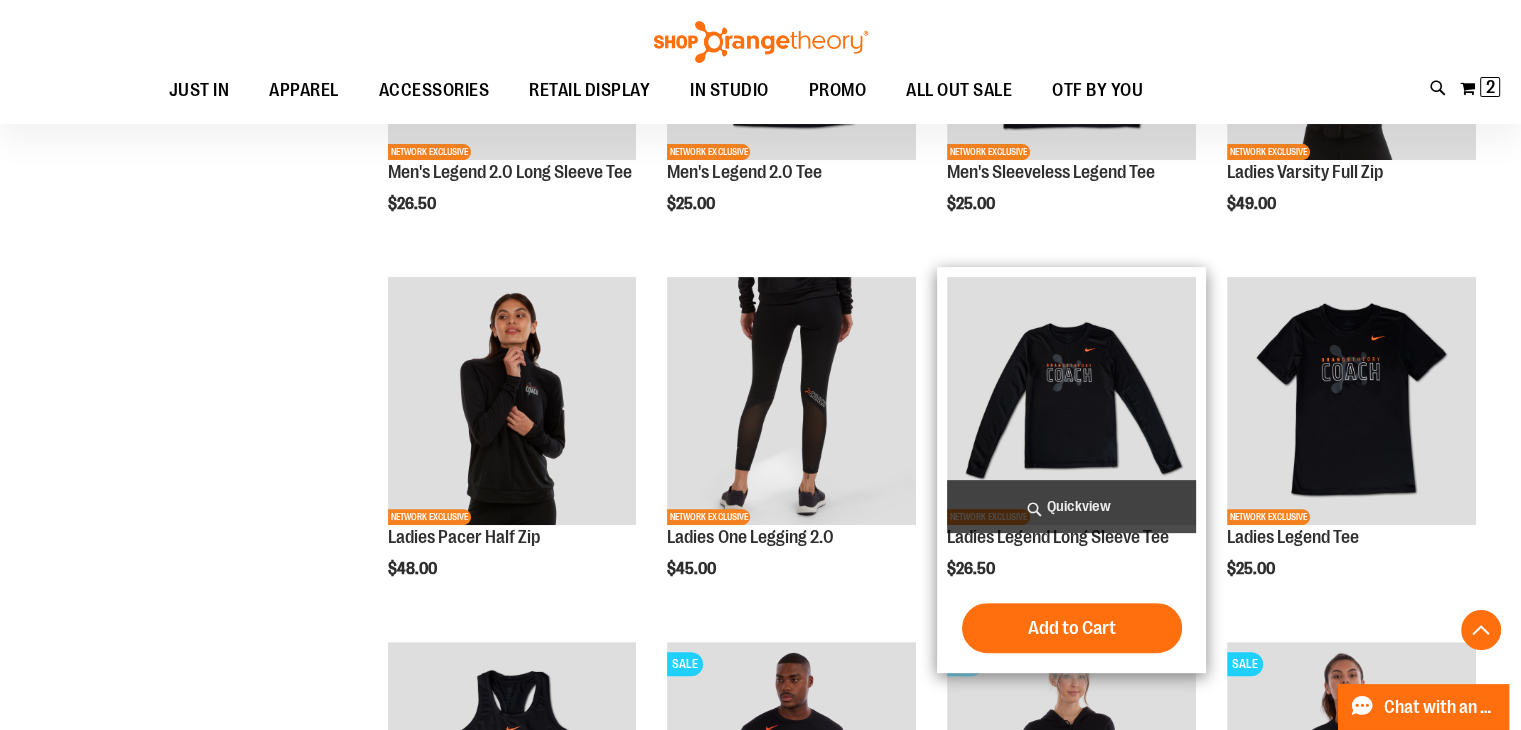 click at bounding box center (1071, 401) 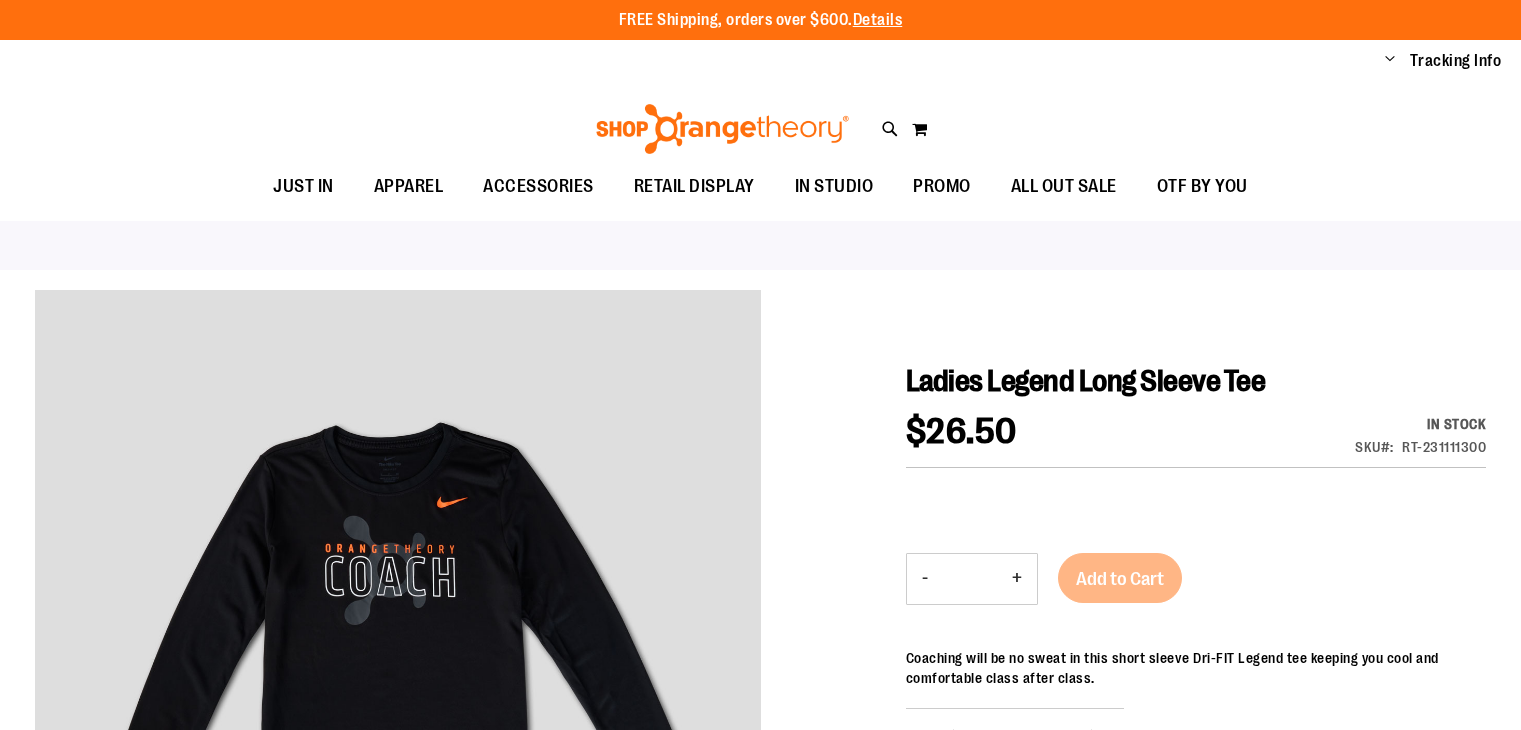 scroll, scrollTop: 0, scrollLeft: 0, axis: both 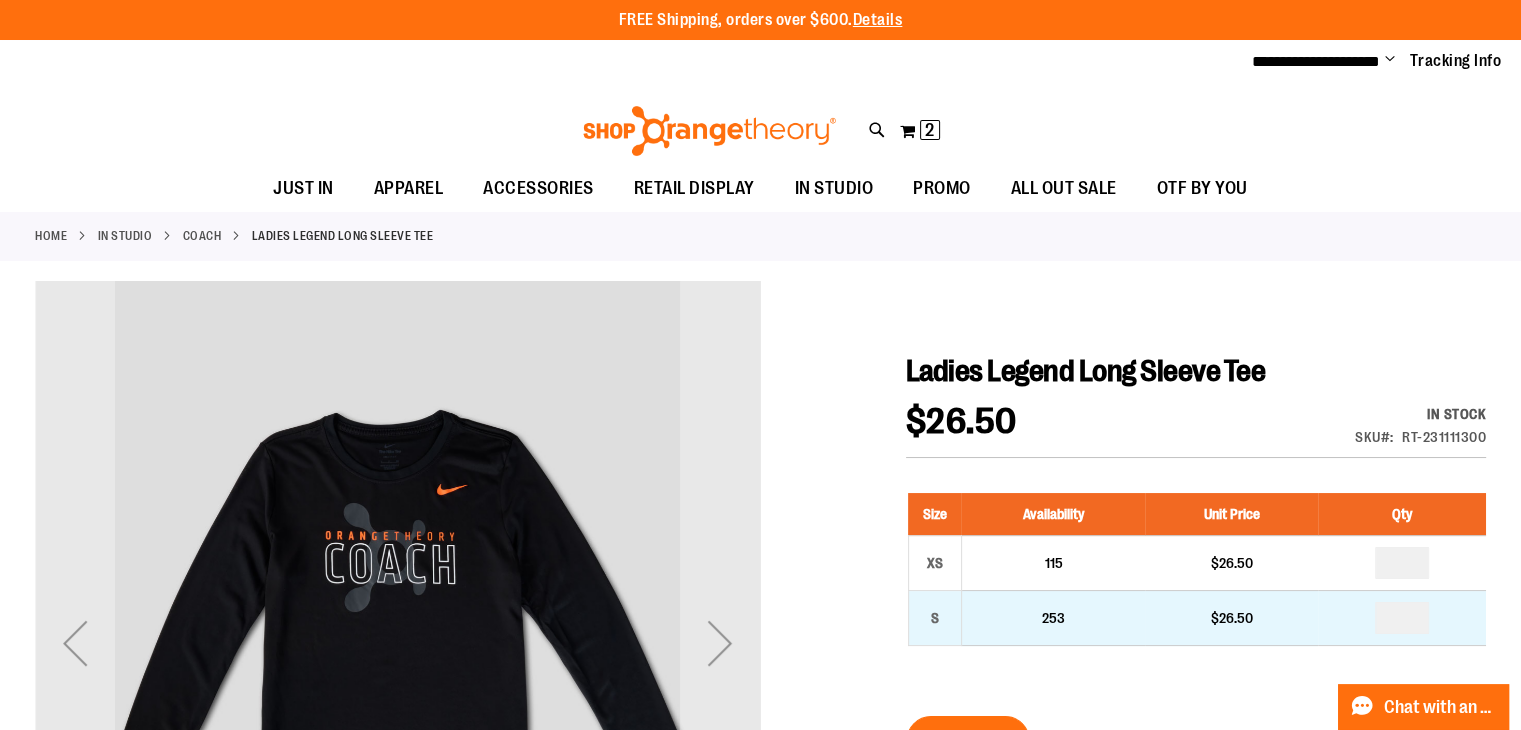 type on "**********" 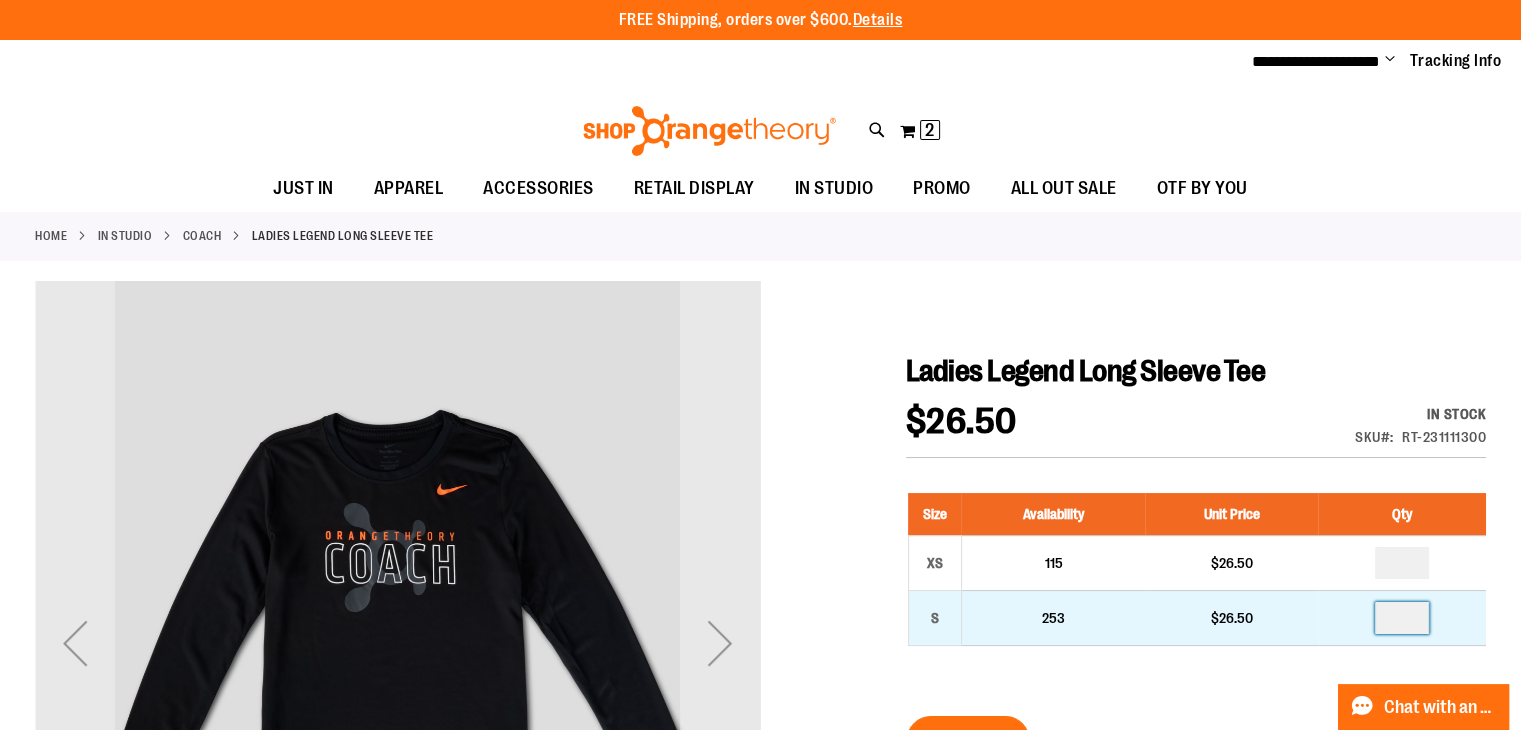 click on "*" at bounding box center [1402, 618] 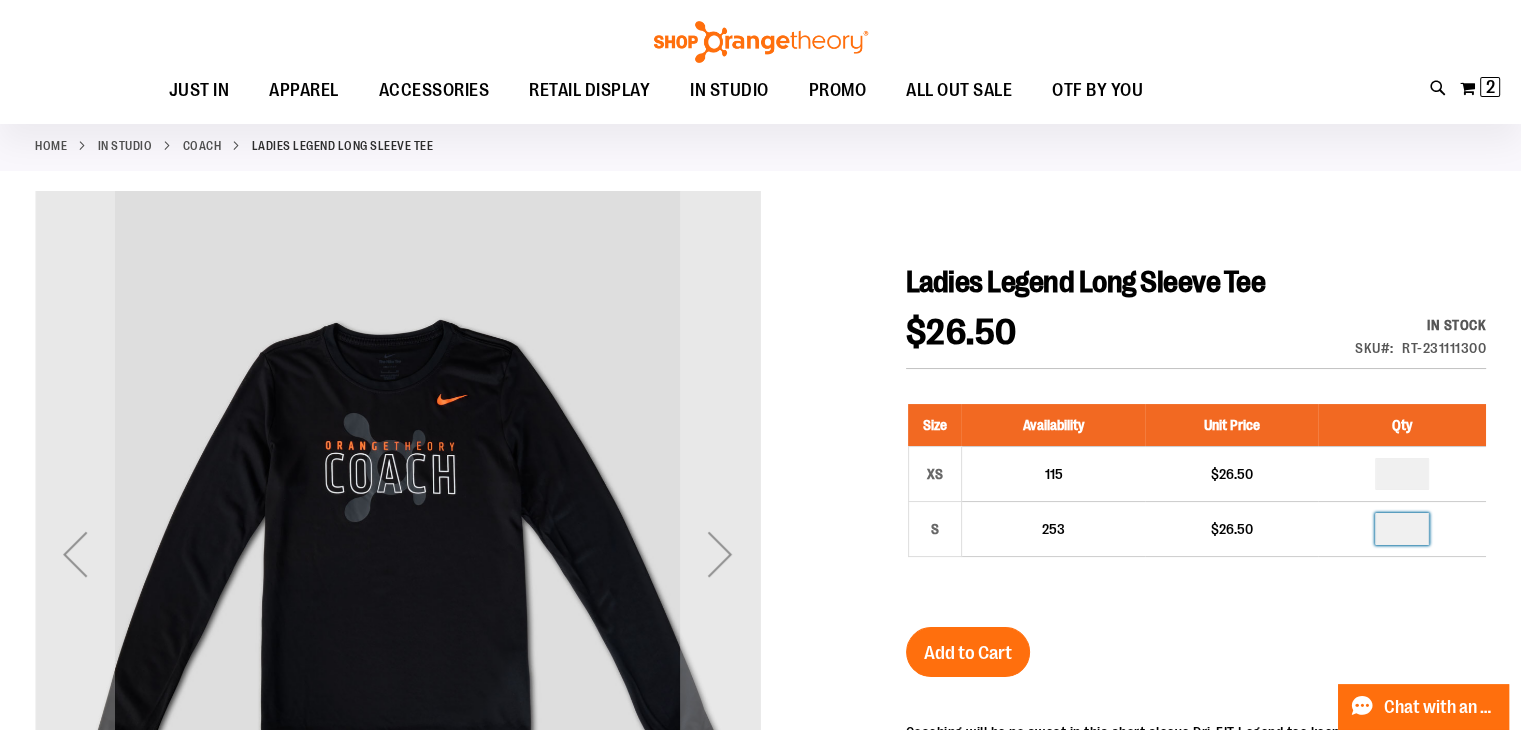 scroll, scrollTop: 136, scrollLeft: 0, axis: vertical 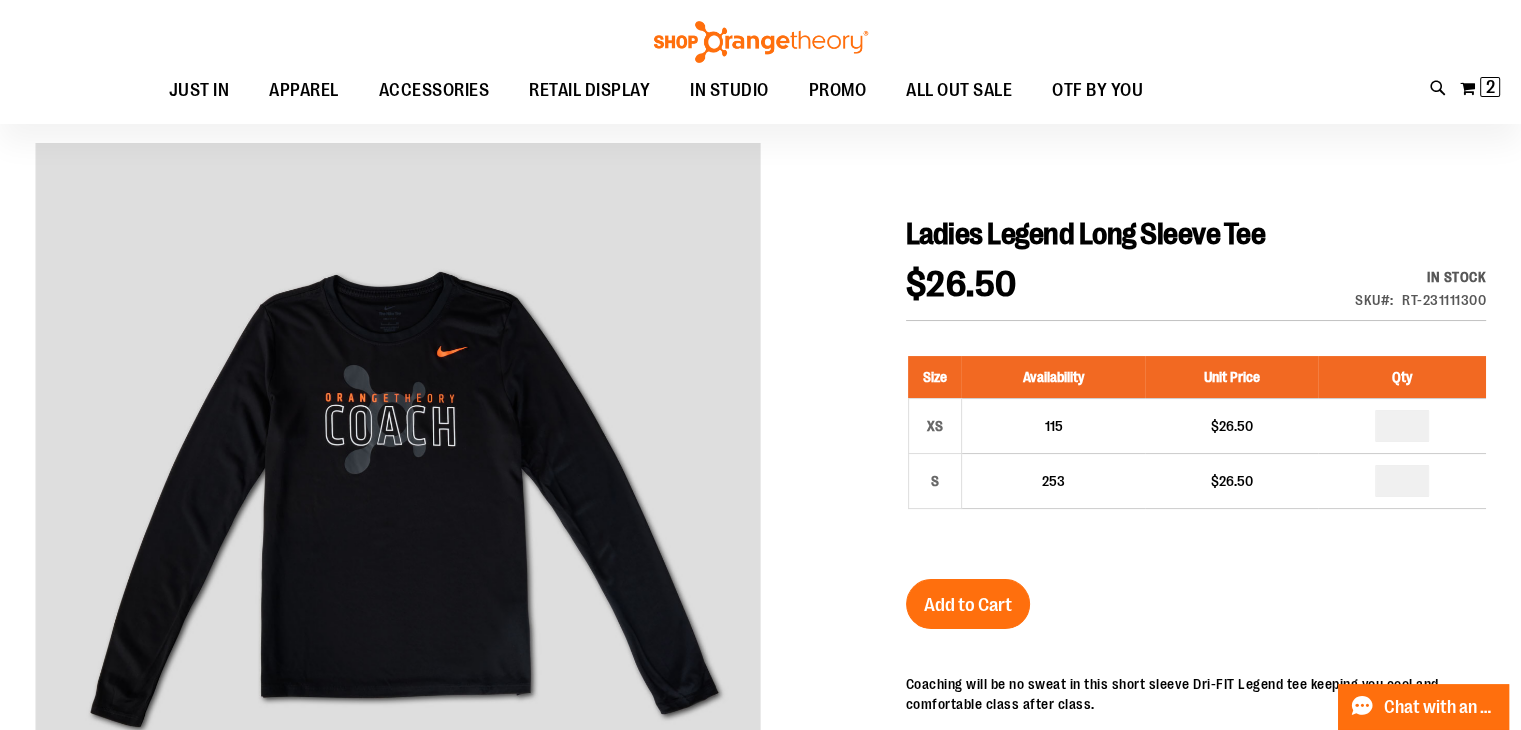 click on "Ladies Legend Long Sleeve Tee
$26.50
In stock
Only  %1  left
SKU
RT-231111300
Size
Availability
Unit Price
Qty
XS
115
$26.50
*" at bounding box center [1196, 650] 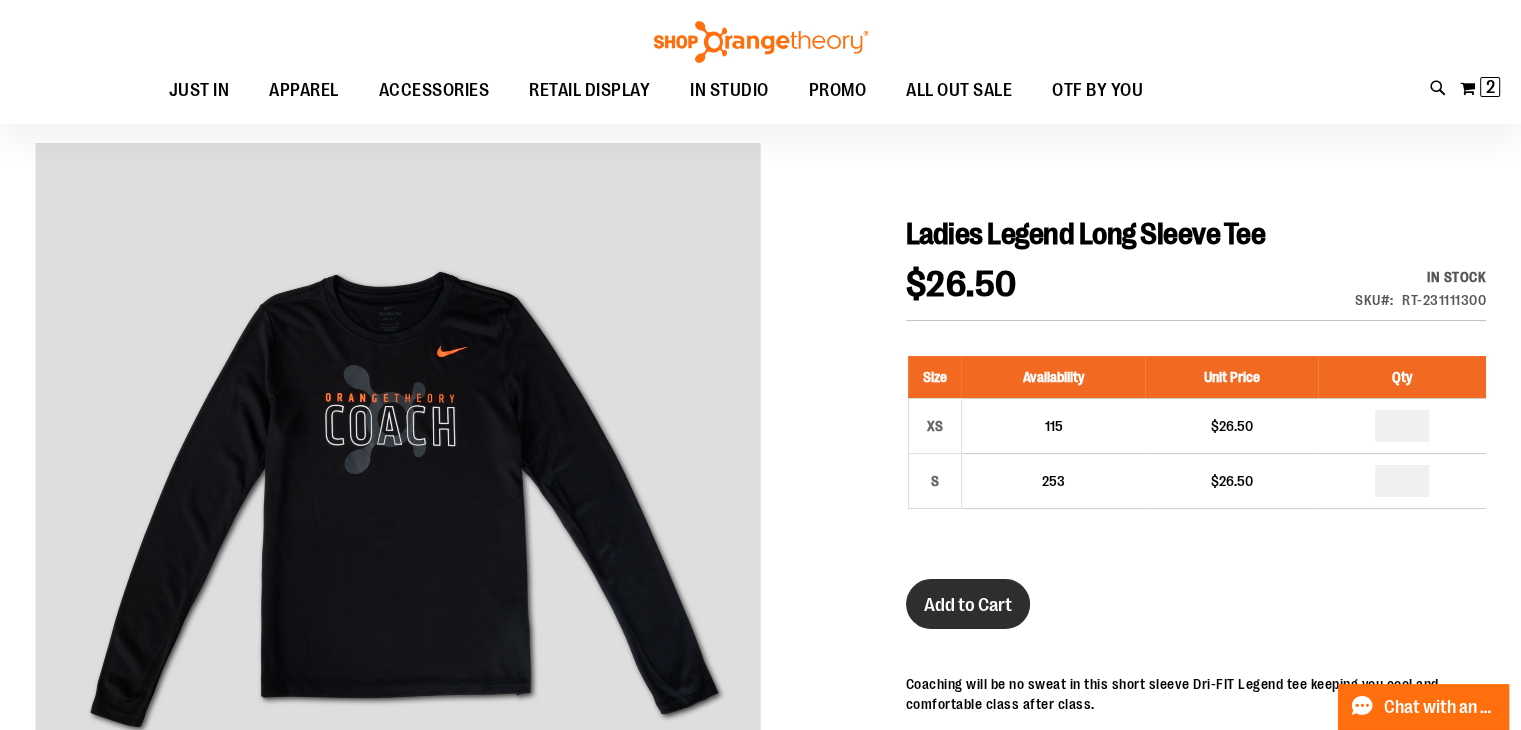 click on "Add to Cart" at bounding box center [968, 605] 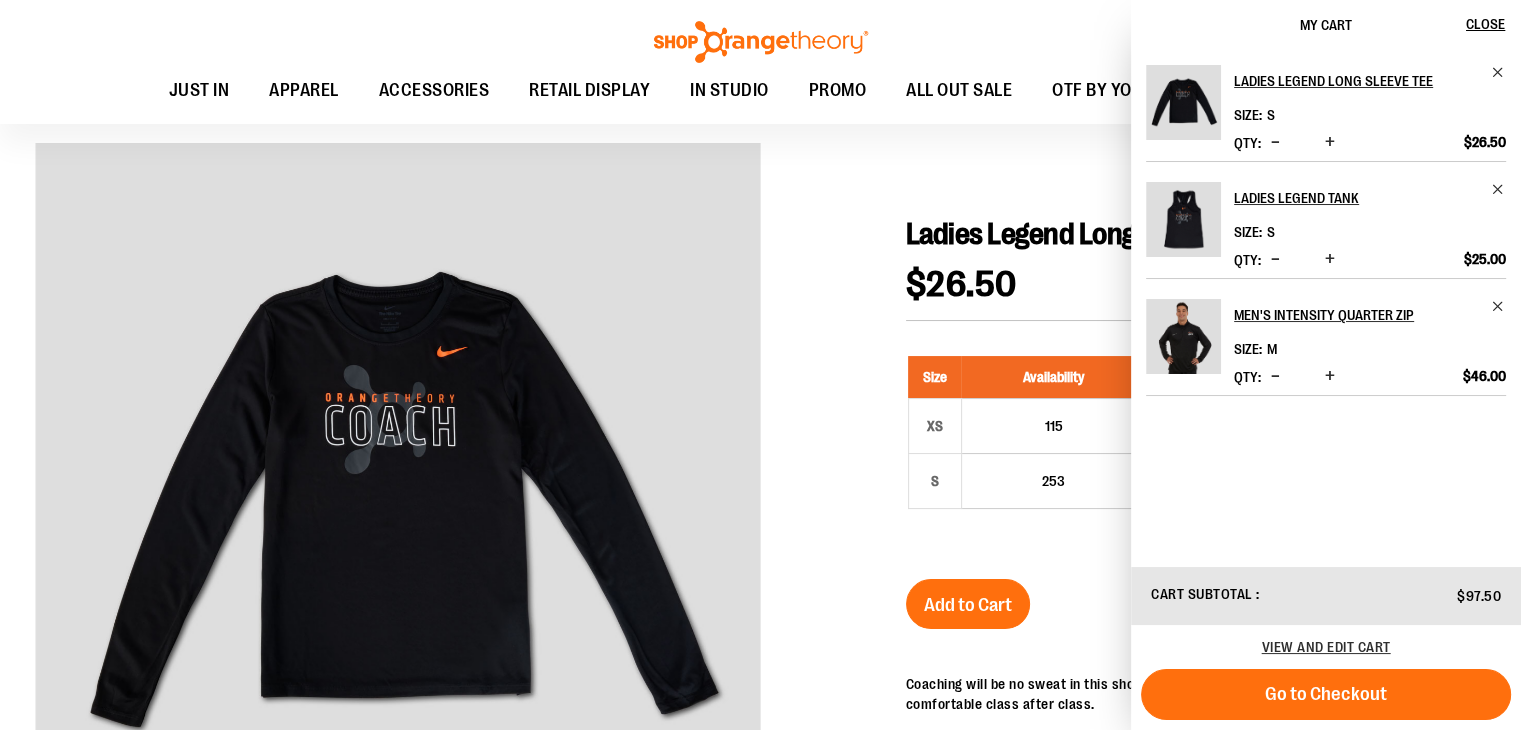 click at bounding box center [1275, 376] 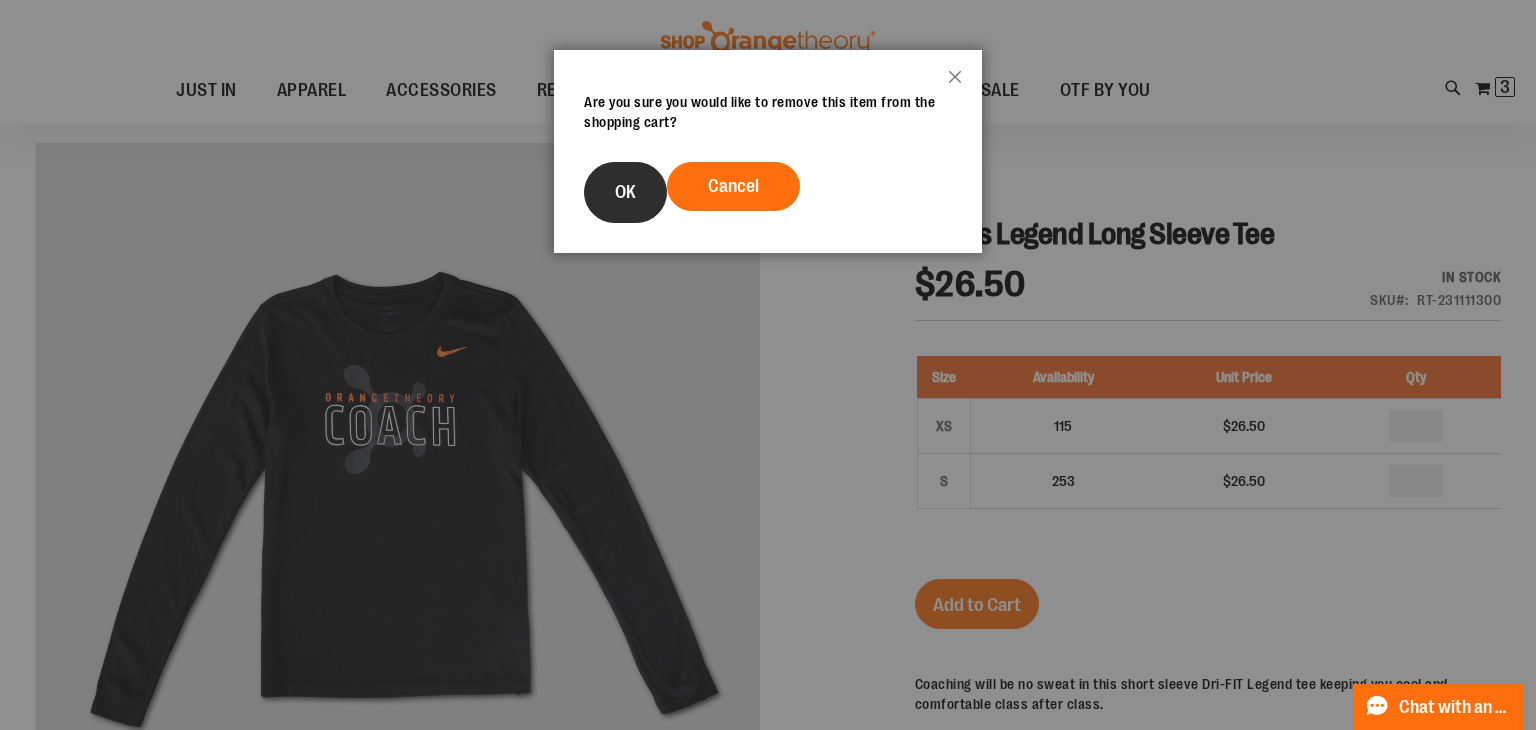 click on "OK" at bounding box center (625, 192) 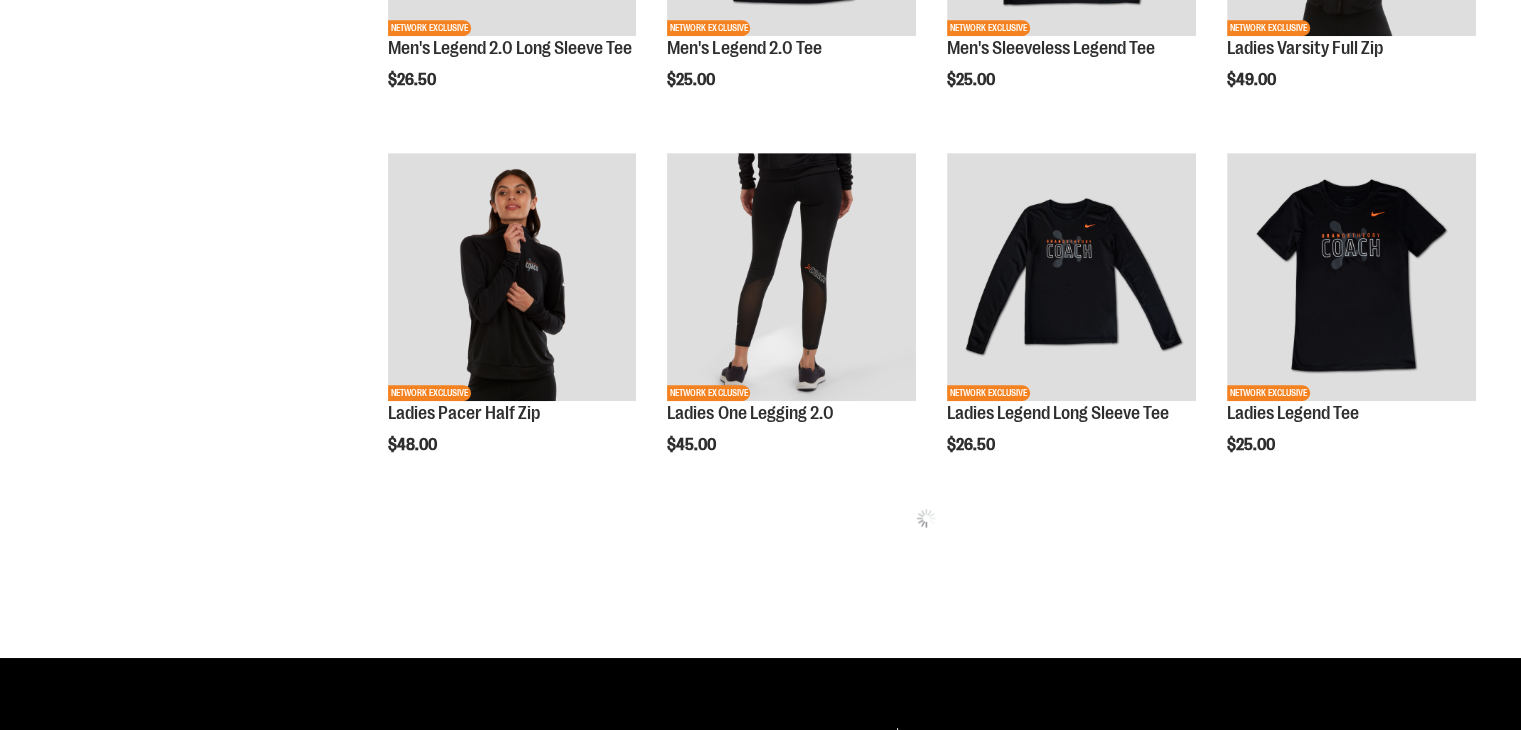 scroll, scrollTop: 975, scrollLeft: 0, axis: vertical 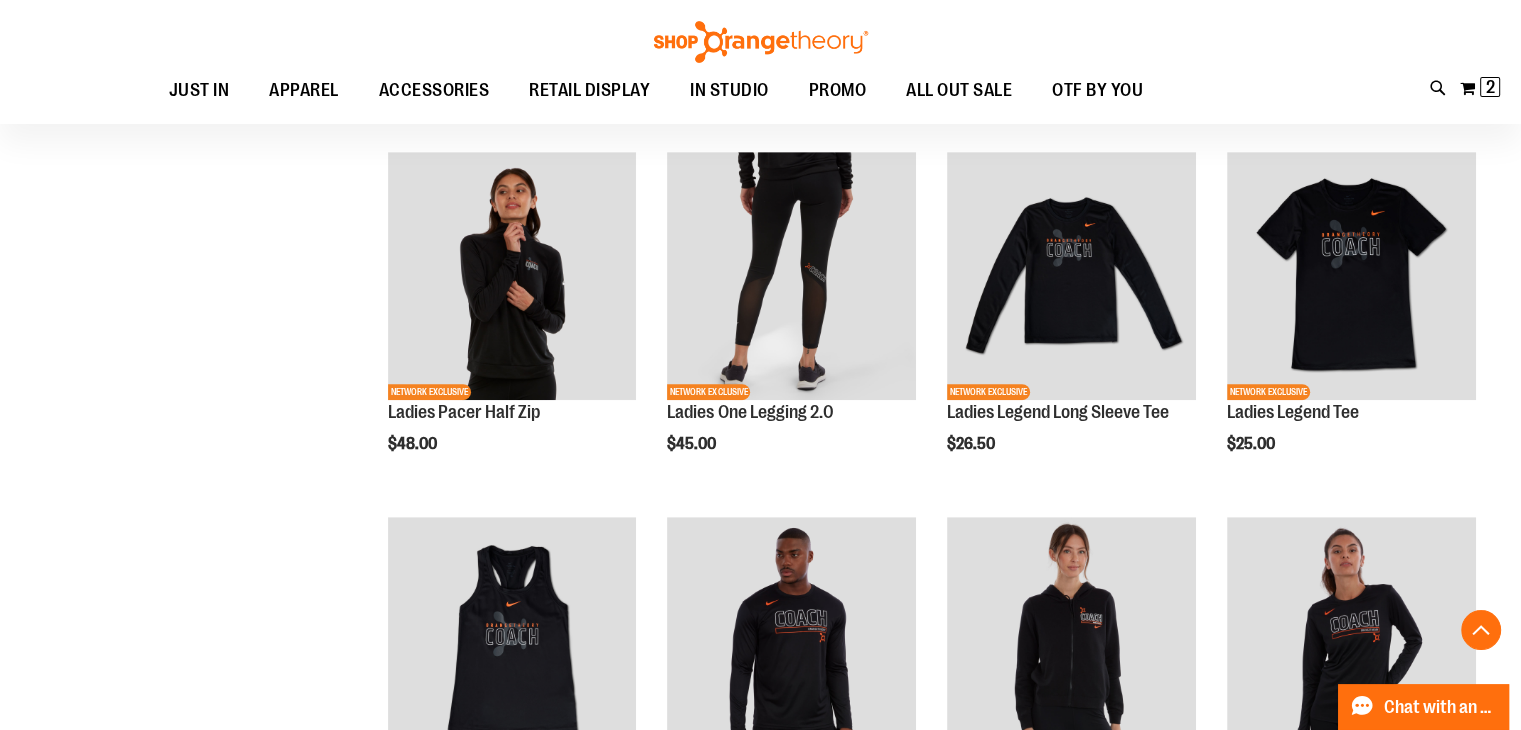 type on "**********" 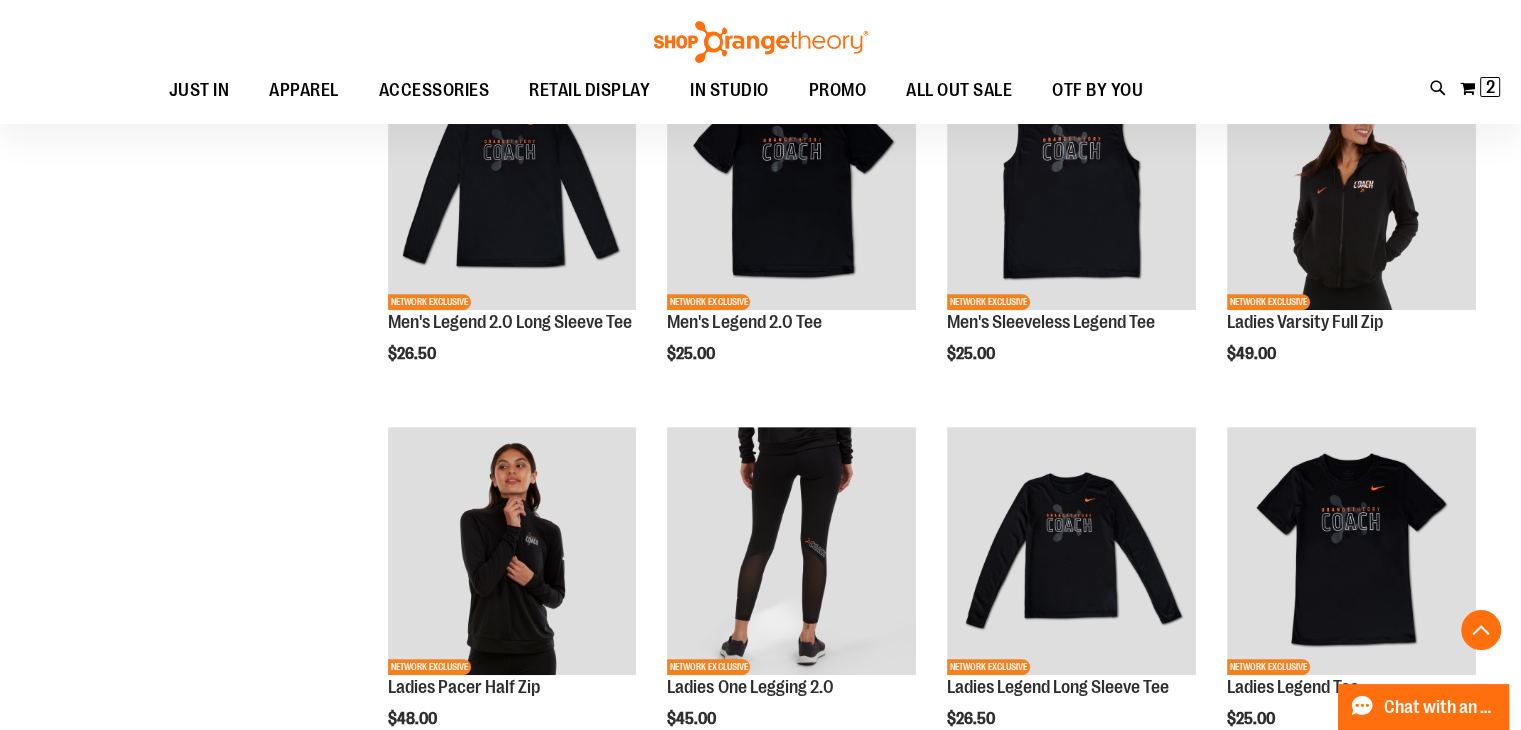 scroll, scrollTop: 1032, scrollLeft: 0, axis: vertical 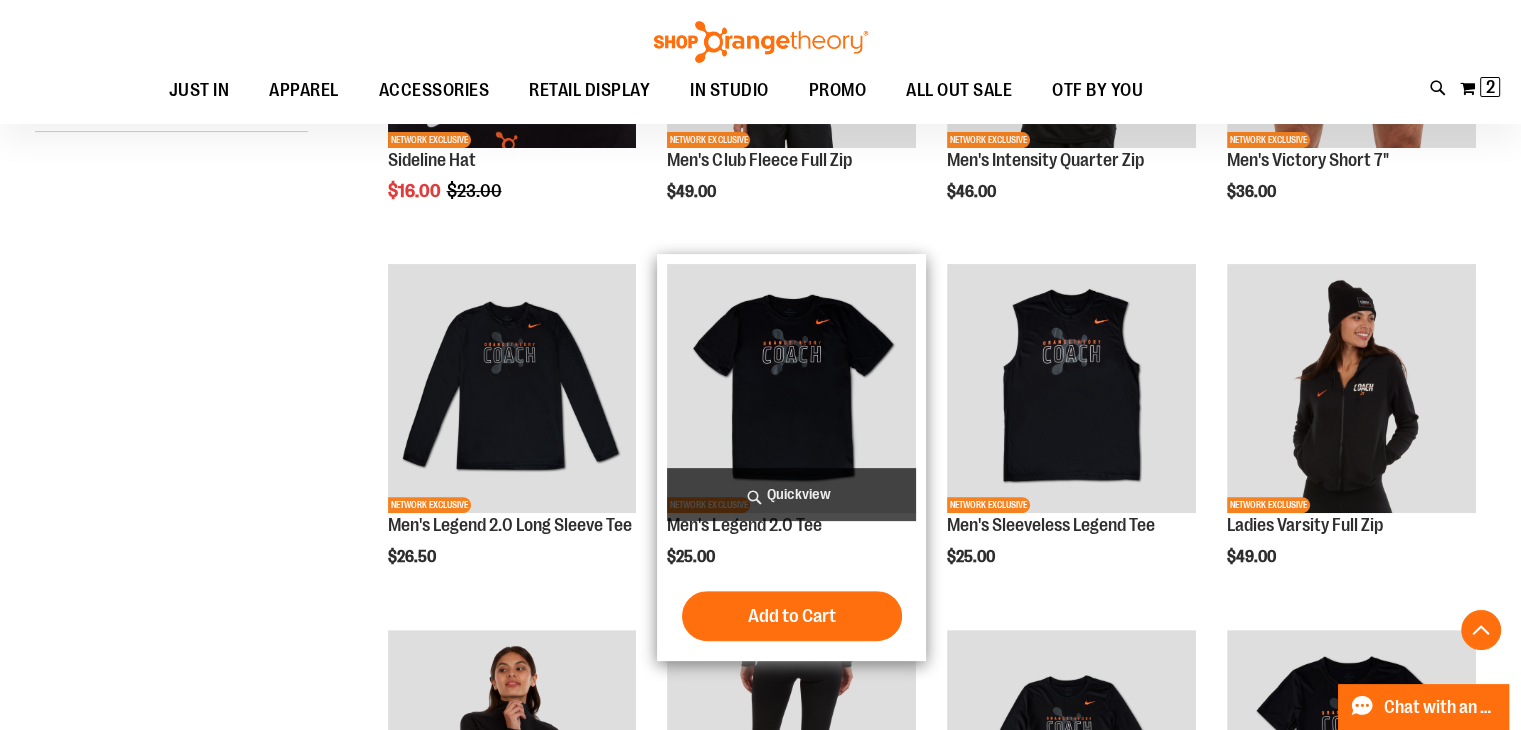 click at bounding box center (791, 388) 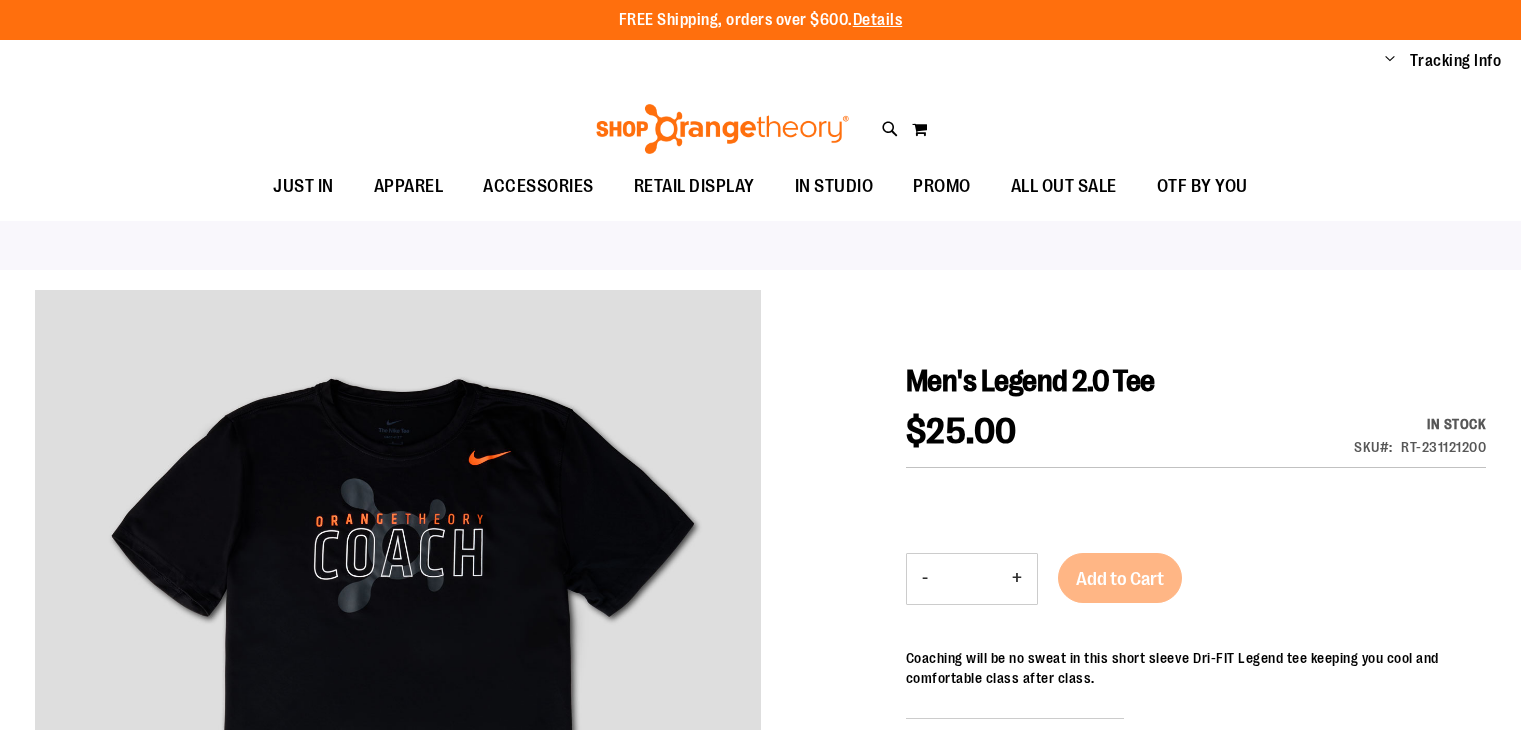 scroll, scrollTop: 0, scrollLeft: 0, axis: both 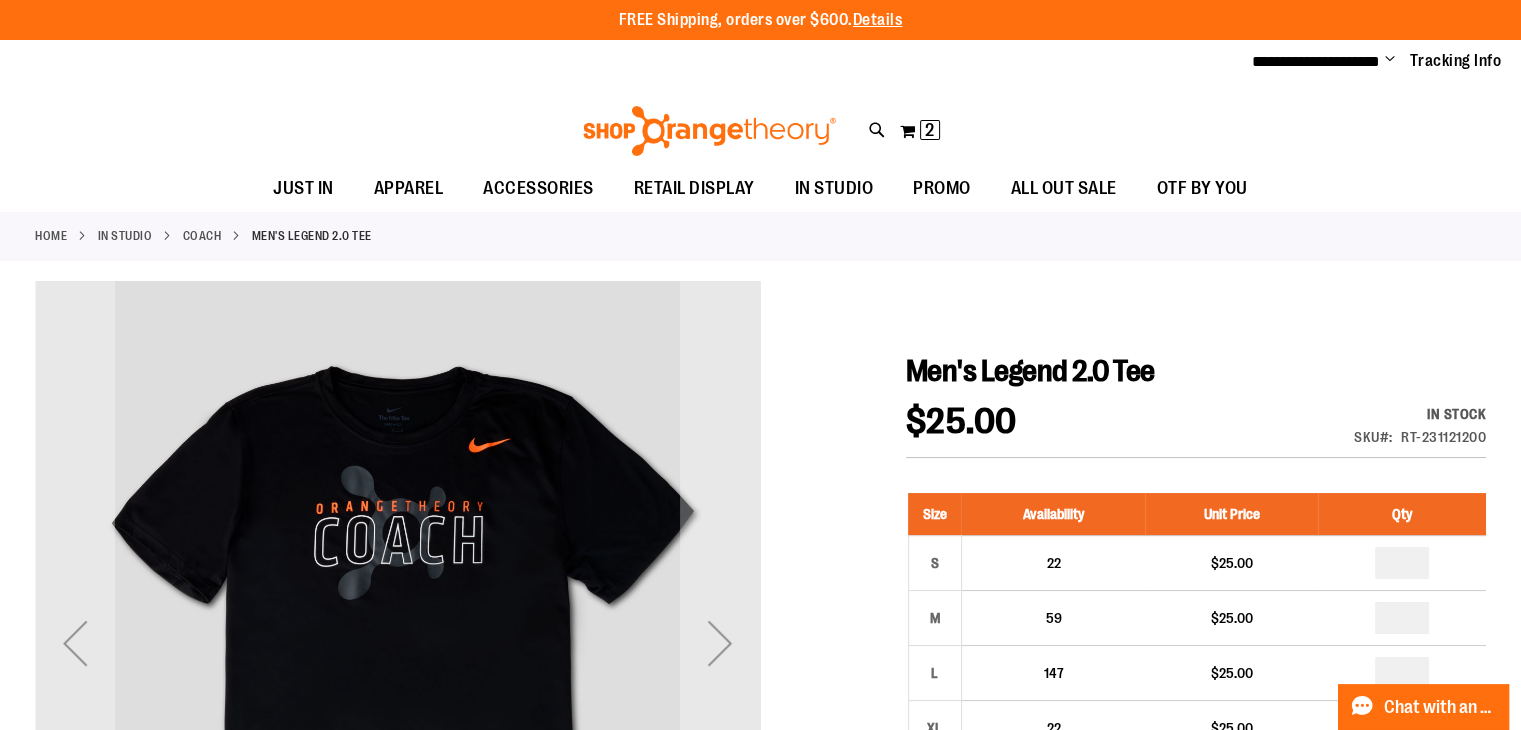 type on "**********" 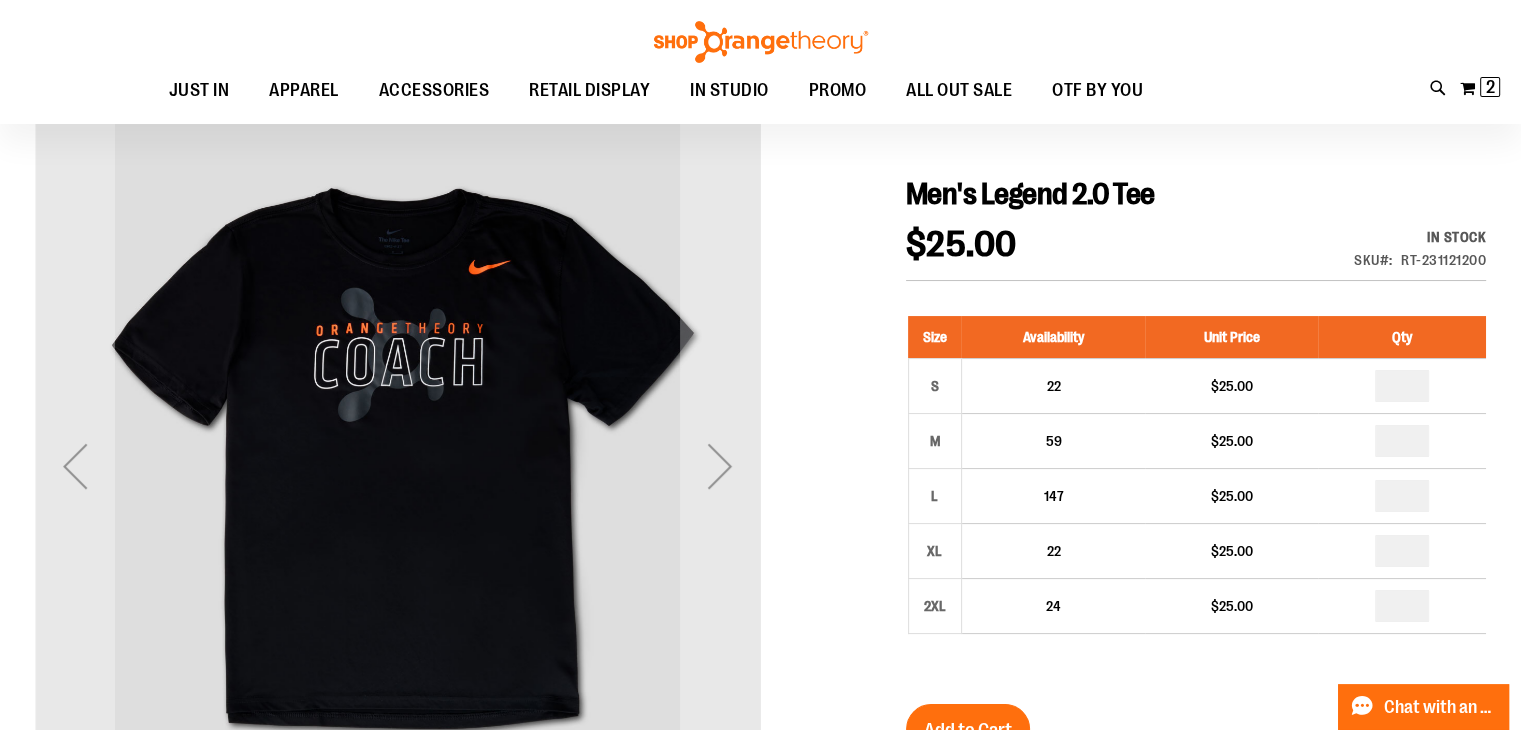scroll, scrollTop: 180, scrollLeft: 0, axis: vertical 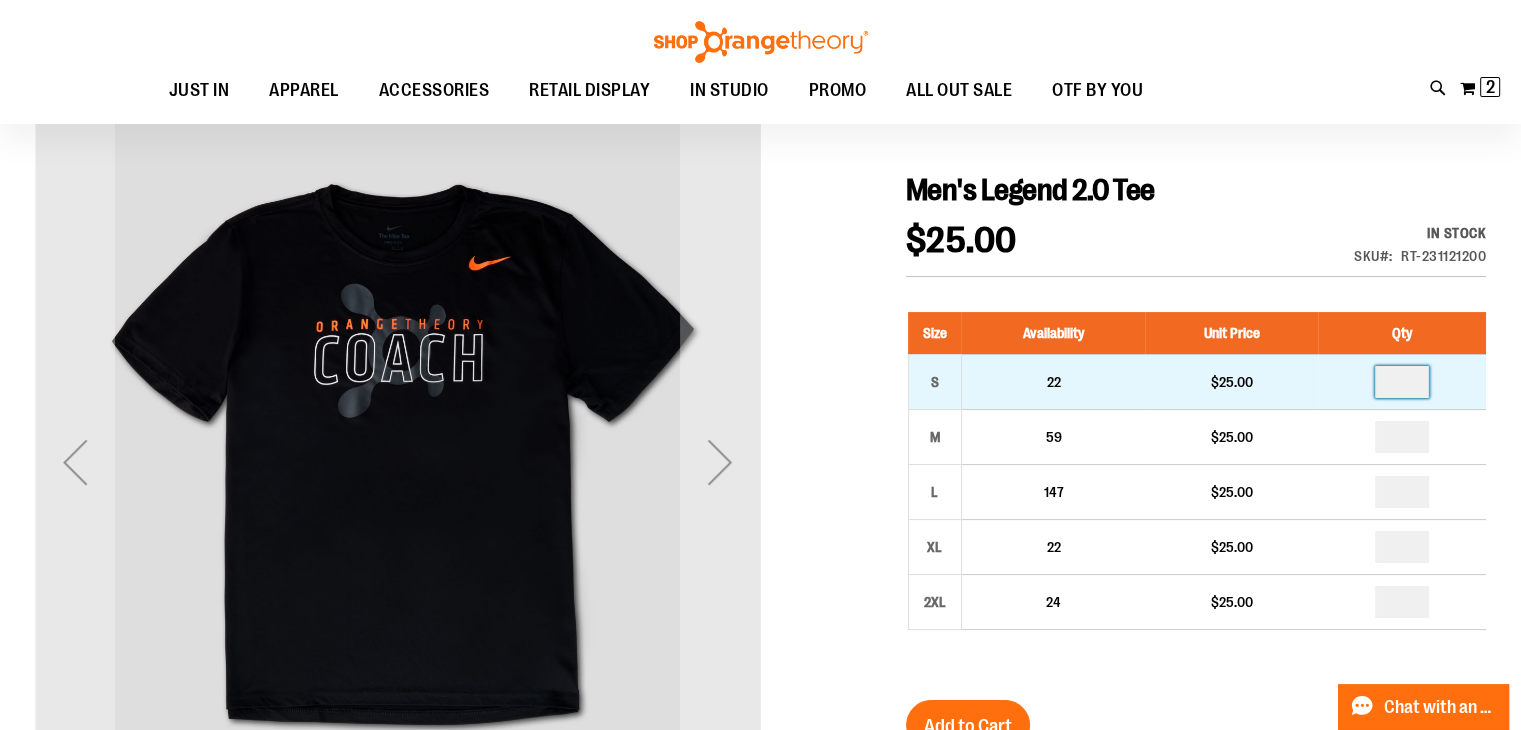 drag, startPoint x: 1425, startPoint y: 378, endPoint x: 1360, endPoint y: 381, distance: 65.06919 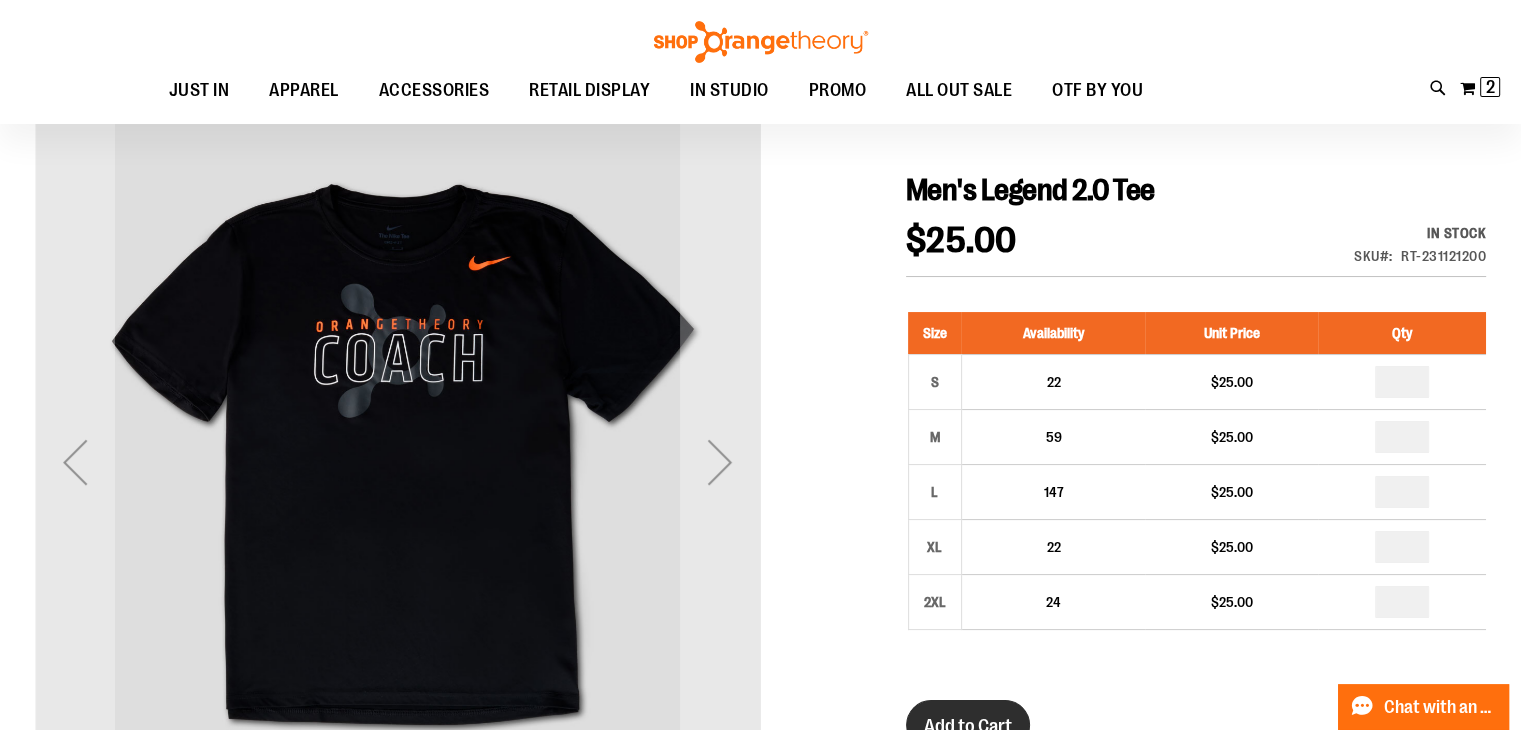 click on "Add to Cart" at bounding box center (968, 725) 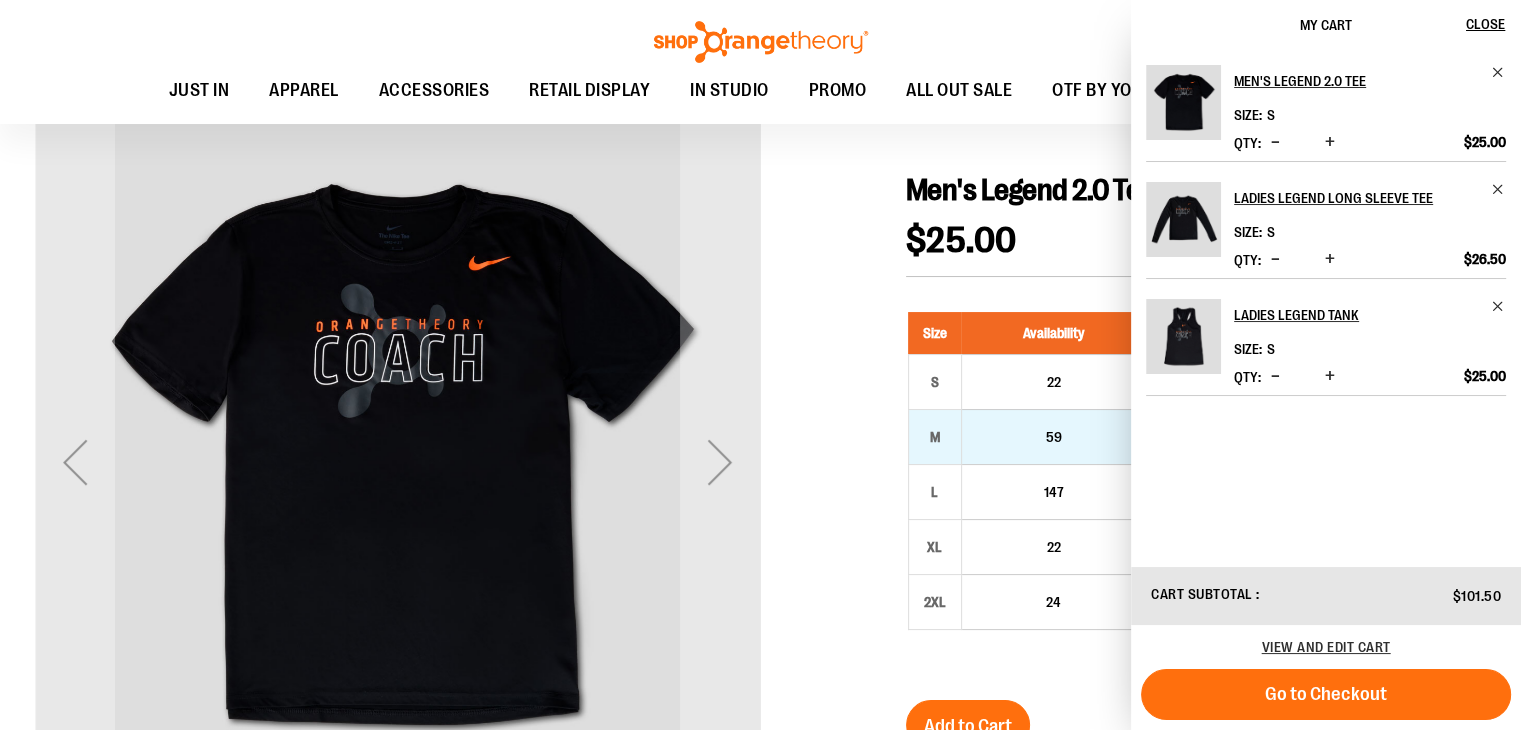 scroll, scrollTop: 198, scrollLeft: 0, axis: vertical 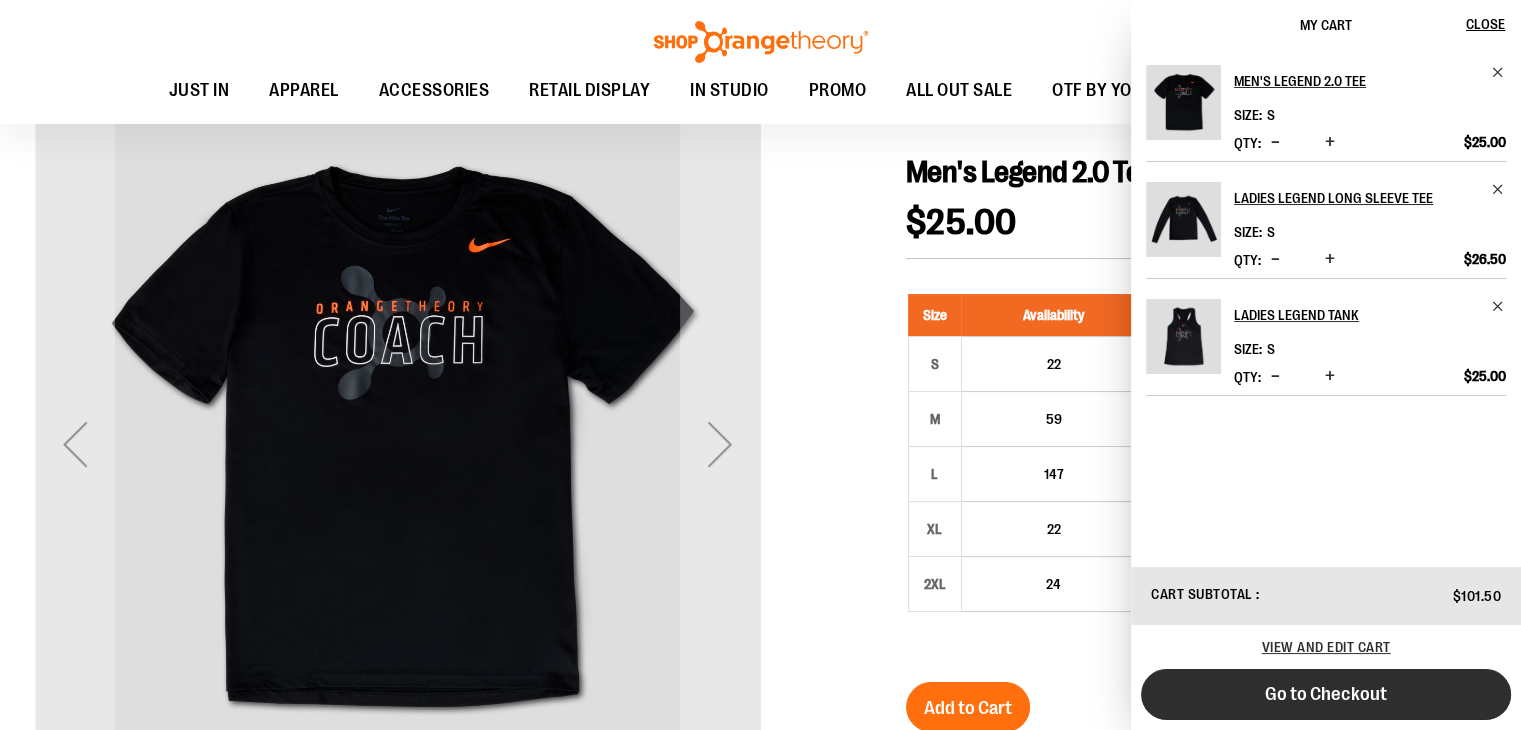 click on "Go to Checkout" at bounding box center [1326, 694] 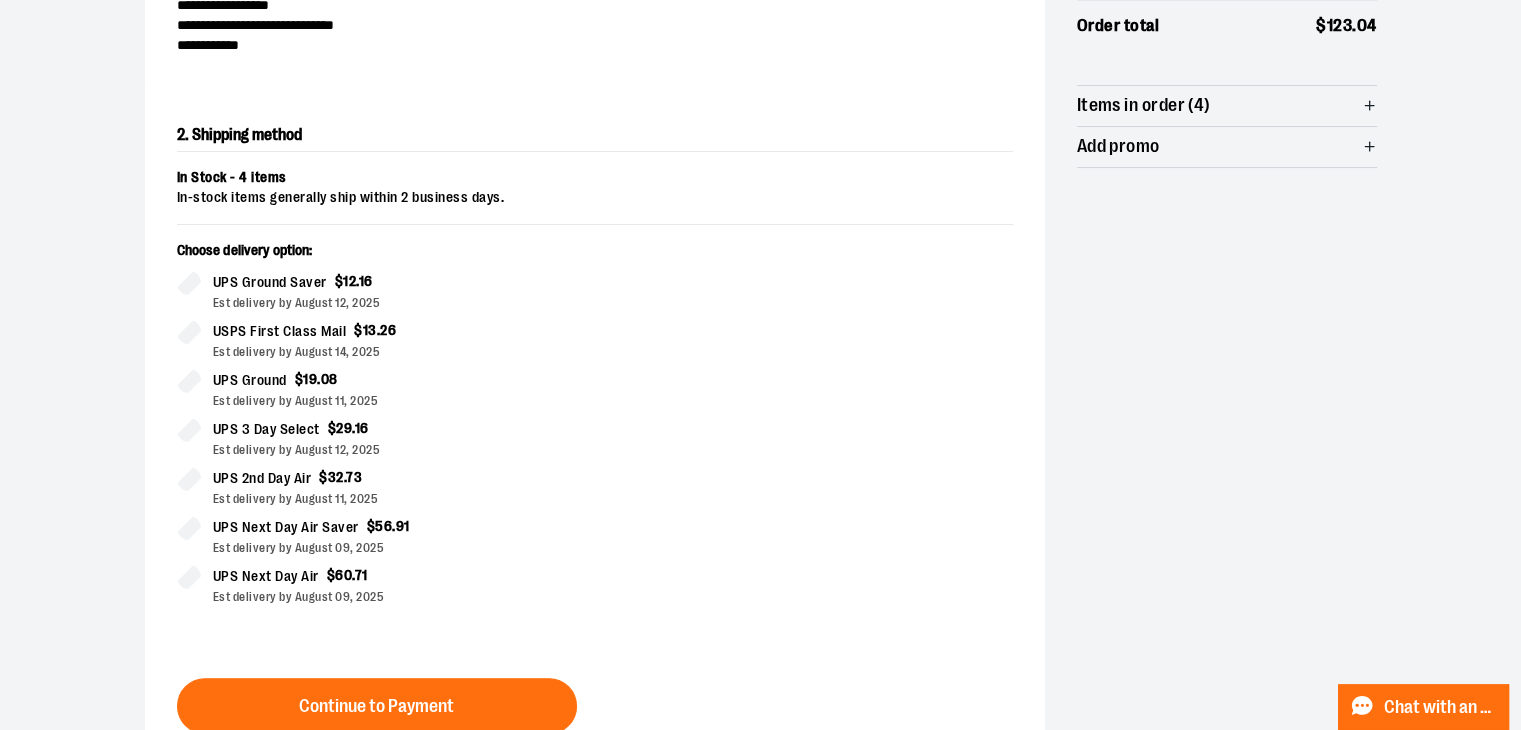 scroll, scrollTop: 341, scrollLeft: 0, axis: vertical 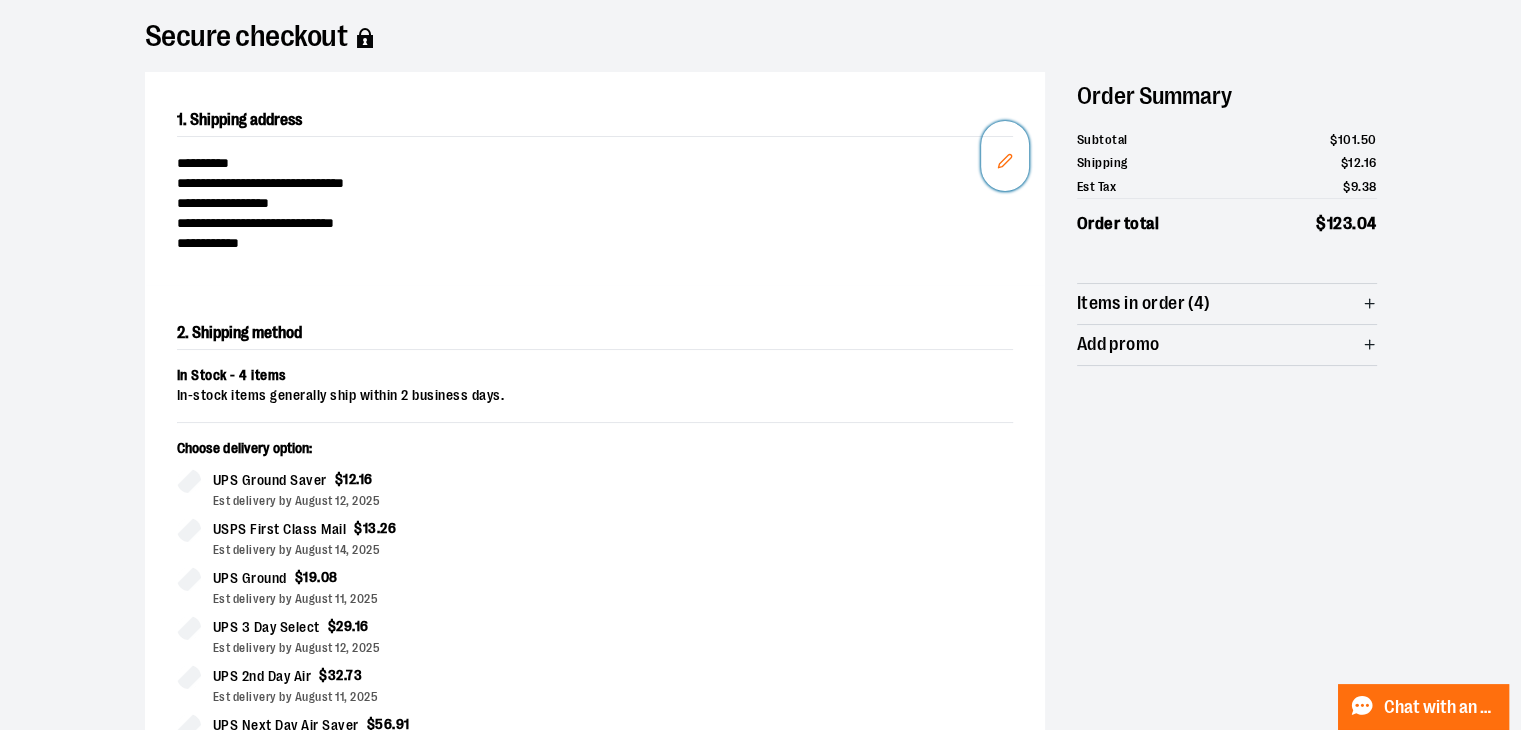 click 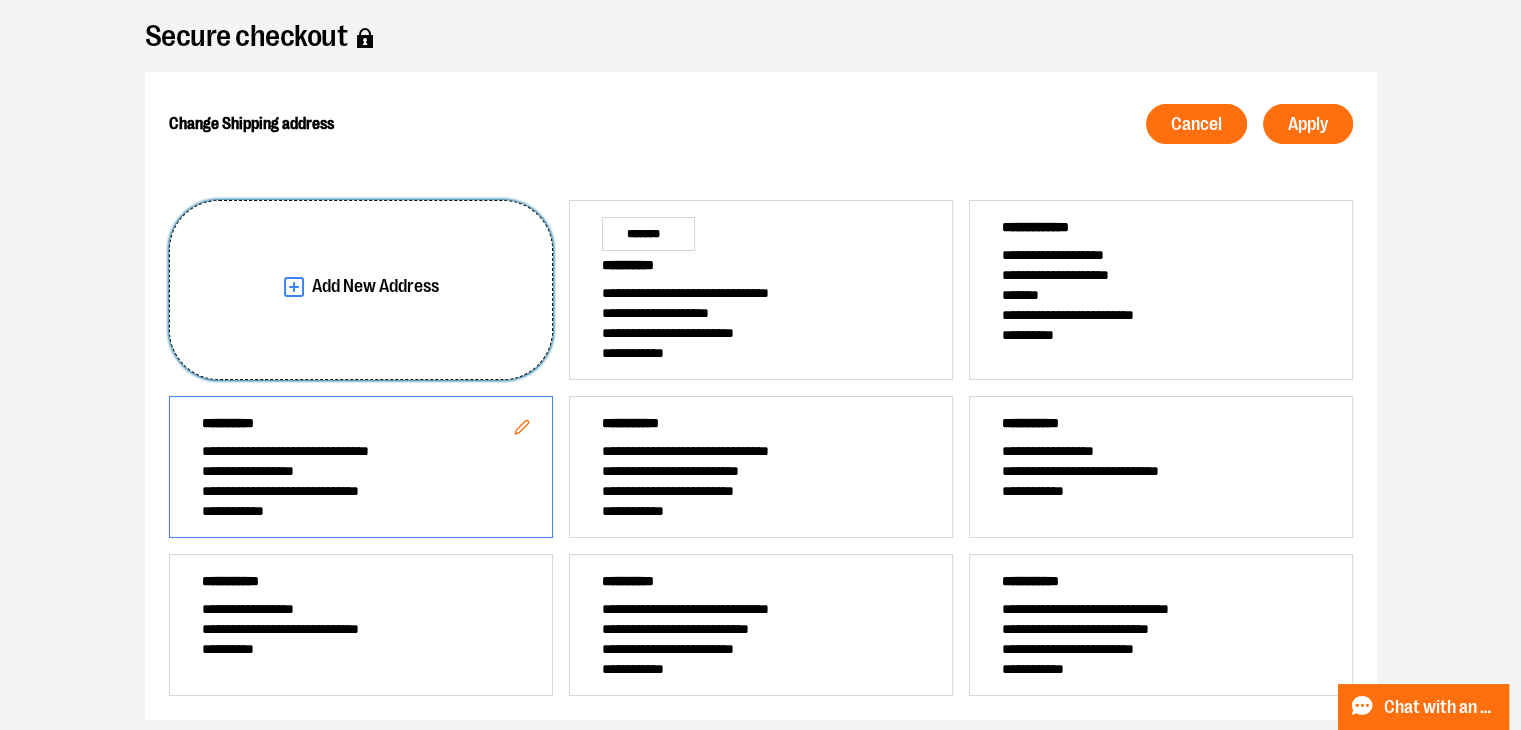 click on "Add New Address" at bounding box center (361, 290) 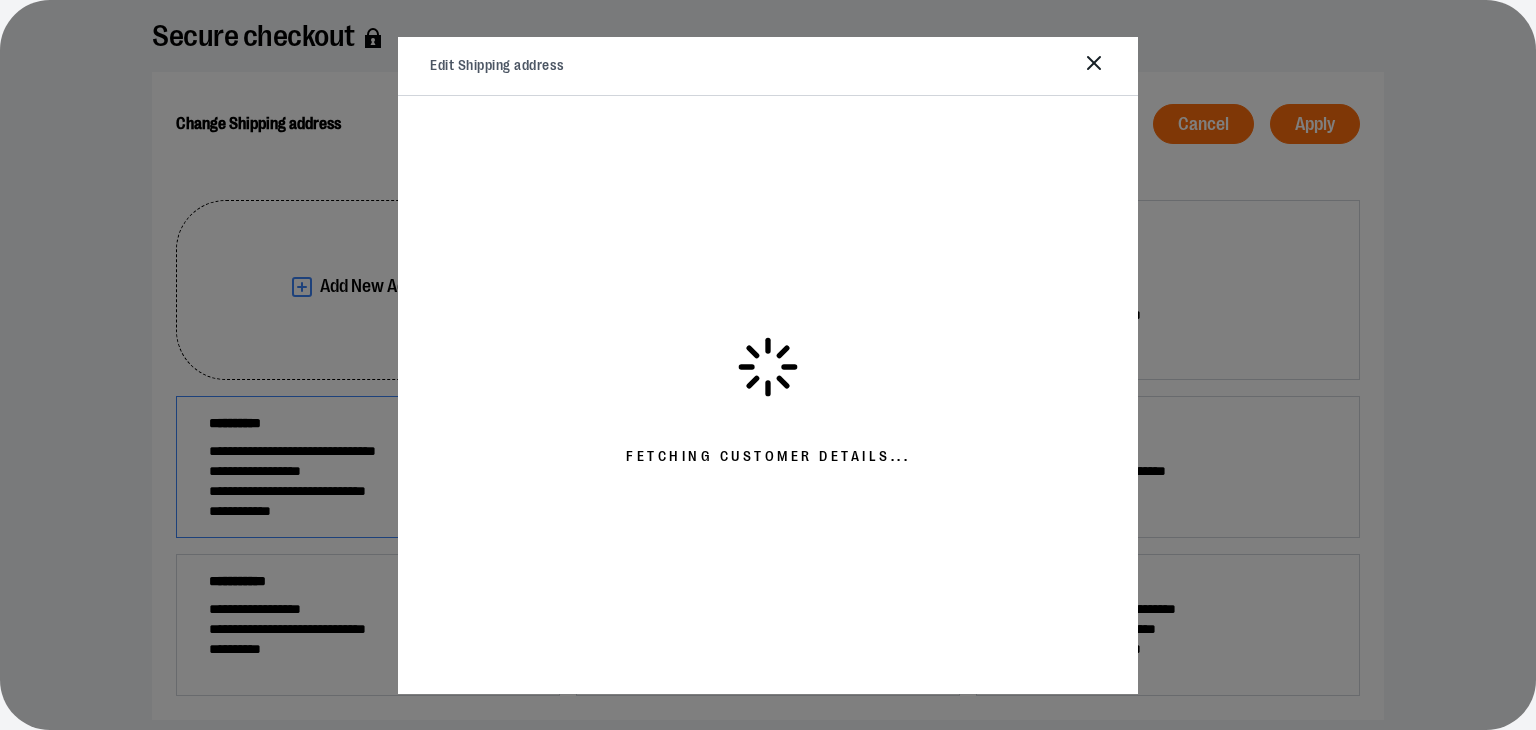 select on "**" 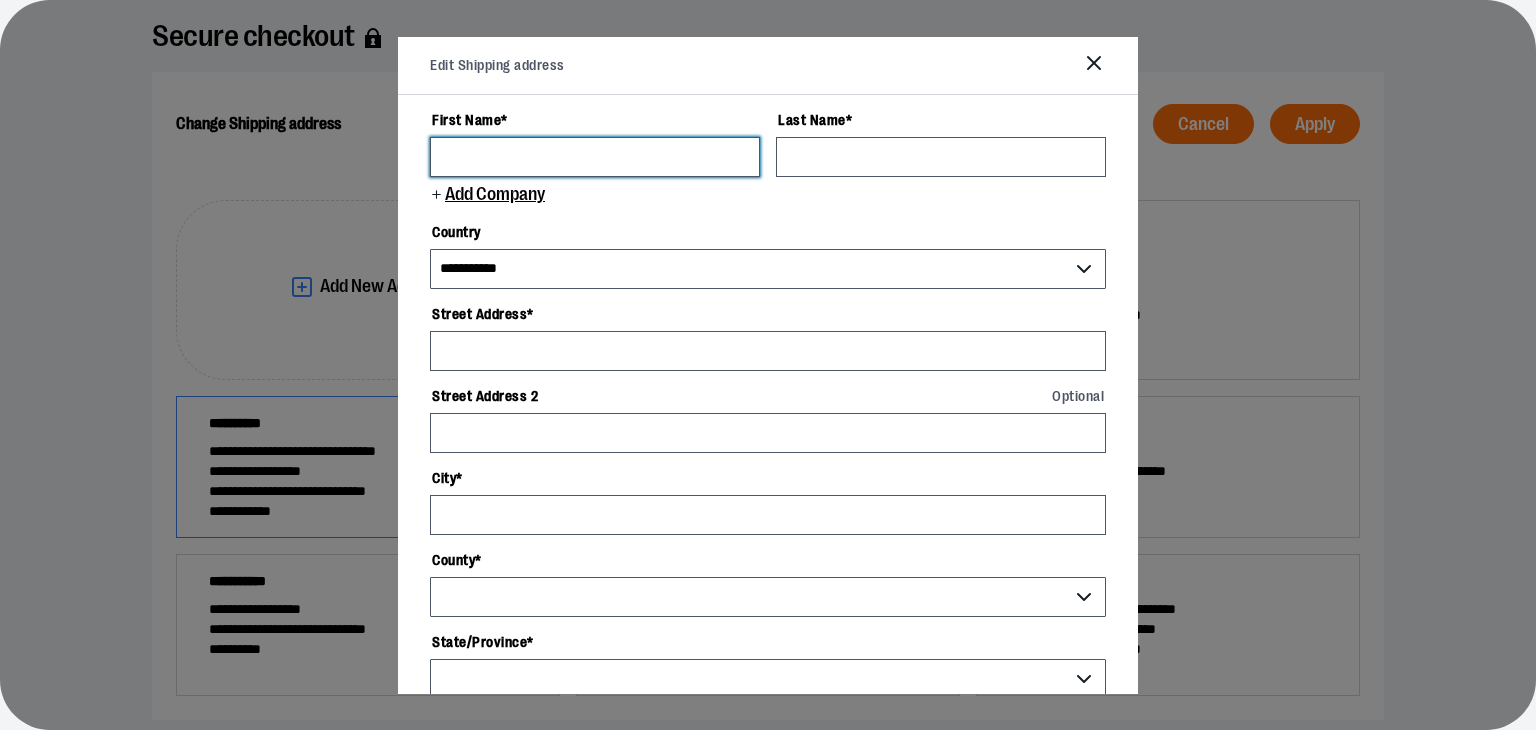 click on "First Name *" at bounding box center (595, 157) 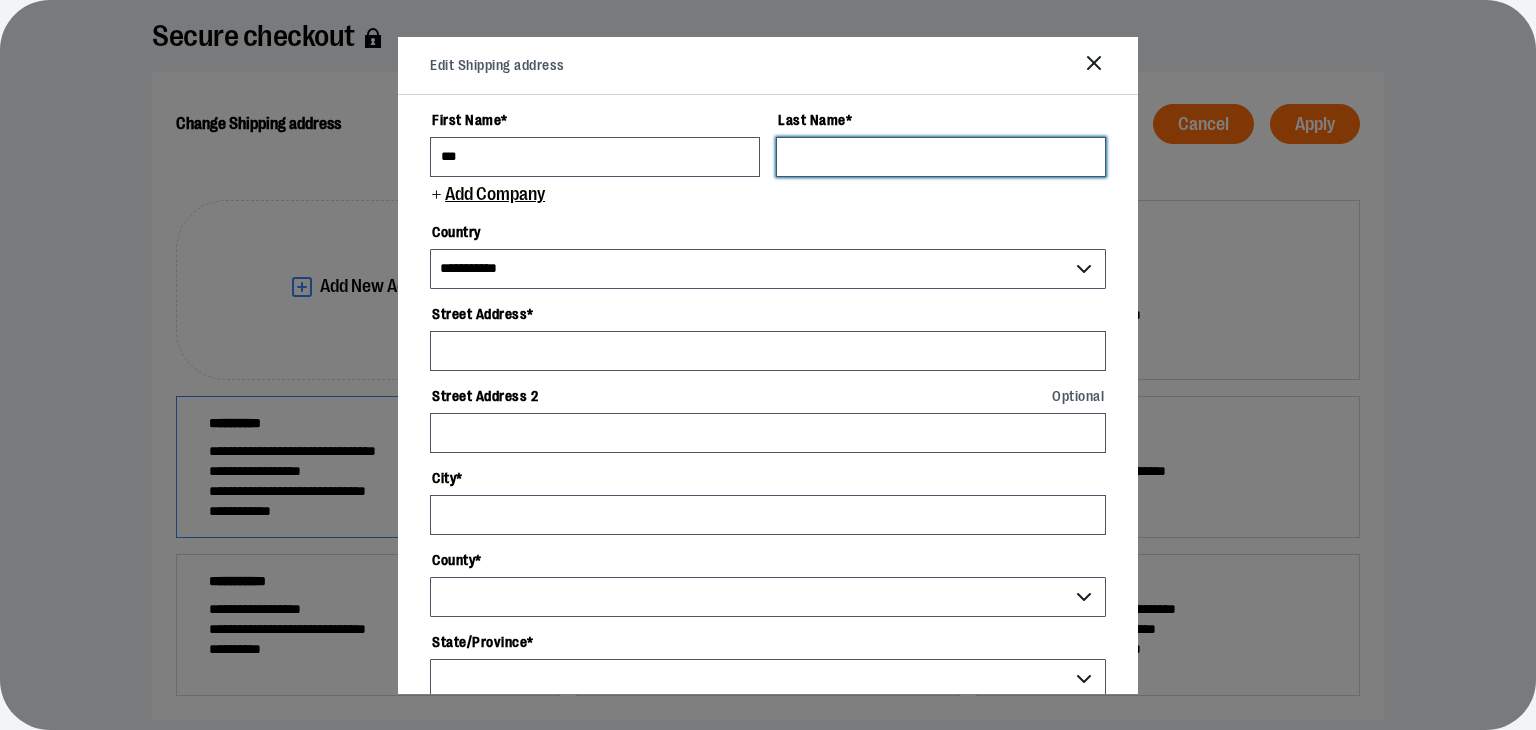 type on "******" 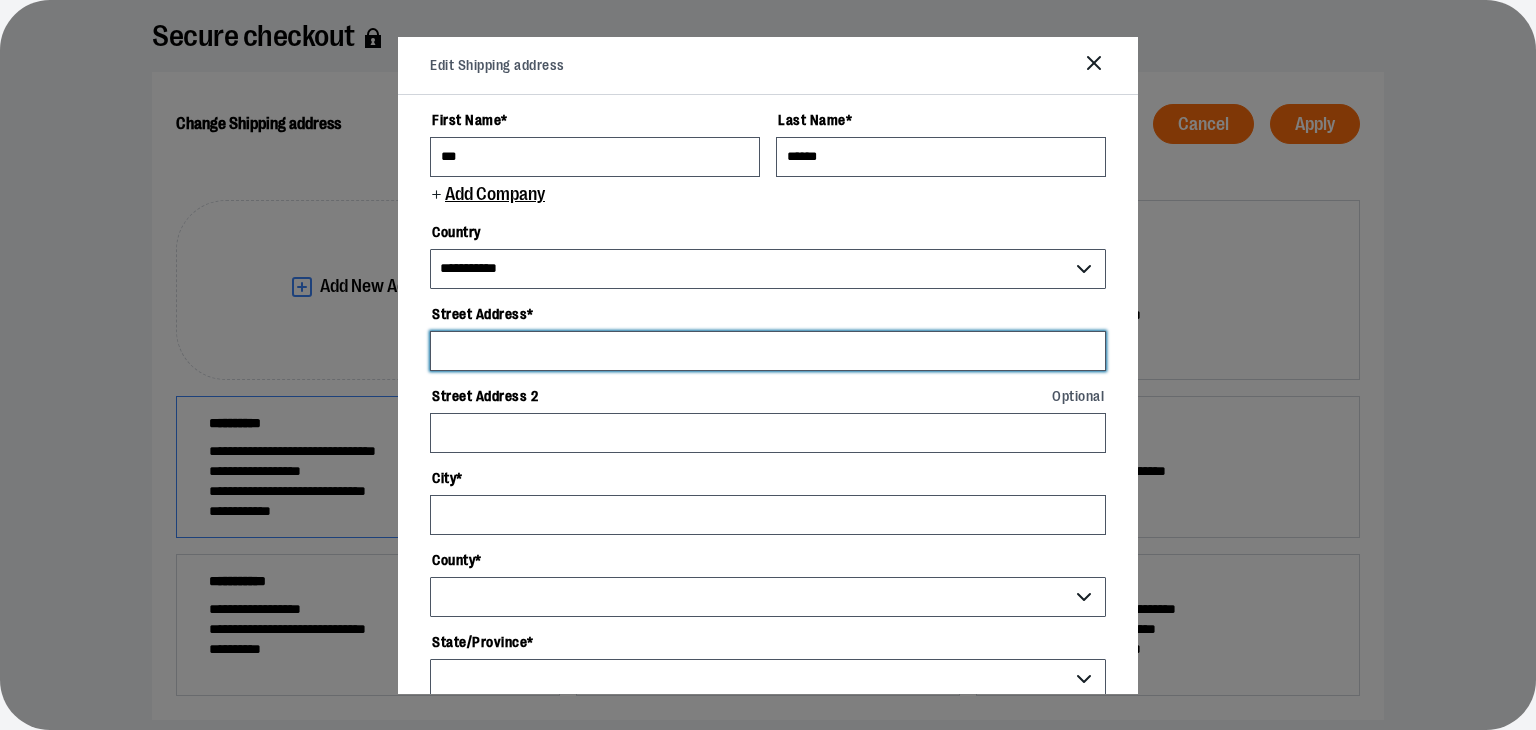 type on "**********" 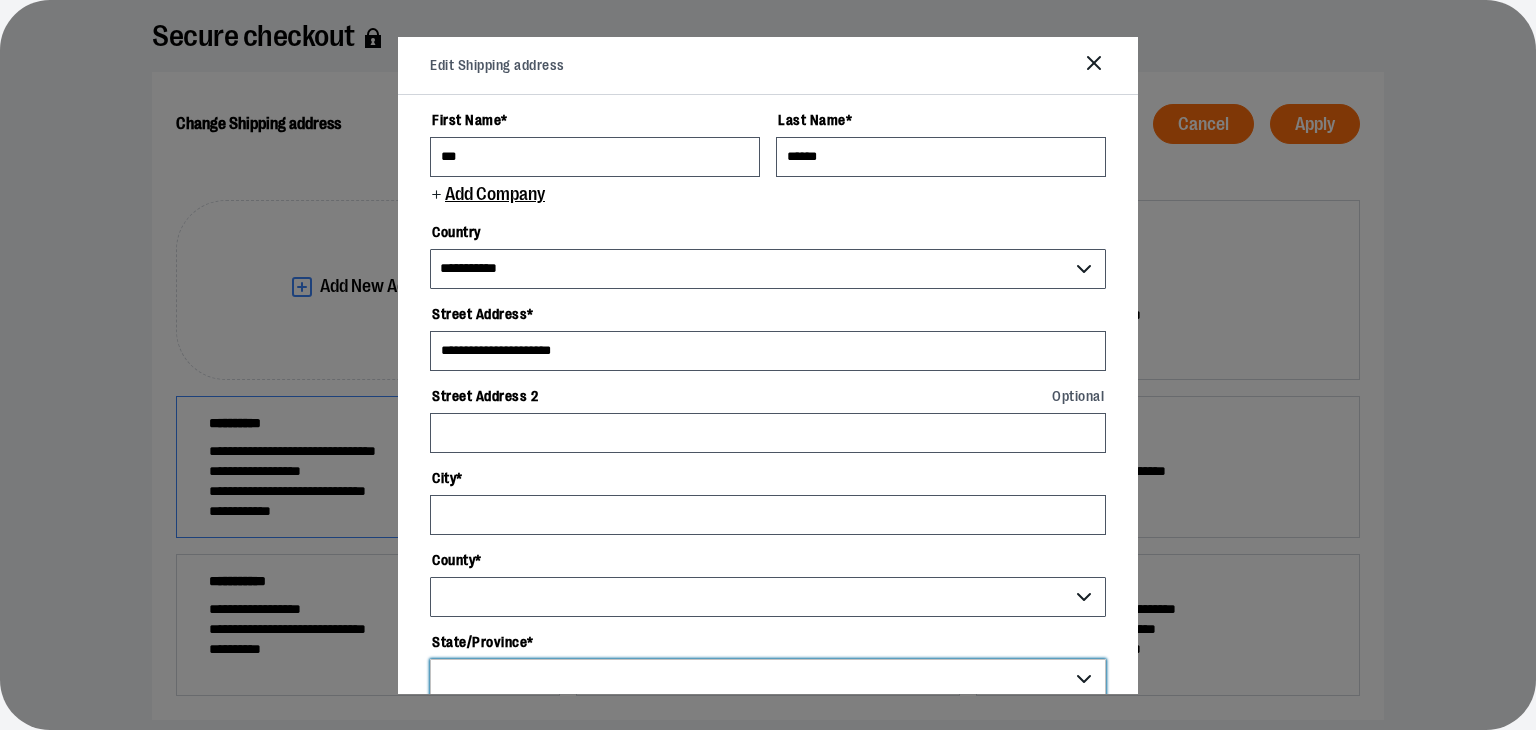 select on "**" 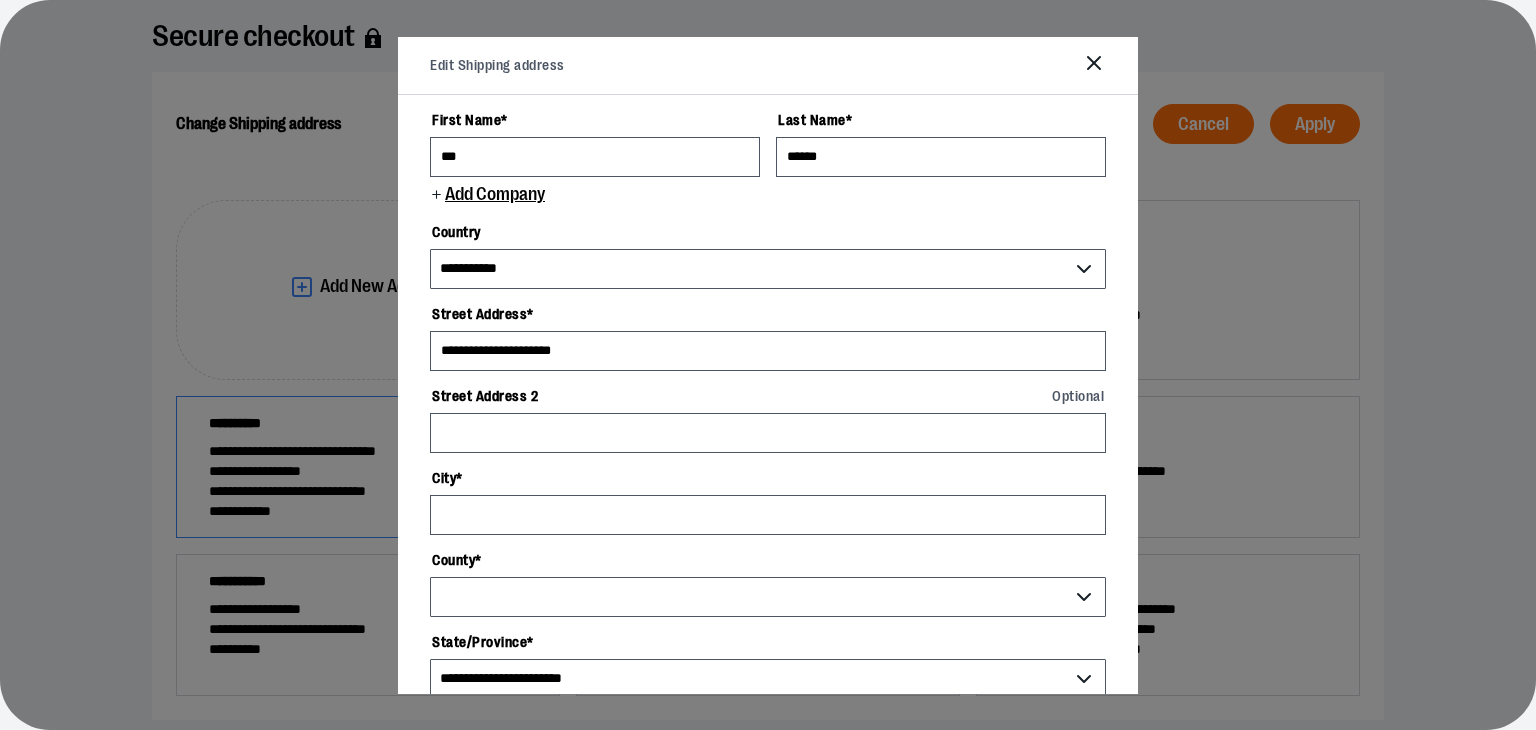 type on "*****" 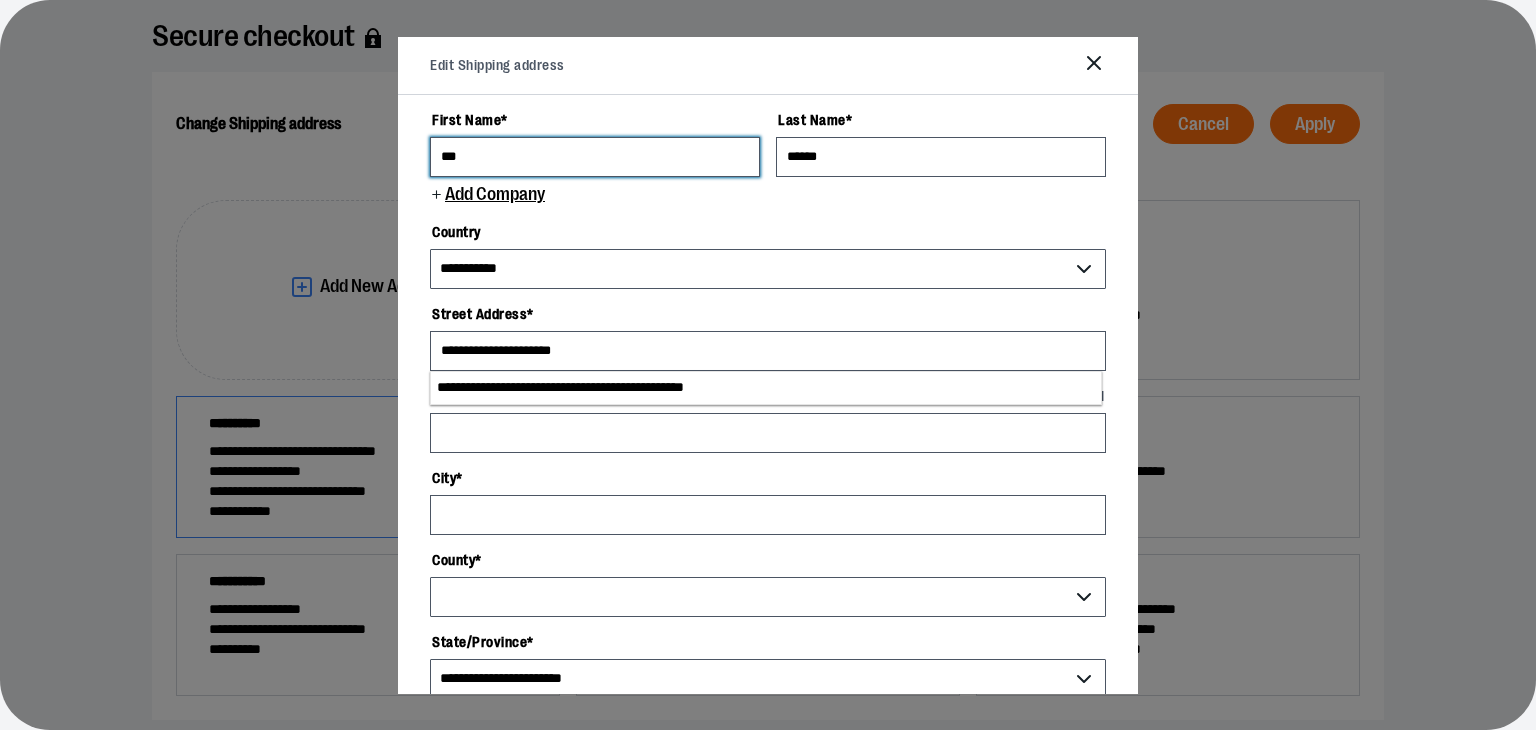 select on "******" 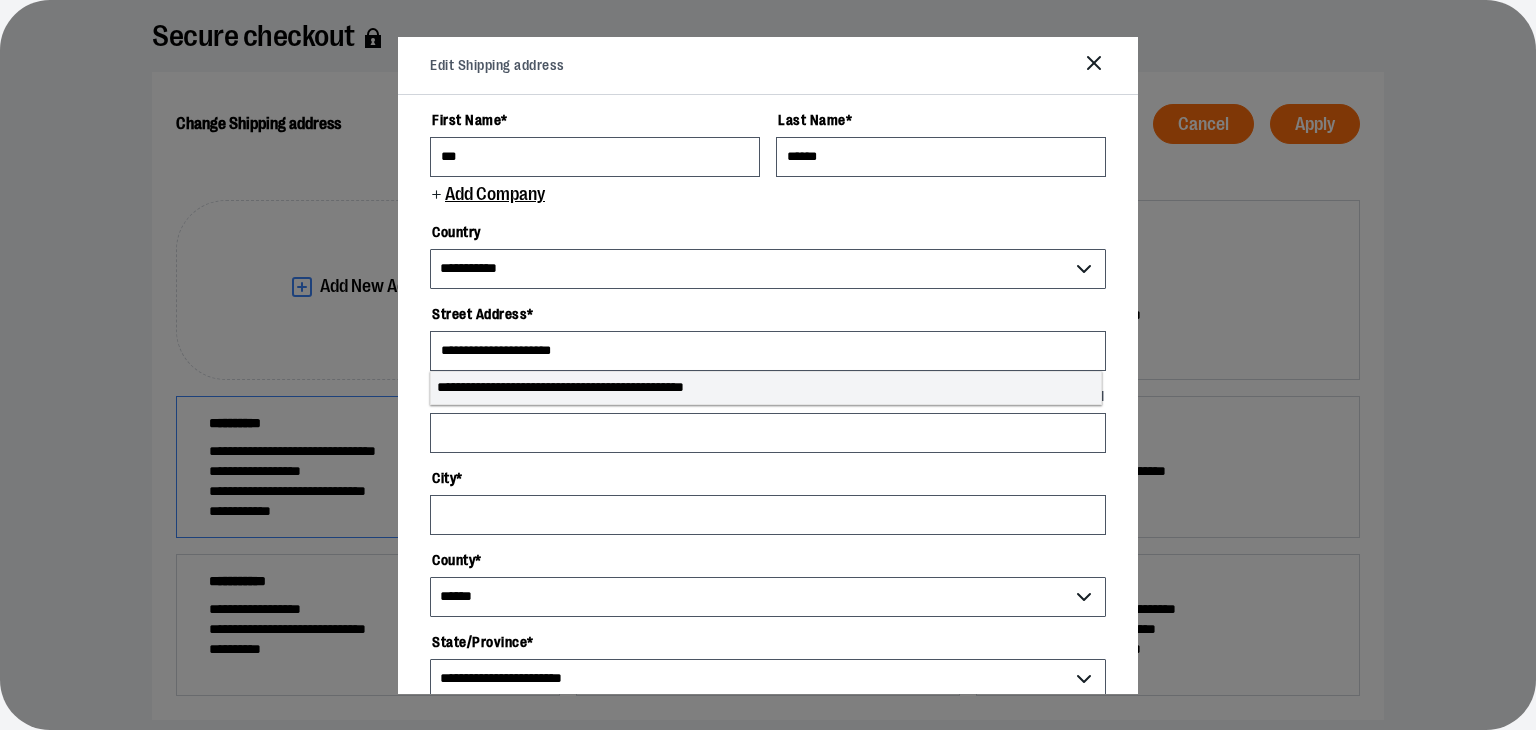 click on "**********" at bounding box center (766, 388) 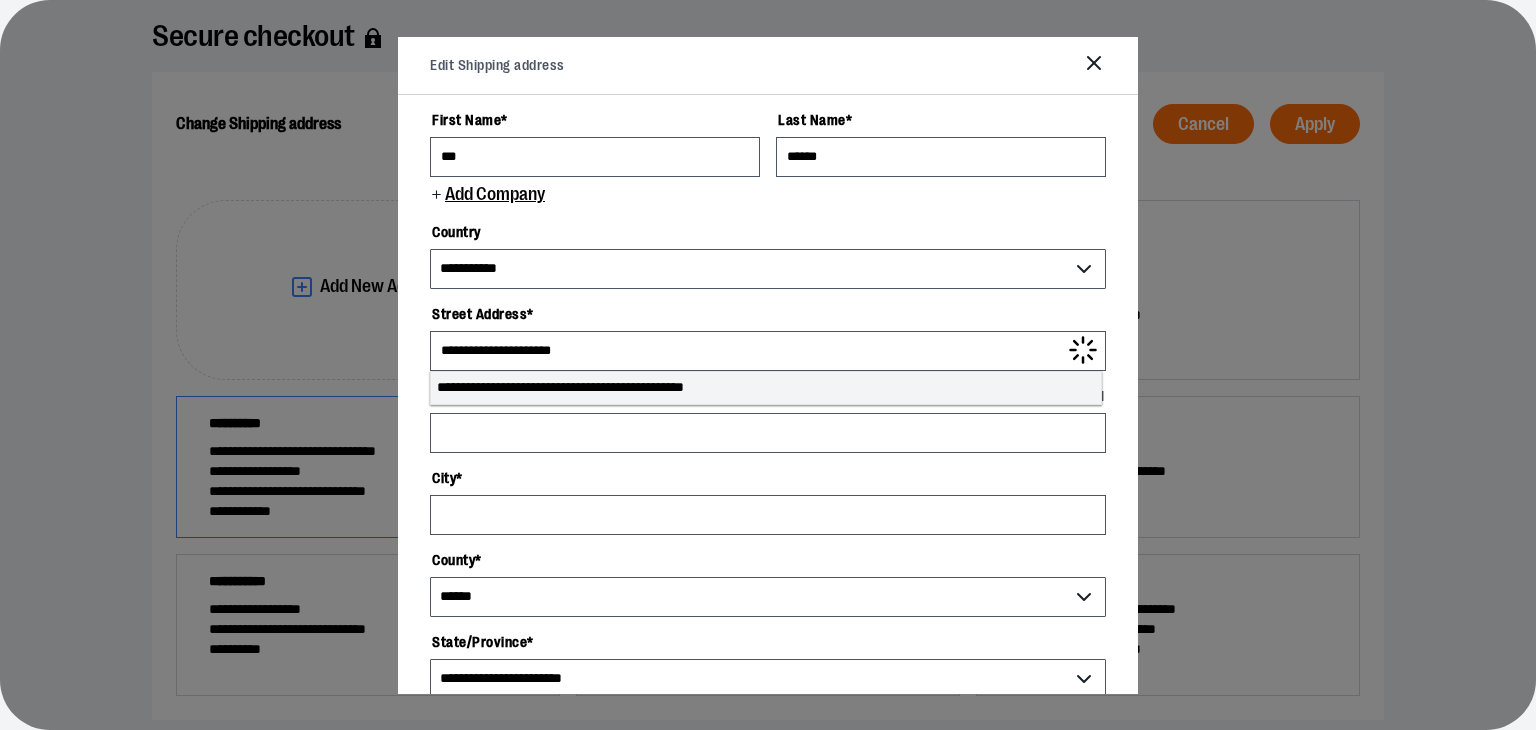 type on "**********" 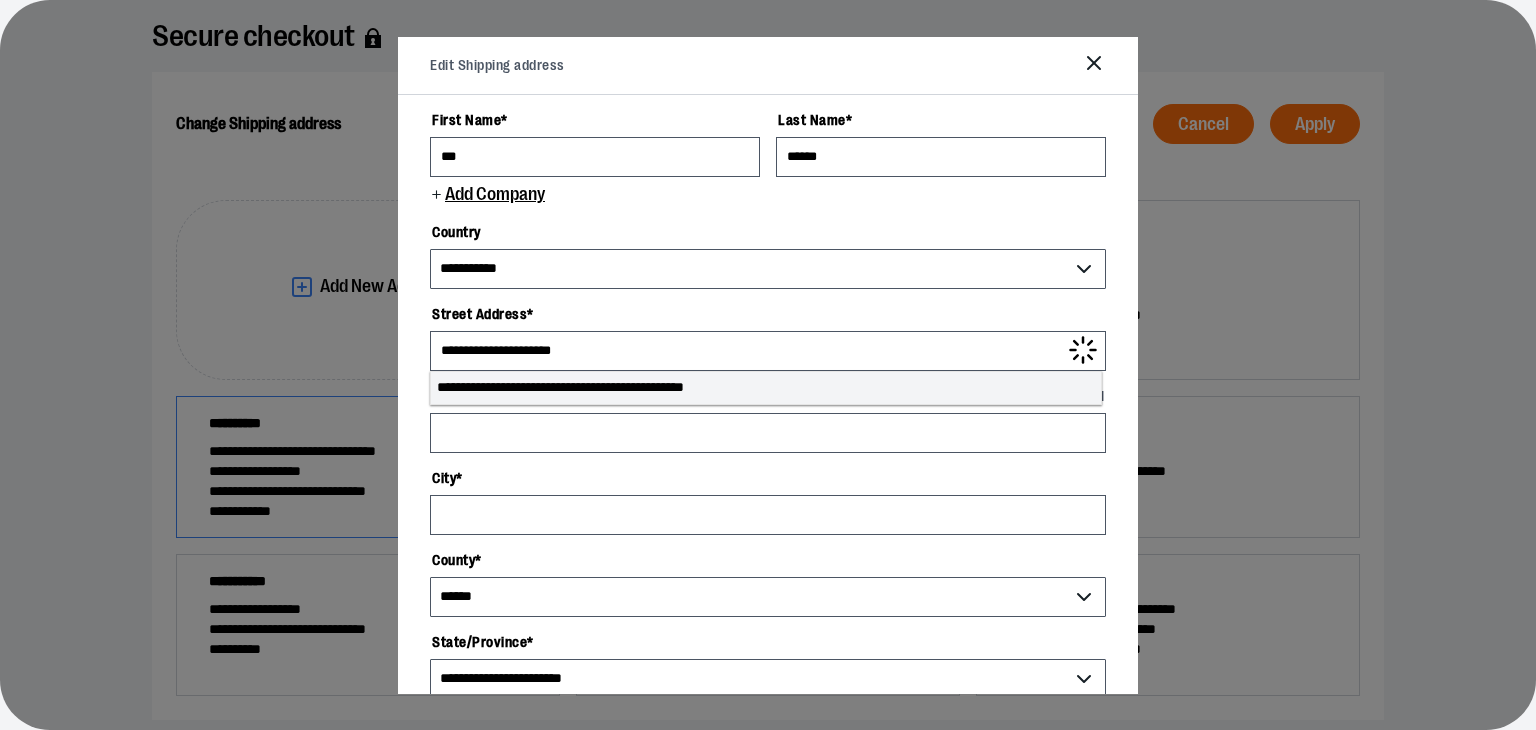 type on "**********" 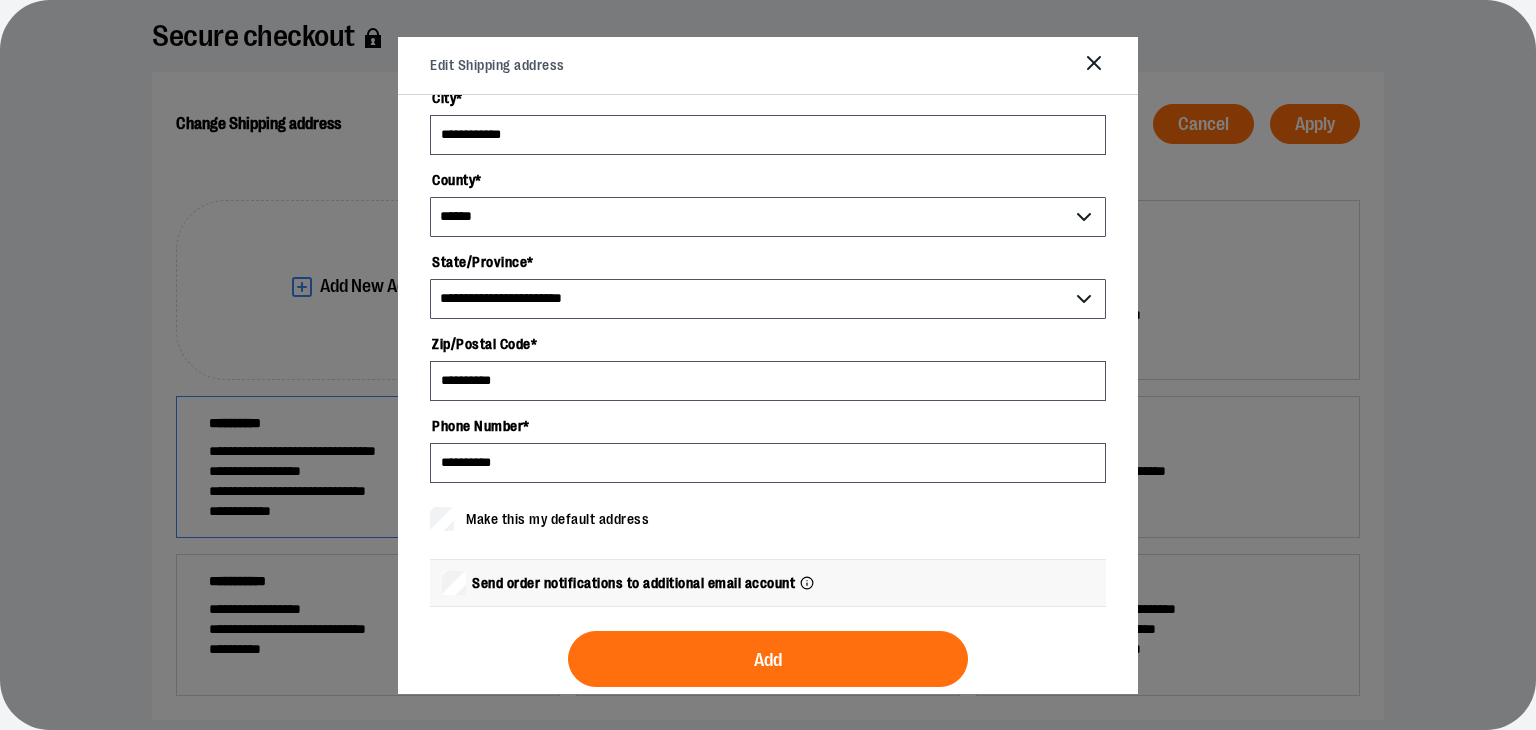 scroll, scrollTop: 404, scrollLeft: 0, axis: vertical 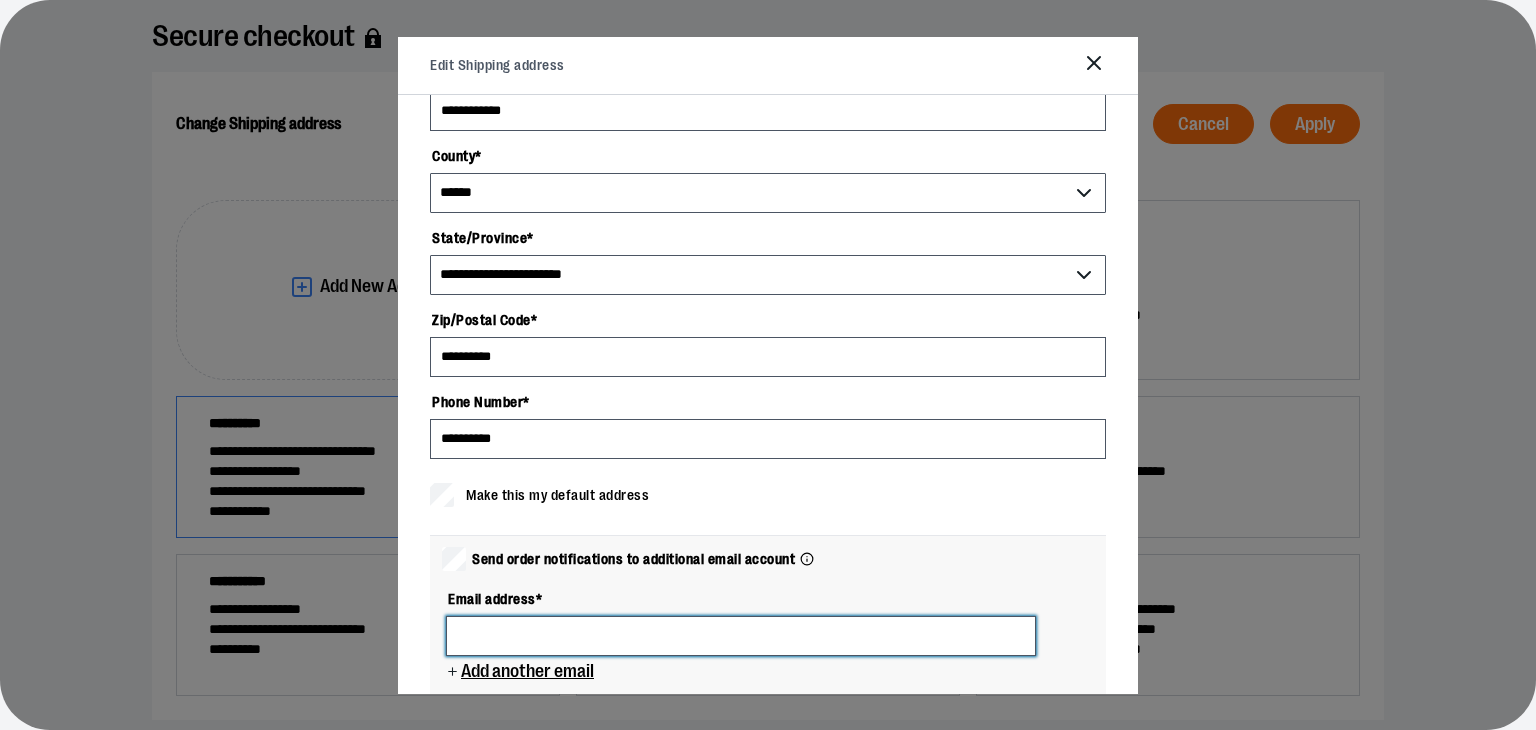 click at bounding box center (741, 636) 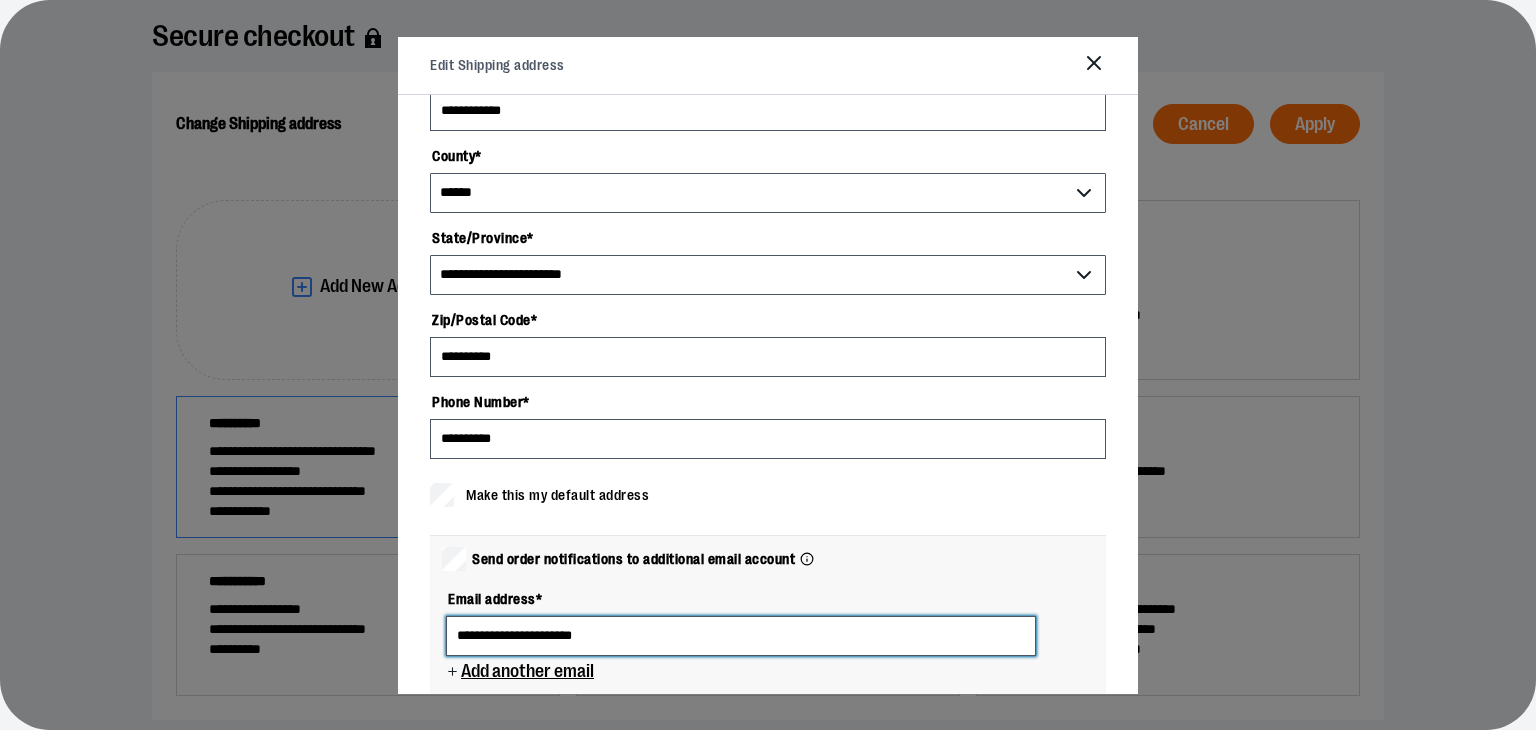 type on "**********" 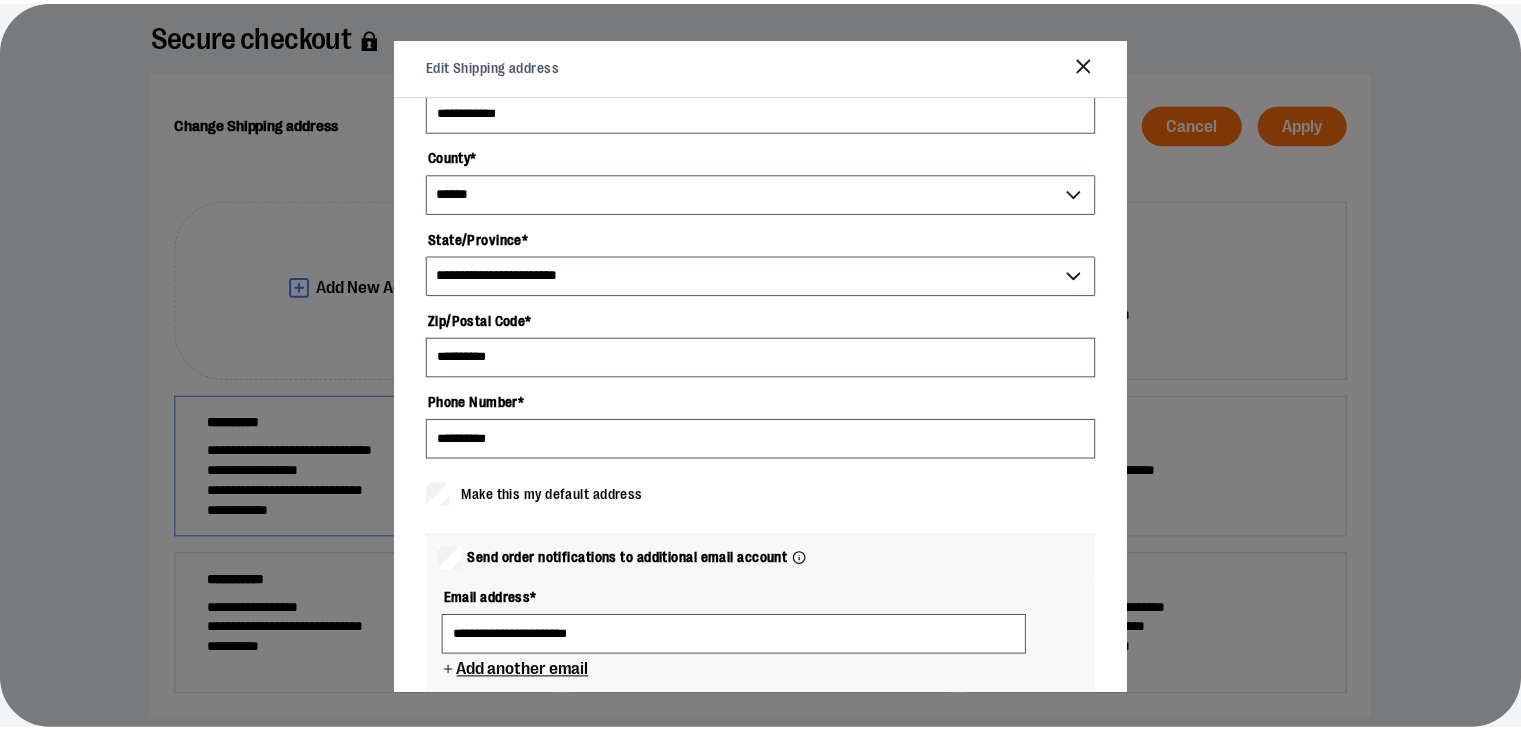 scroll, scrollTop: 562, scrollLeft: 0, axis: vertical 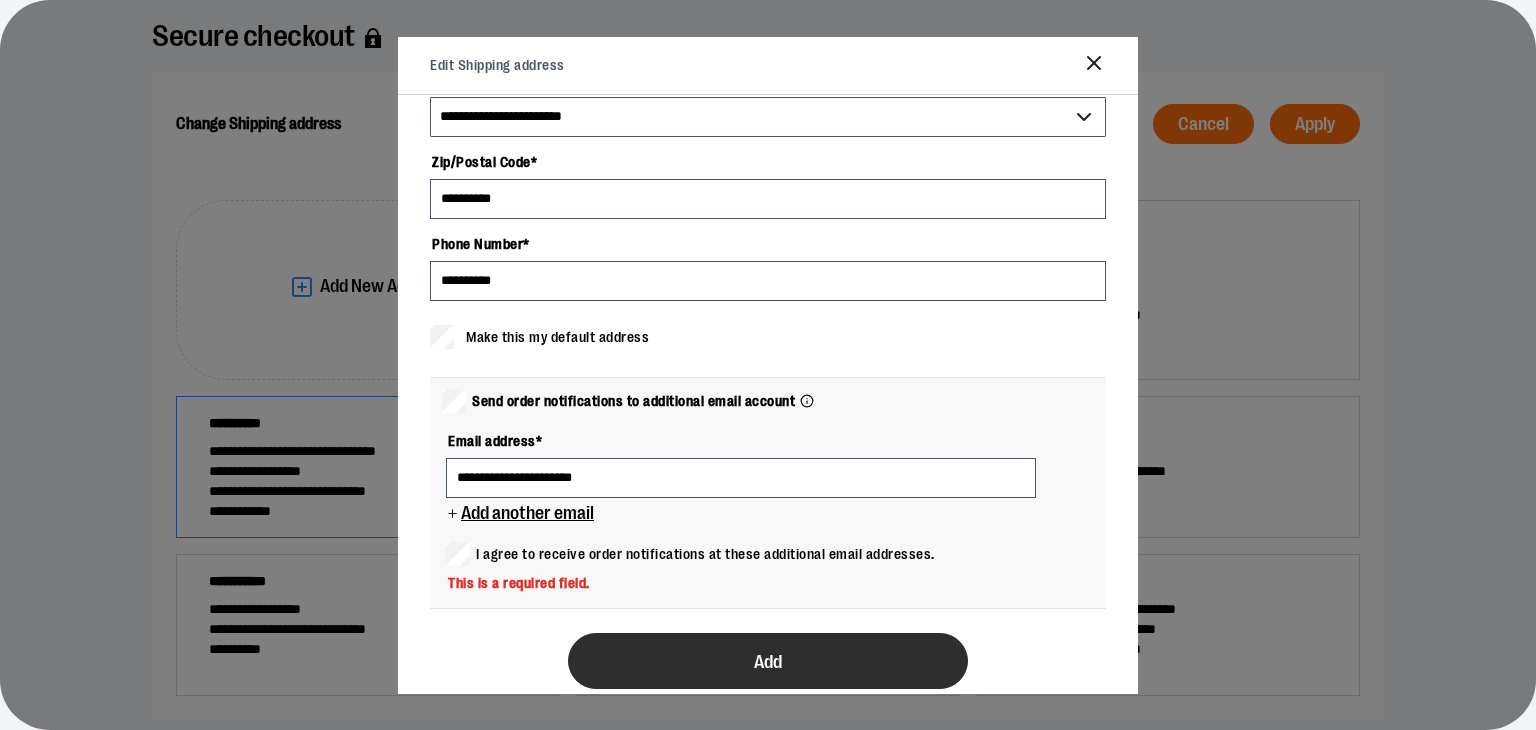 click on "Add" at bounding box center [768, 661] 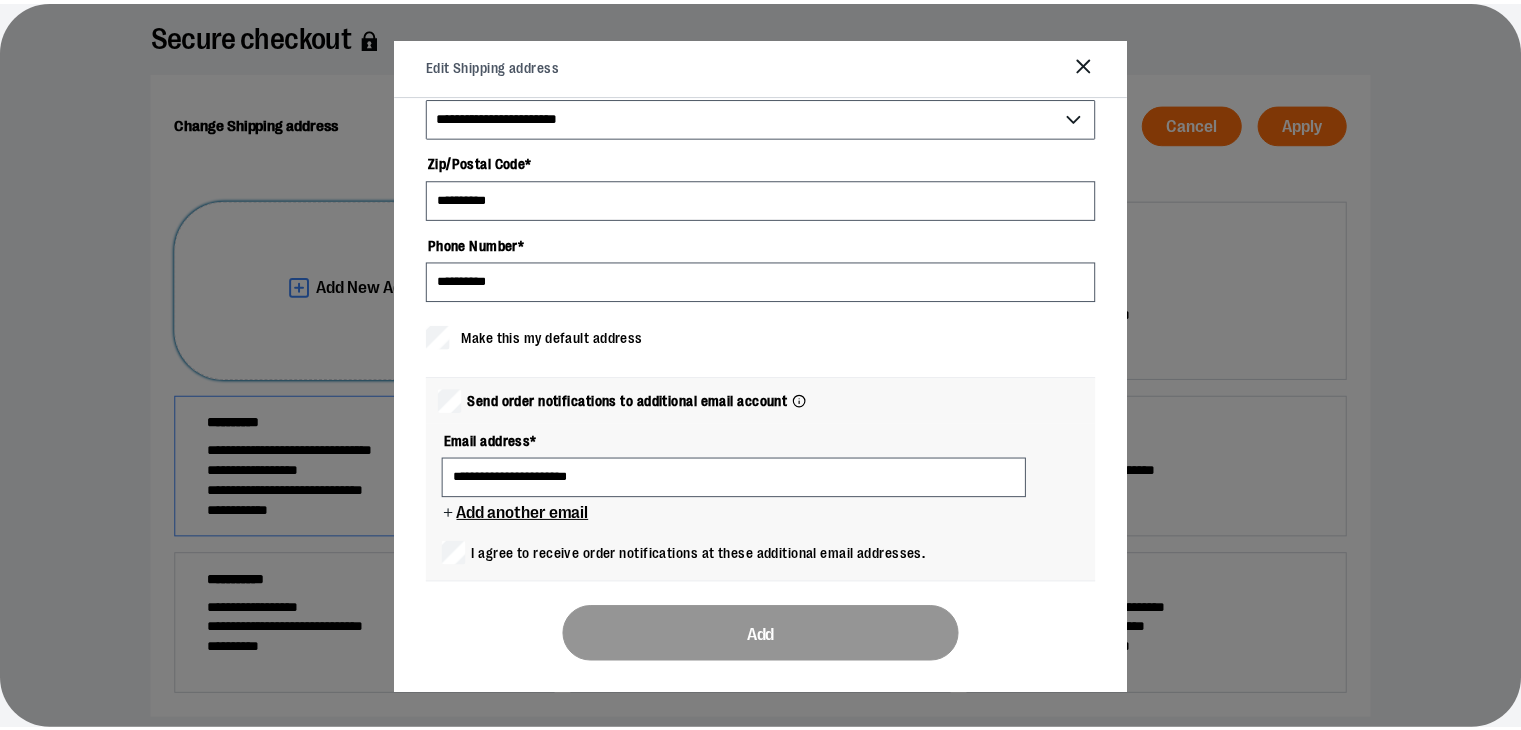 scroll, scrollTop: 0, scrollLeft: 0, axis: both 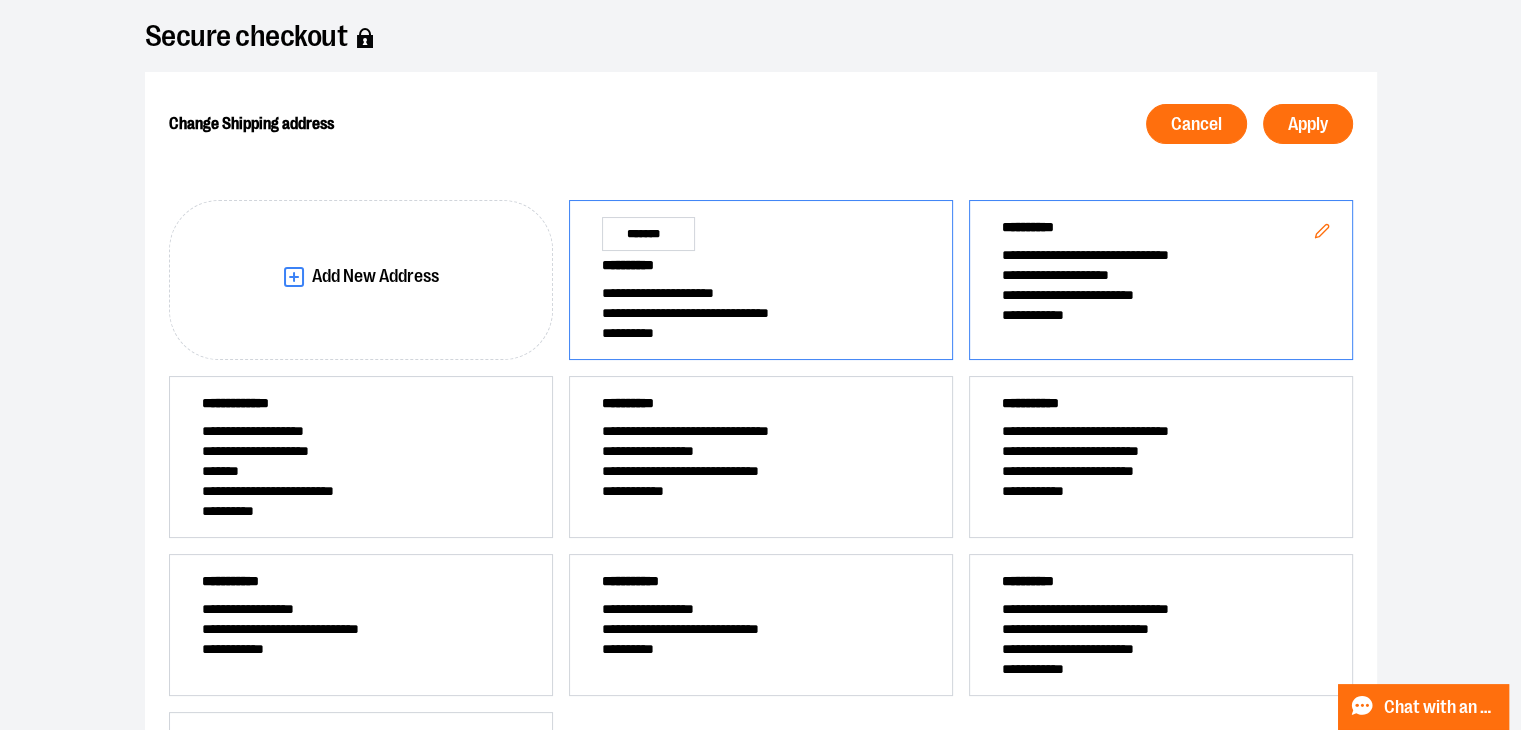 click on "**********" at bounding box center (761, 293) 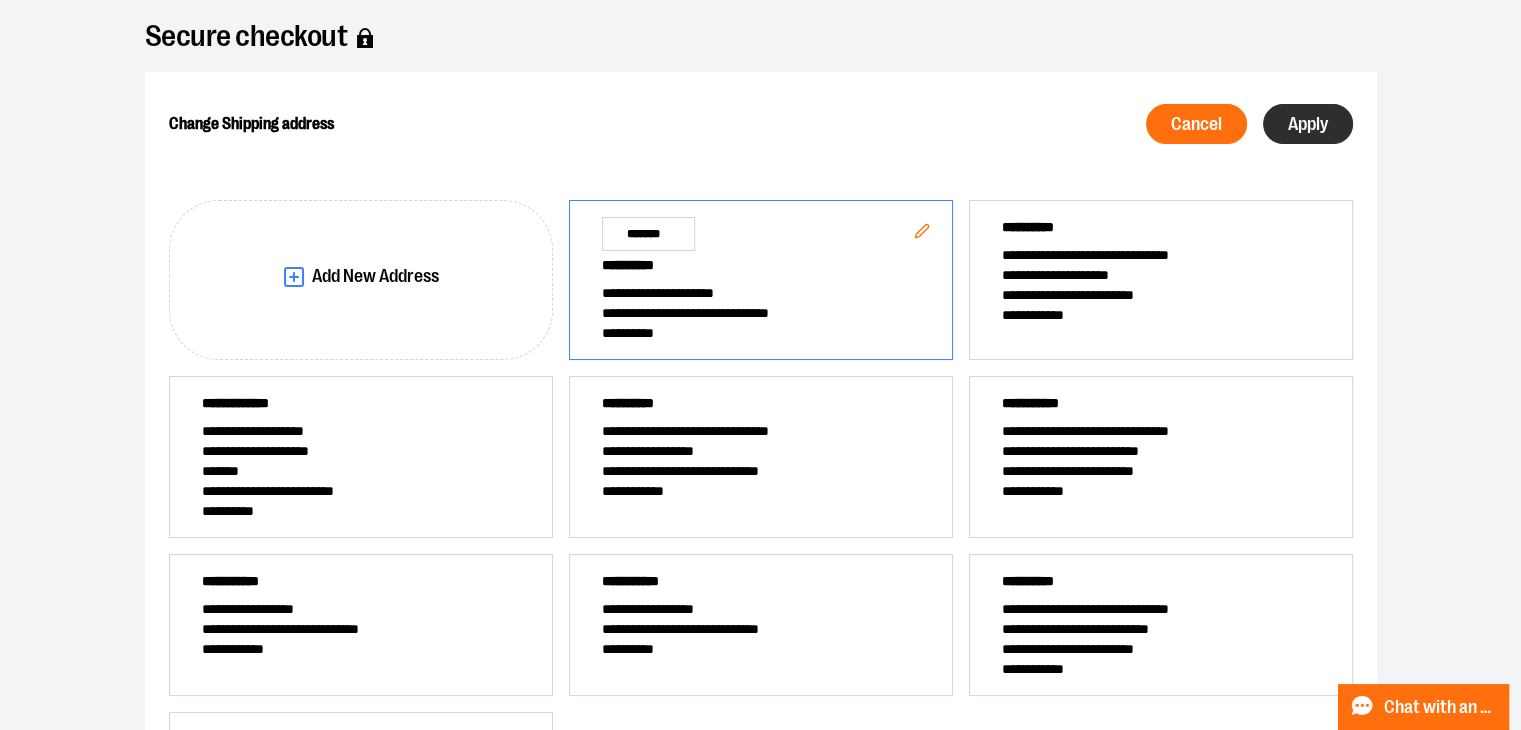 click on "Apply" at bounding box center [1308, 124] 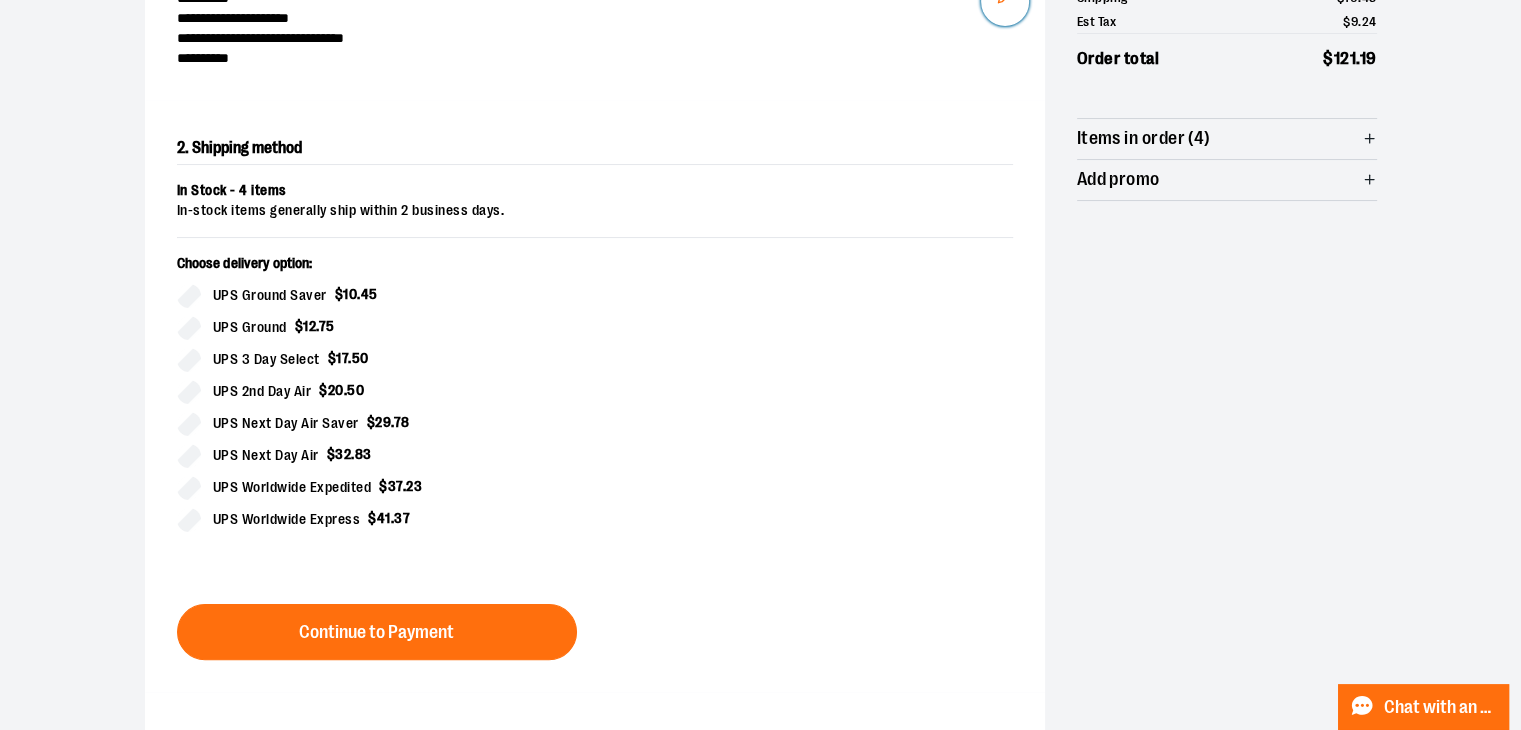 scroll, scrollTop: 321, scrollLeft: 0, axis: vertical 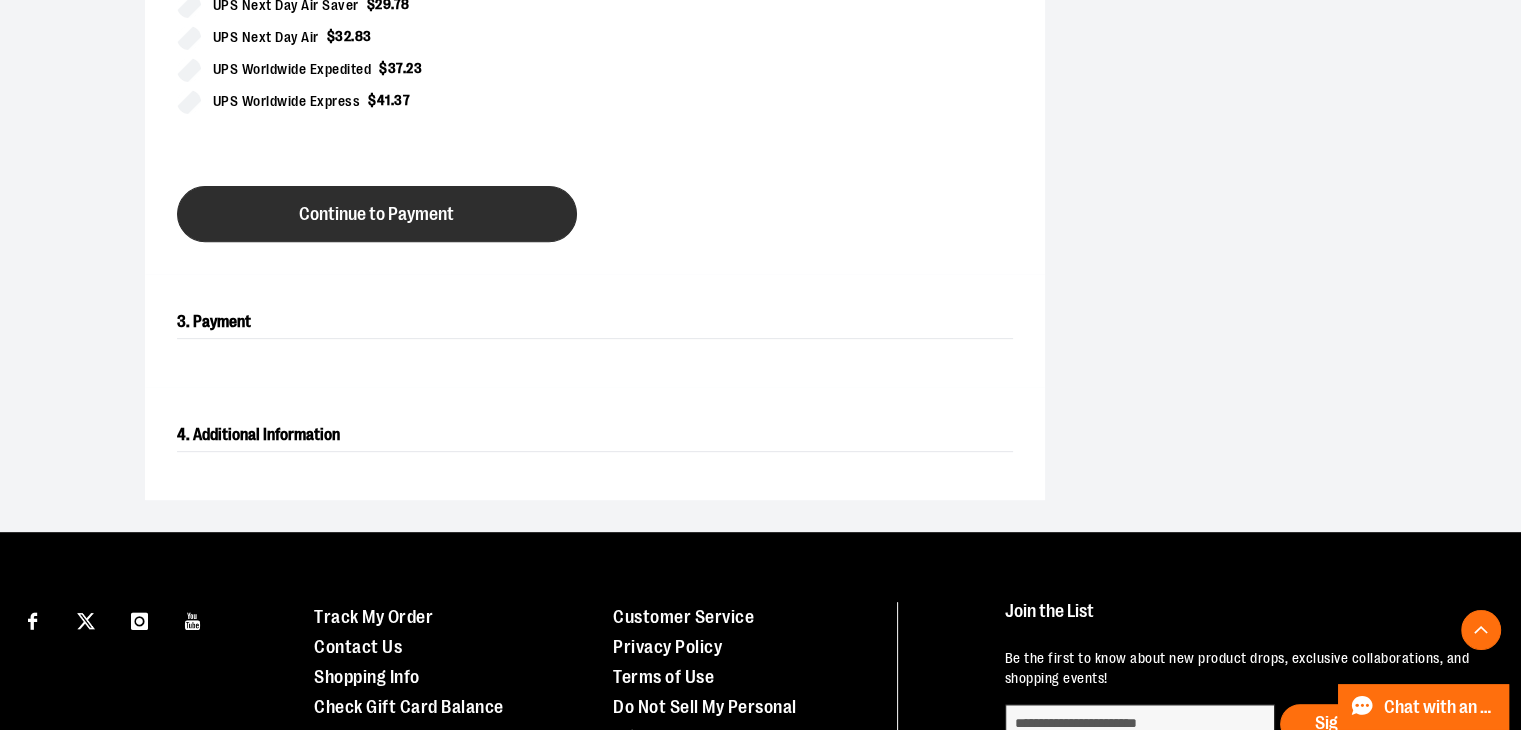 click on "Continue to Payment" at bounding box center [377, 214] 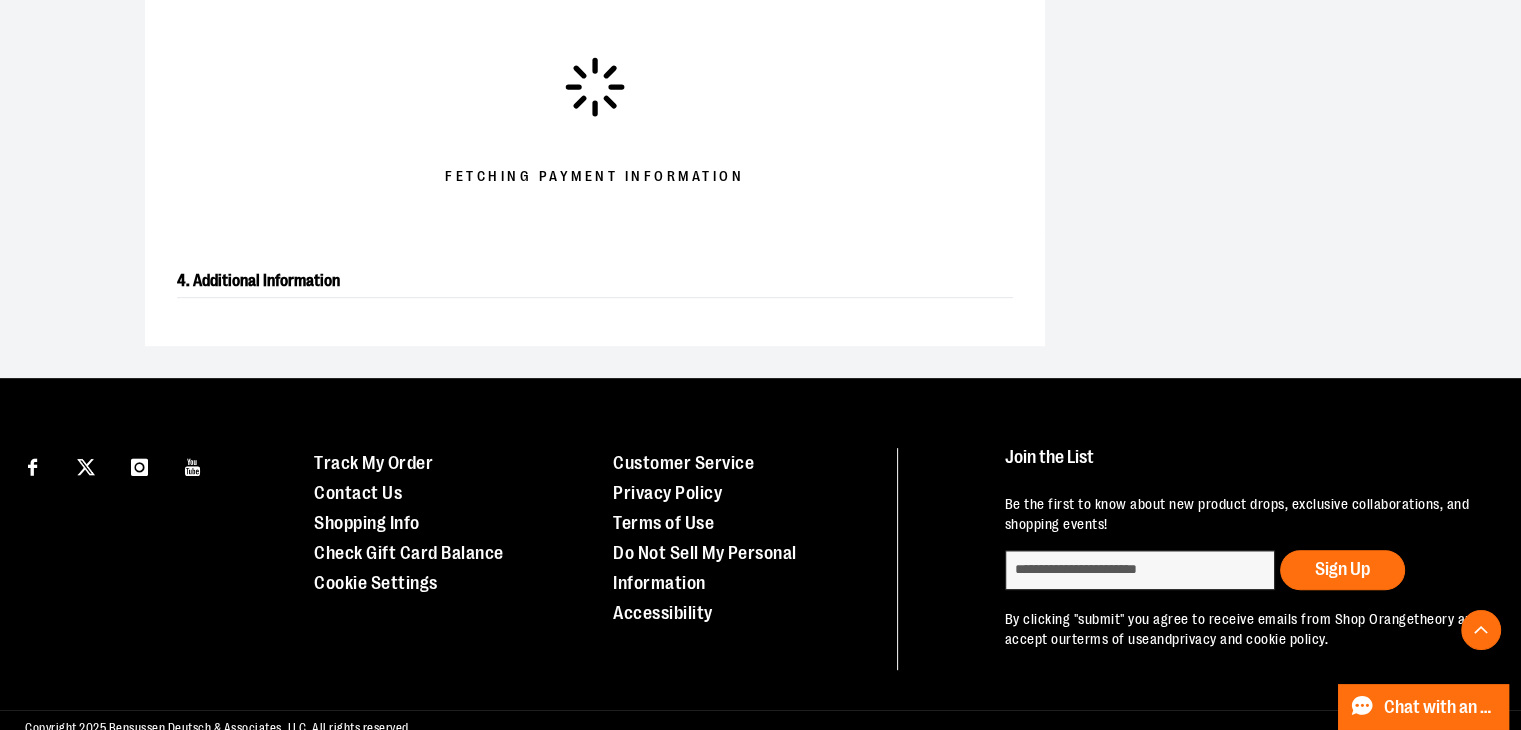 scroll, scrollTop: 664, scrollLeft: 0, axis: vertical 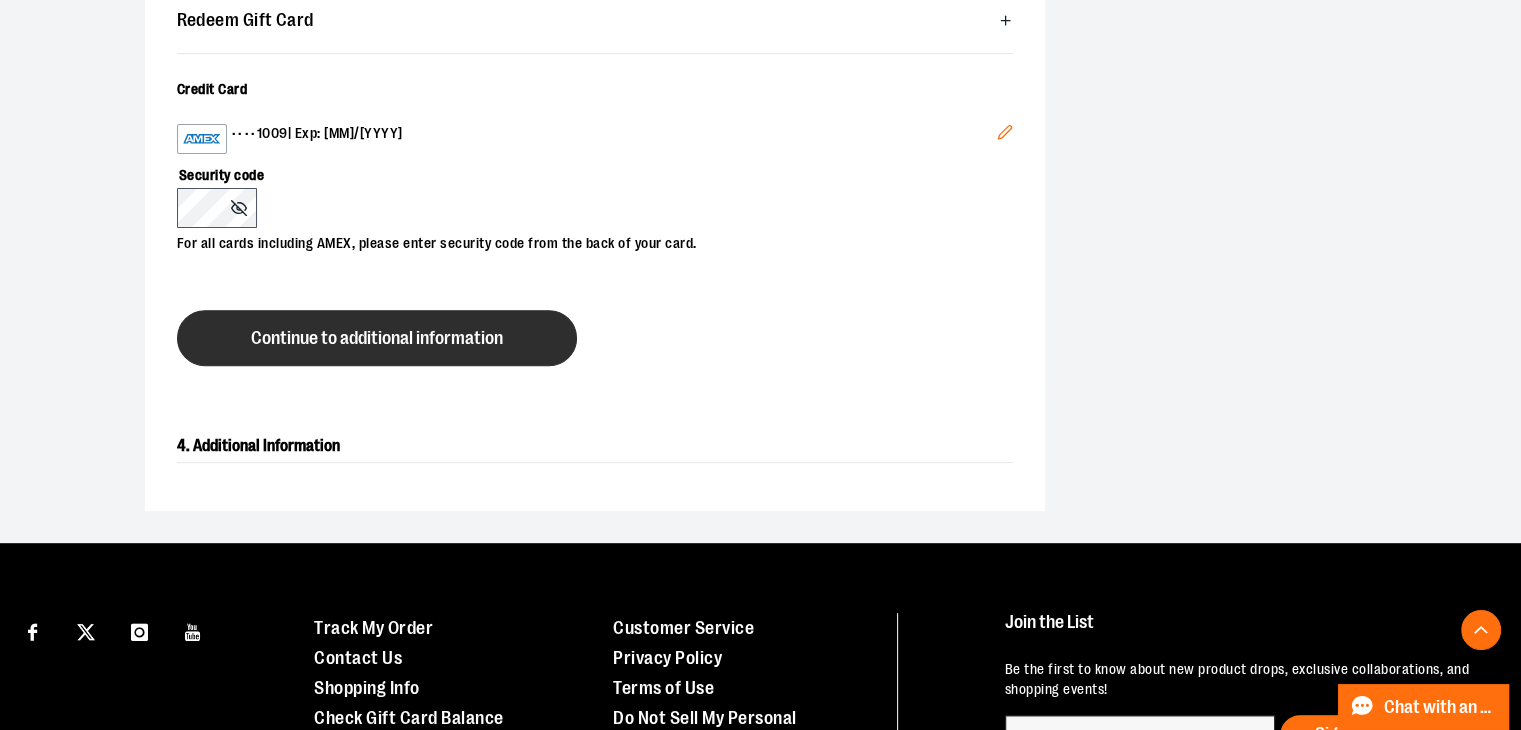 click on "Continue to additional information" at bounding box center [377, 338] 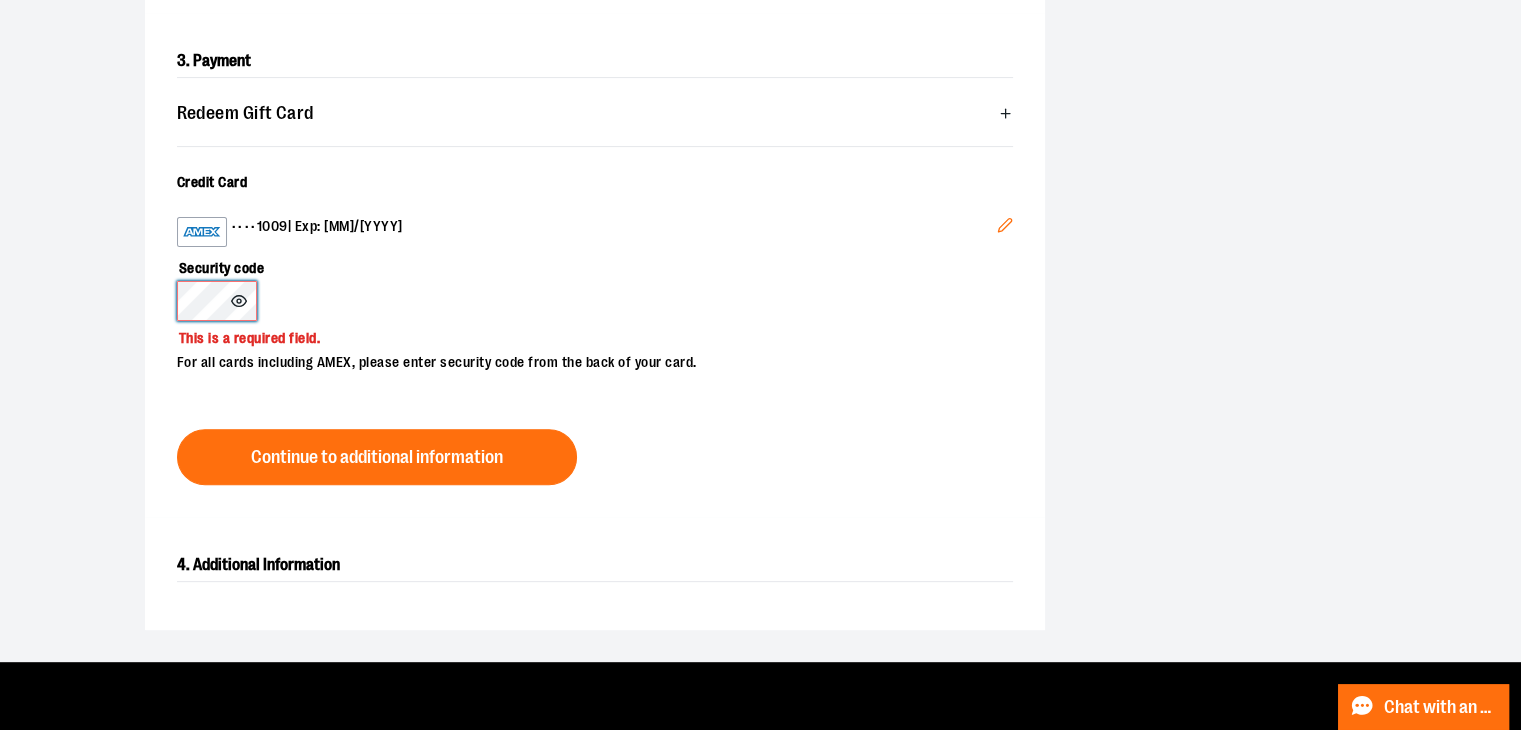 scroll, scrollTop: 568, scrollLeft: 0, axis: vertical 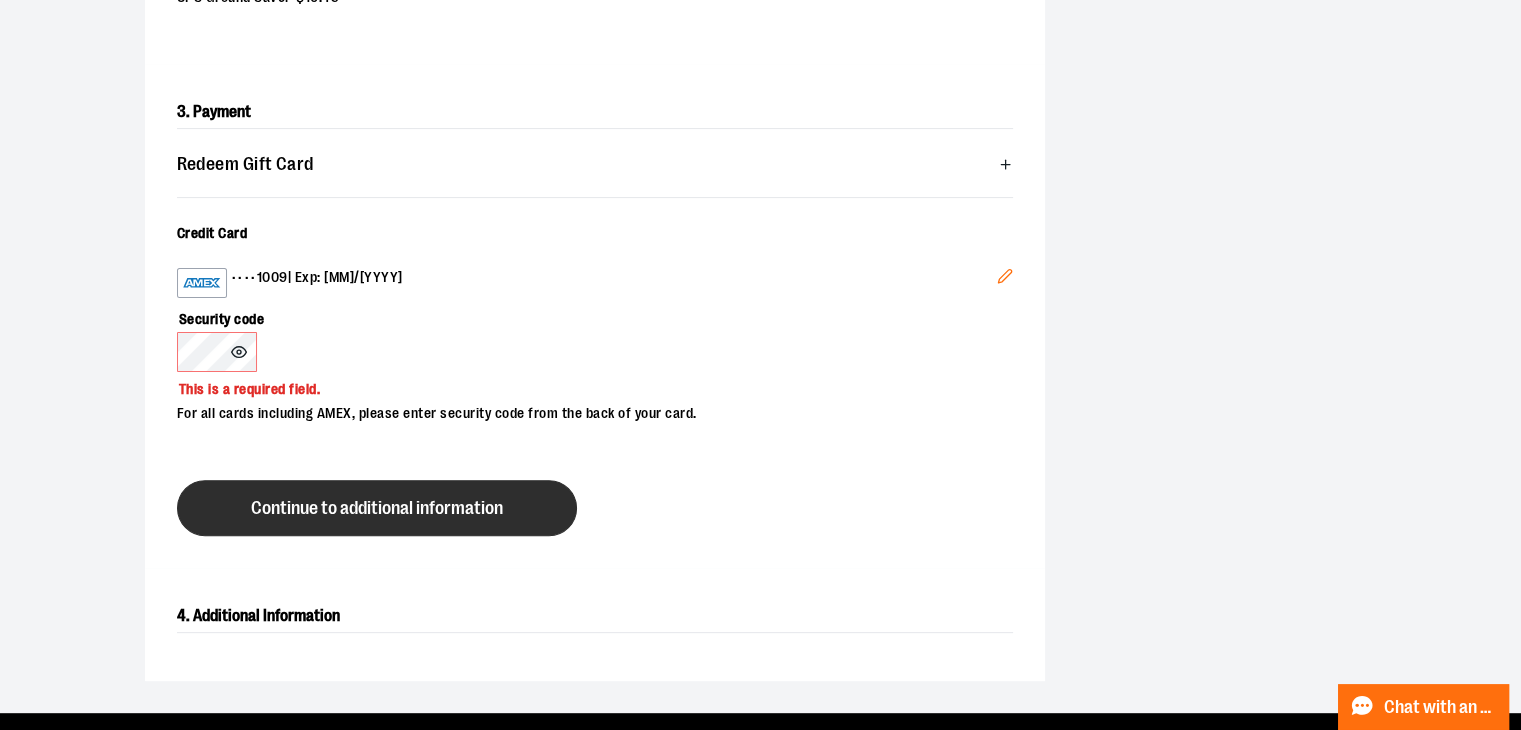 click on "Continue to additional information" at bounding box center [377, 508] 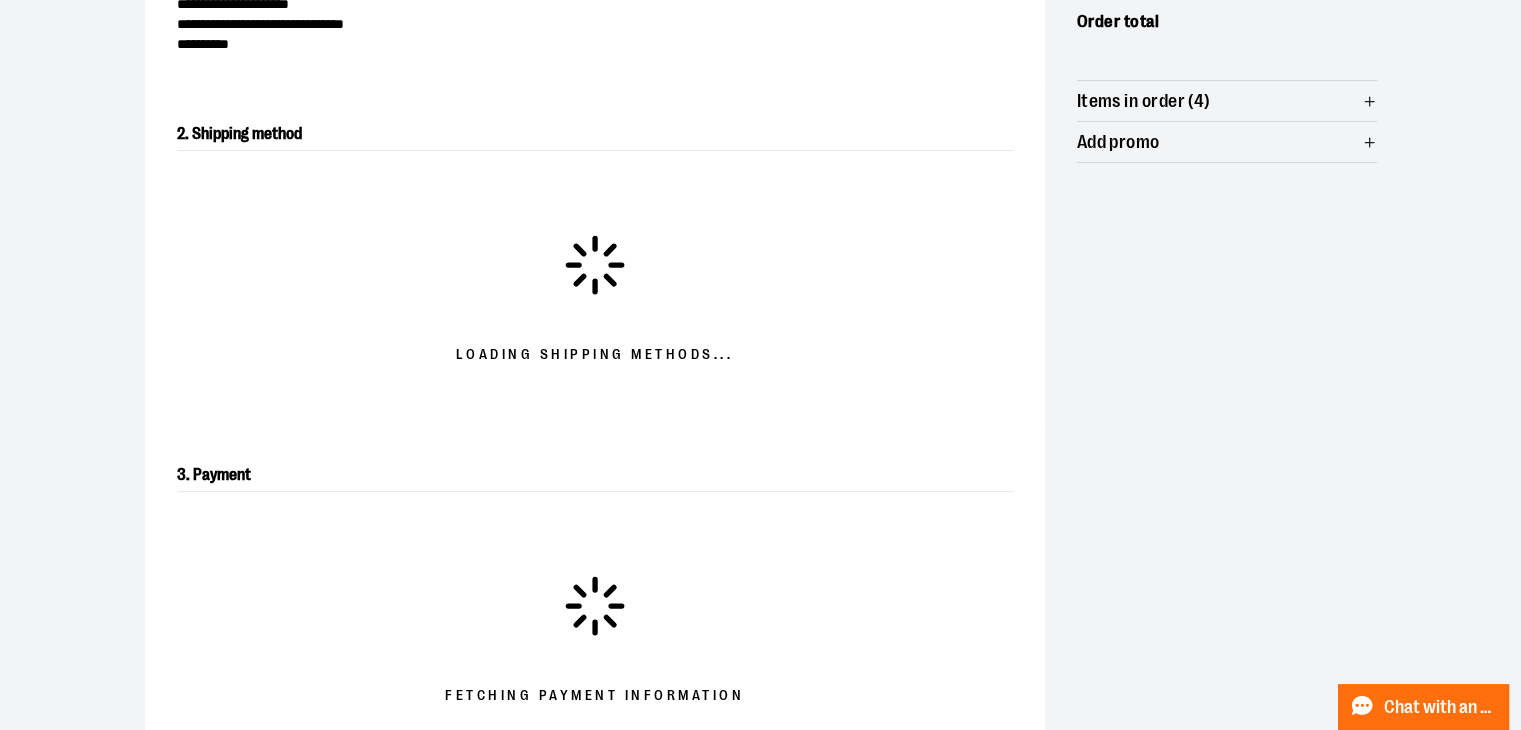 scroll, scrollTop: 628, scrollLeft: 0, axis: vertical 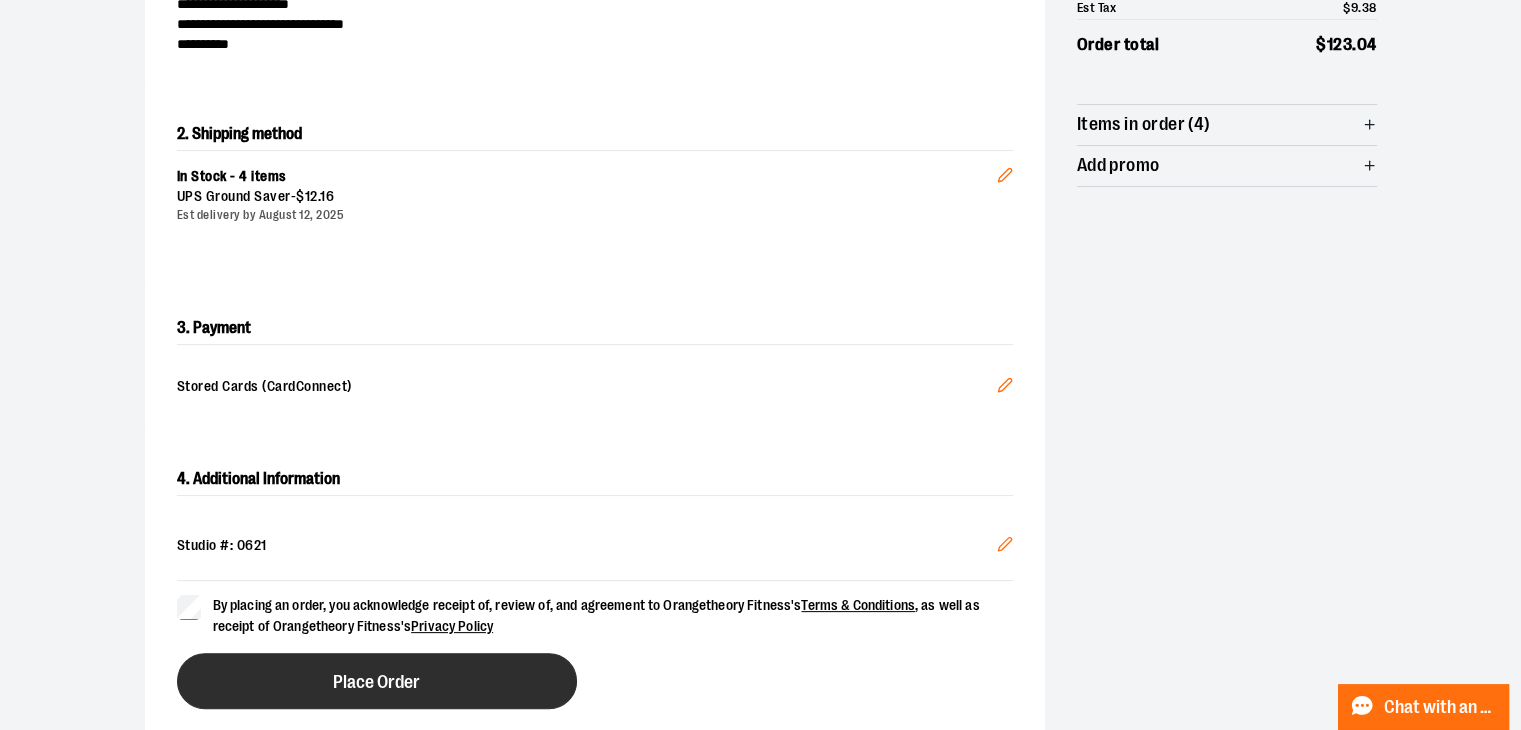 click on "Place Order" at bounding box center [377, 681] 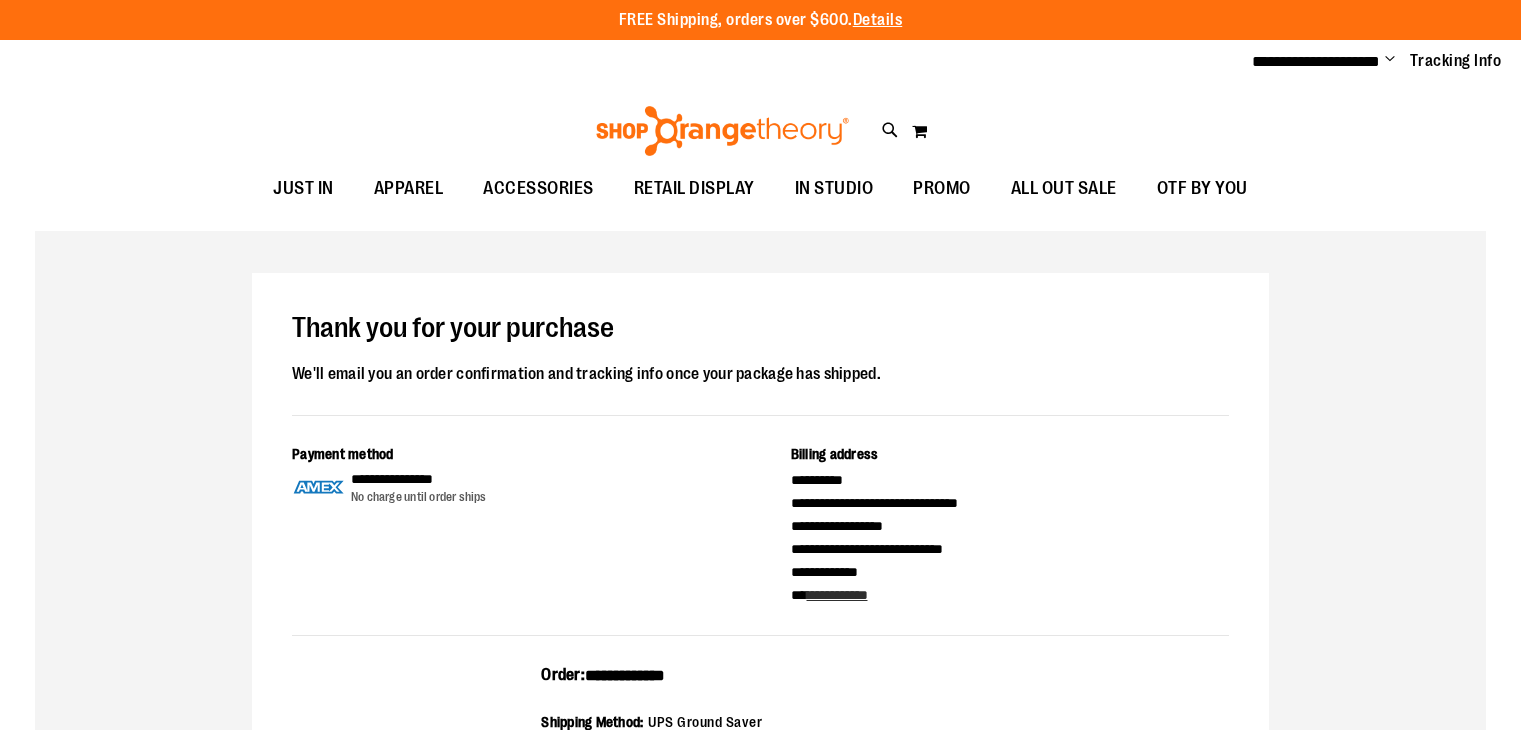 scroll, scrollTop: 0, scrollLeft: 0, axis: both 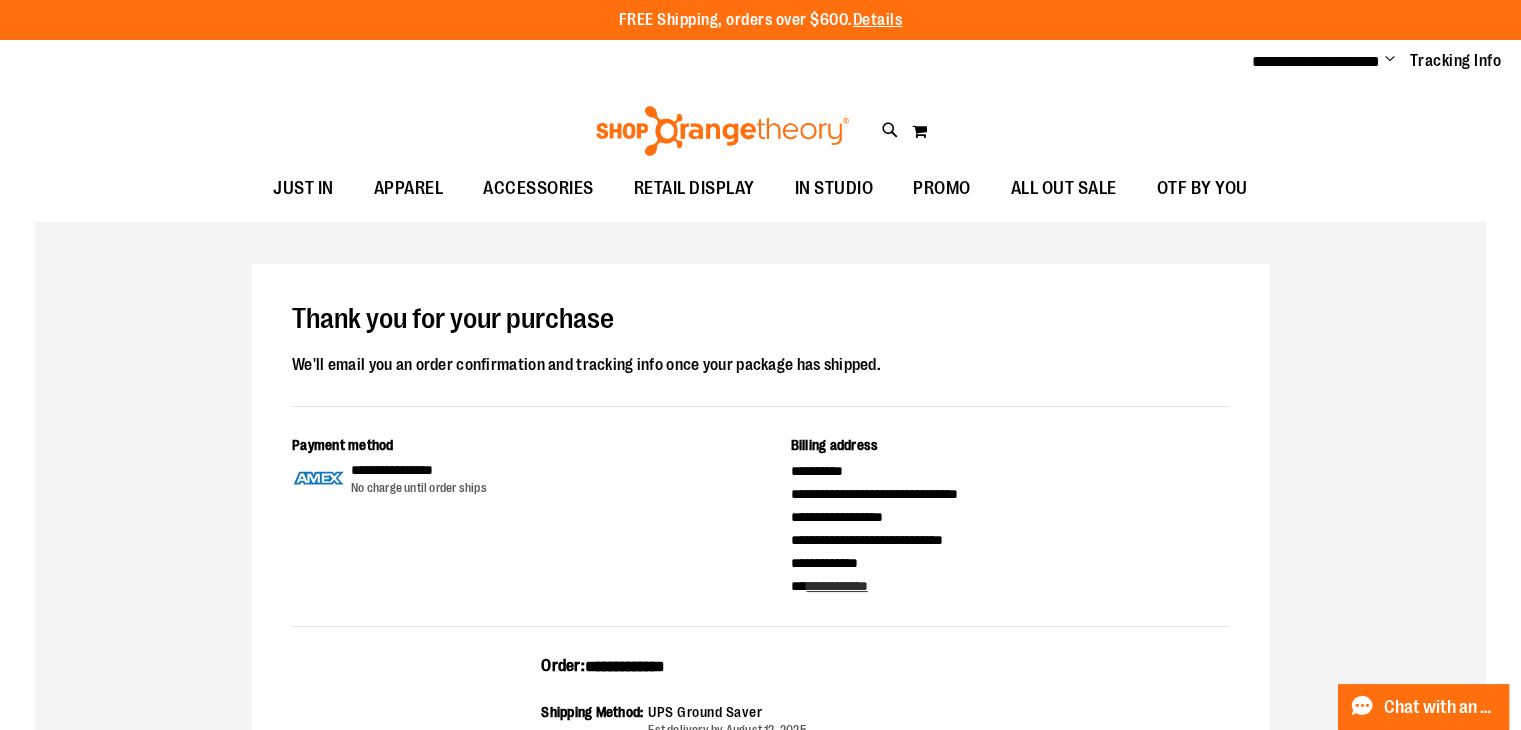 type on "**********" 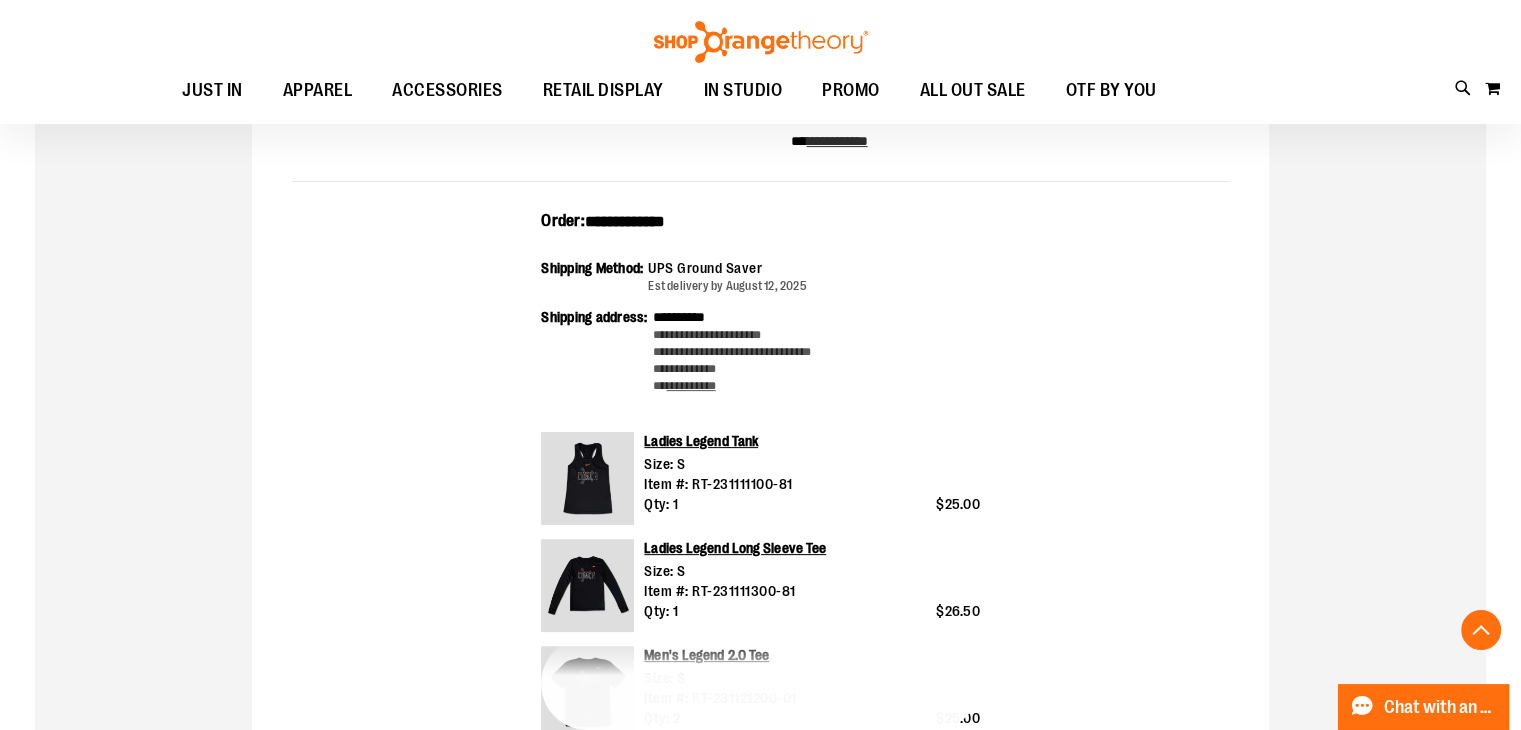 scroll, scrollTop: 565, scrollLeft: 0, axis: vertical 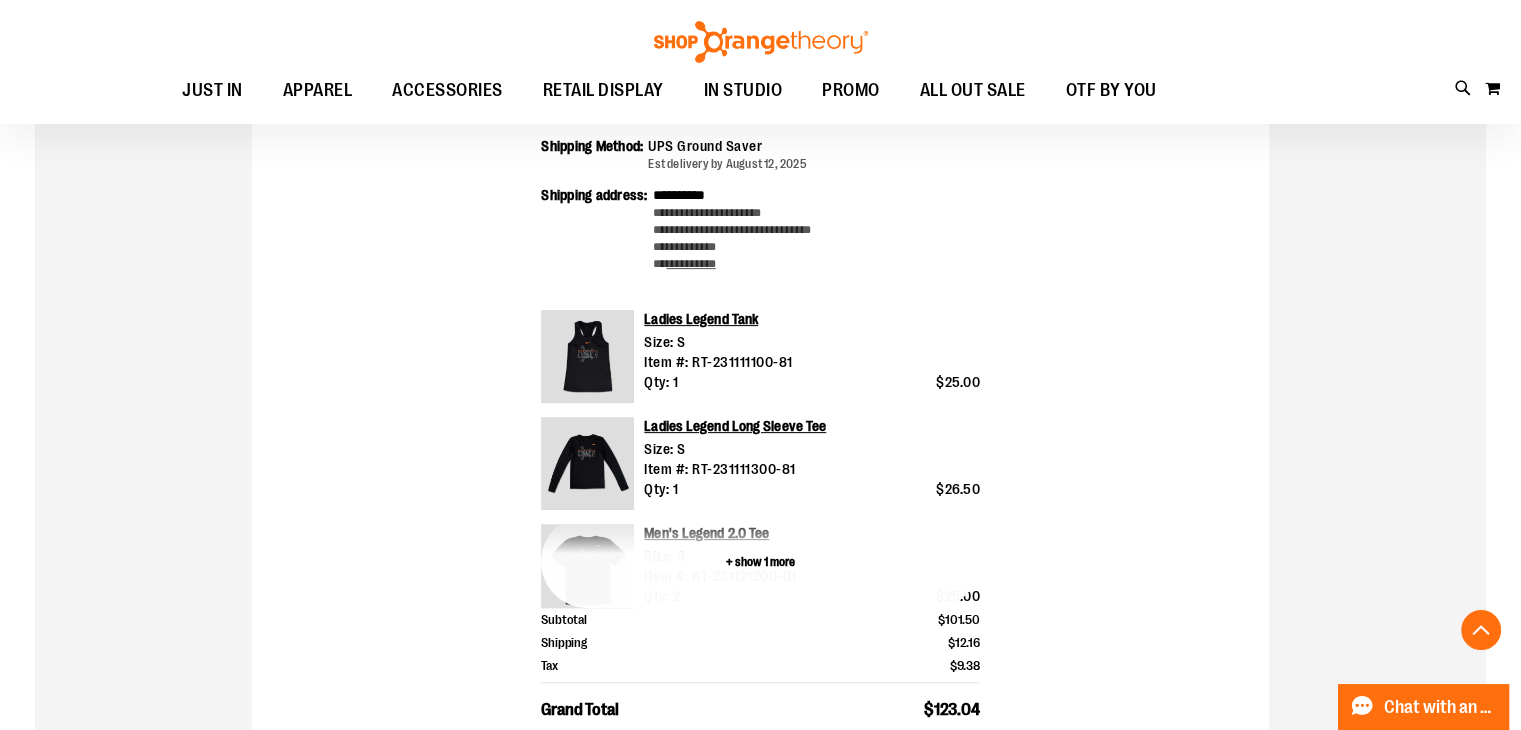 click on "+ show 1 more" at bounding box center [760, 561] 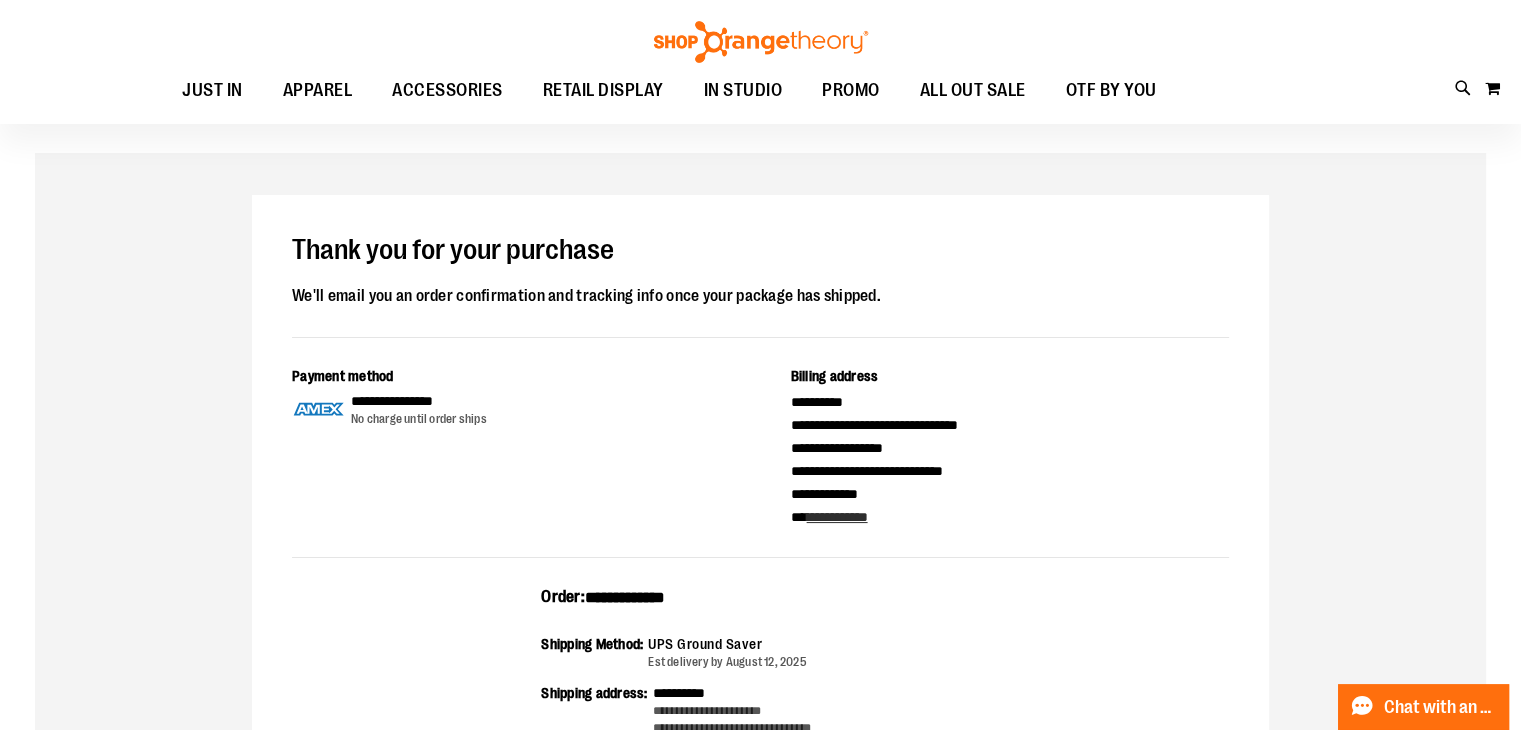 scroll, scrollTop: 0, scrollLeft: 0, axis: both 